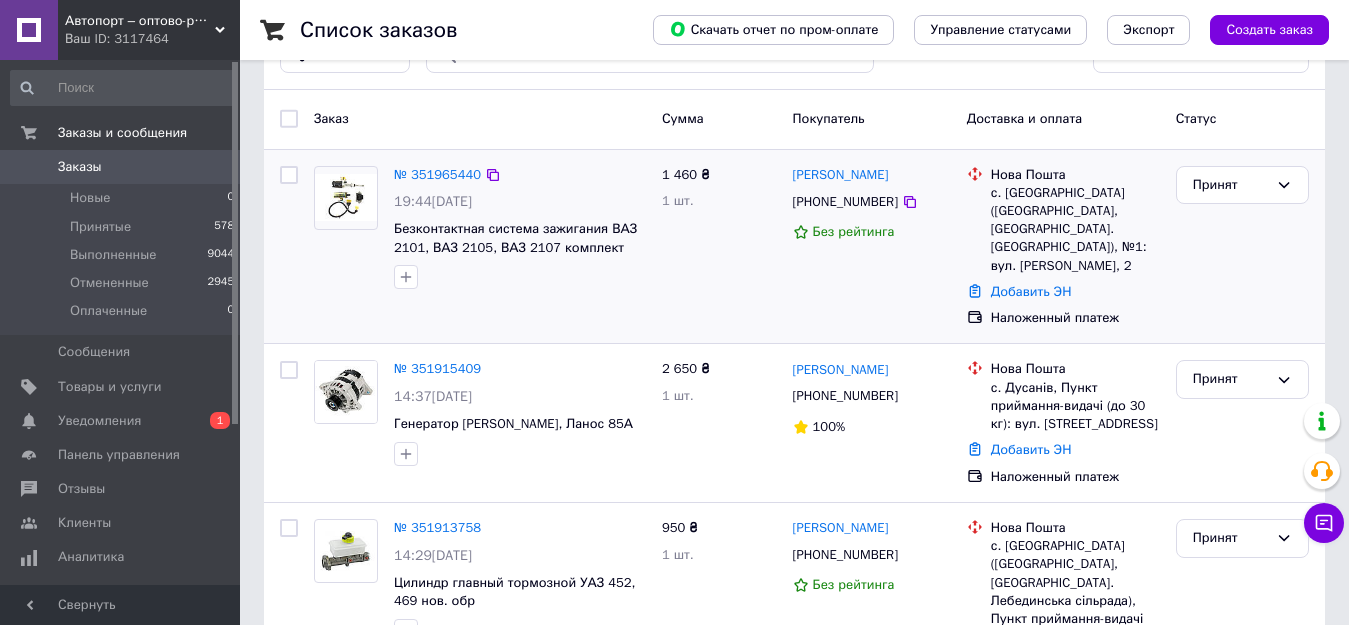 scroll, scrollTop: 100, scrollLeft: 0, axis: vertical 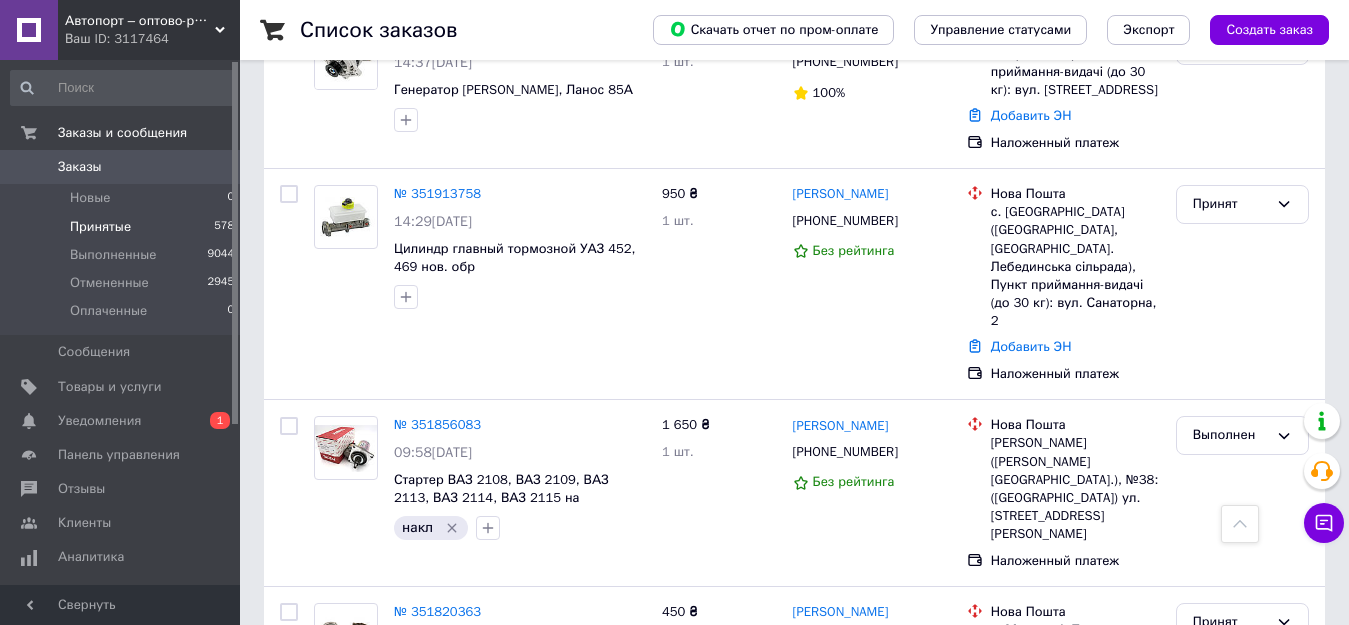 click on "Принятые" at bounding box center (100, 227) 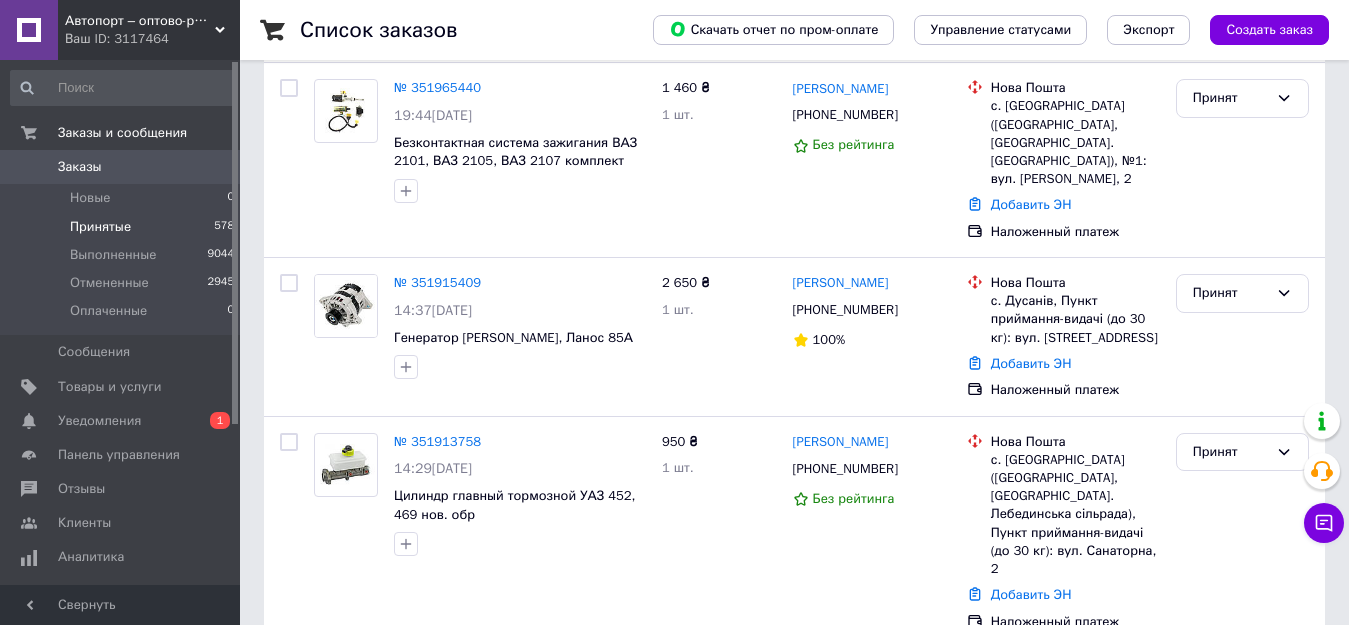 scroll, scrollTop: 300, scrollLeft: 0, axis: vertical 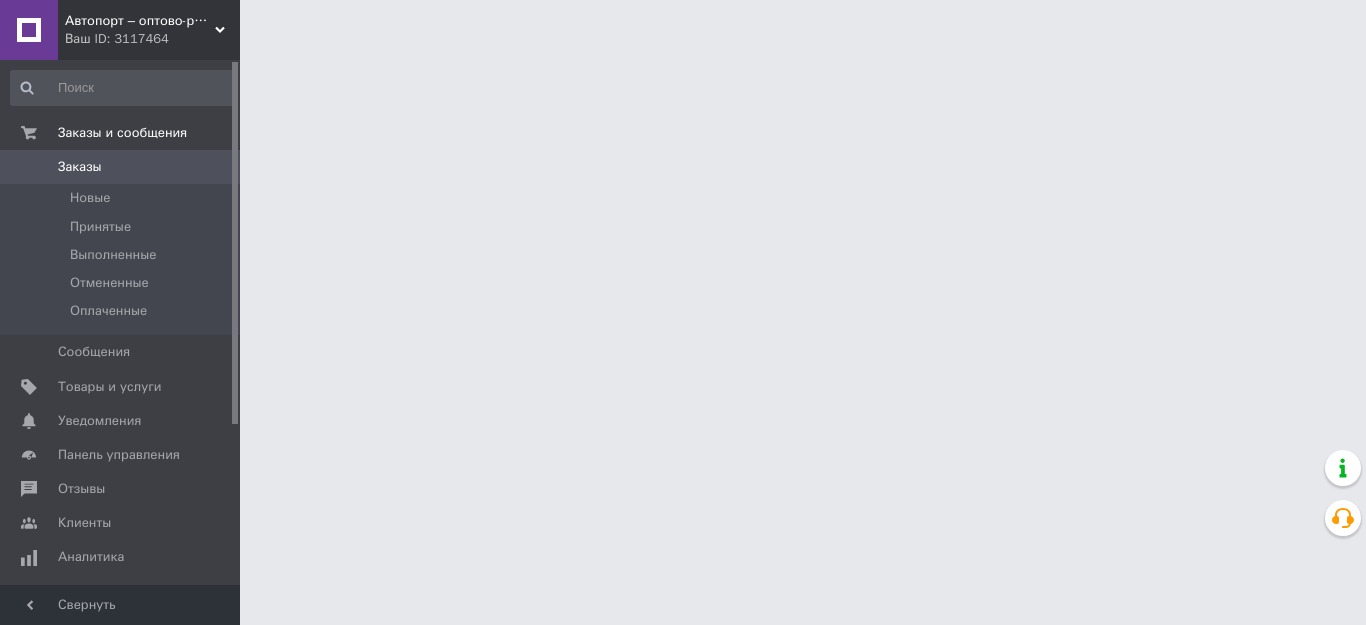 click on "Товары и услуги" at bounding box center [110, 387] 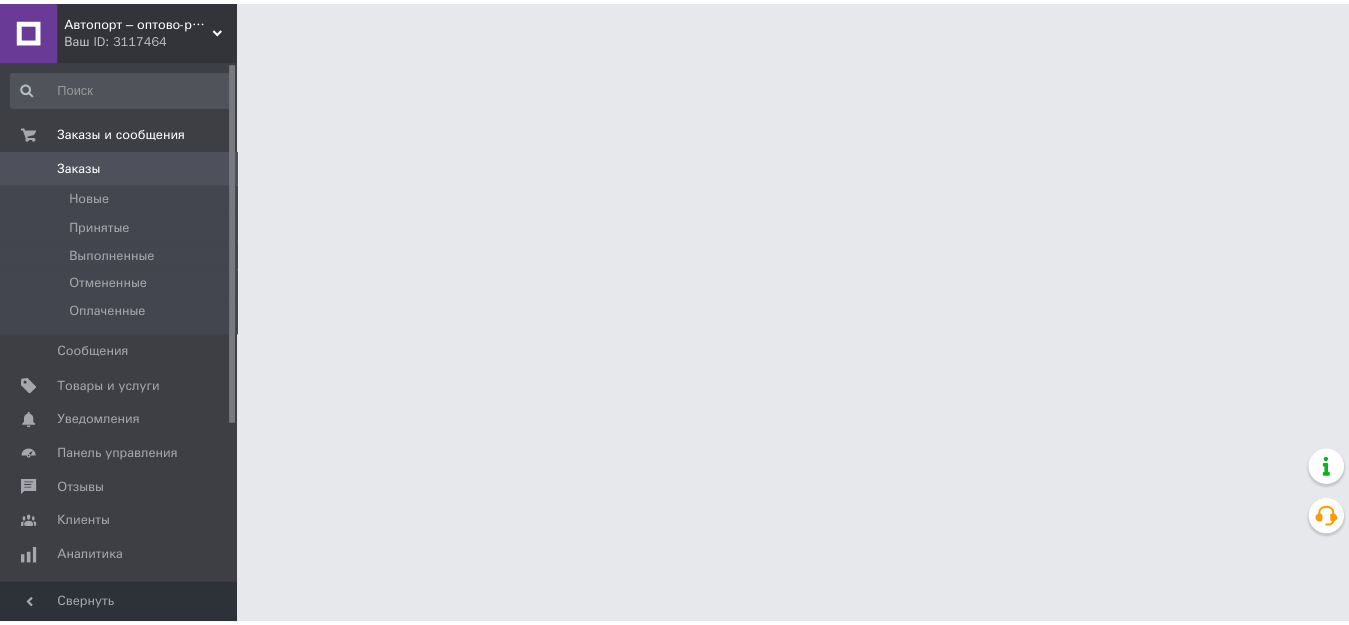scroll, scrollTop: 0, scrollLeft: 0, axis: both 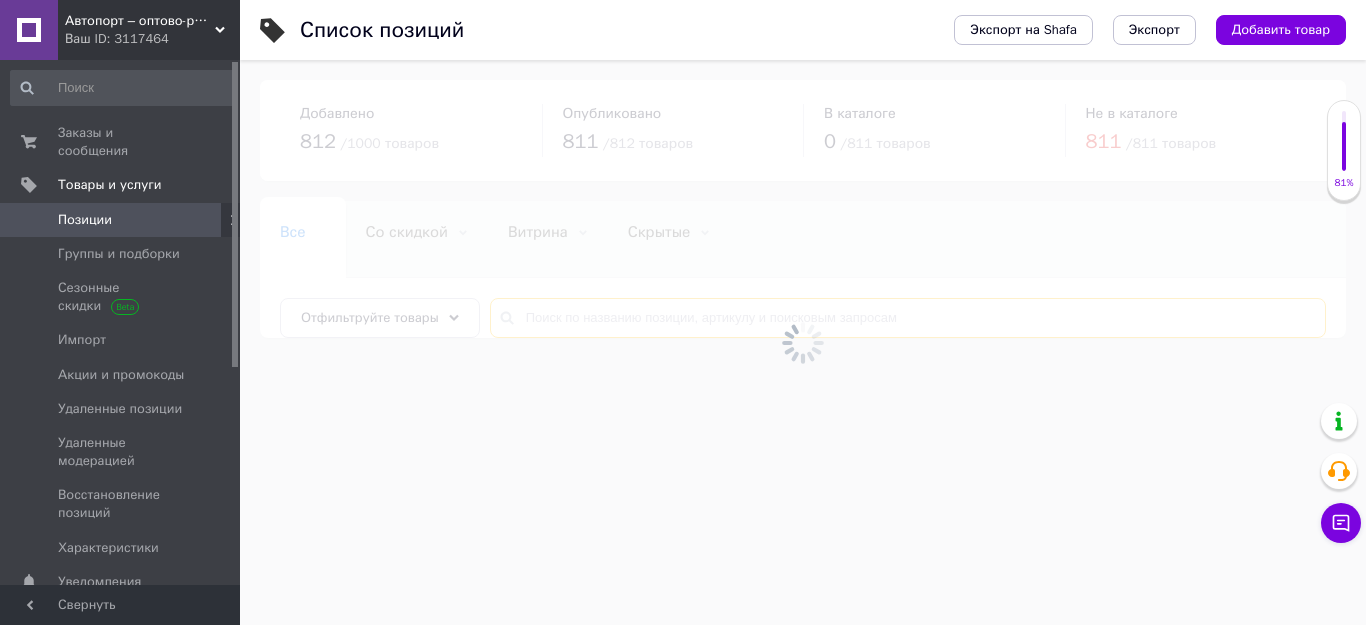 click at bounding box center [908, 318] 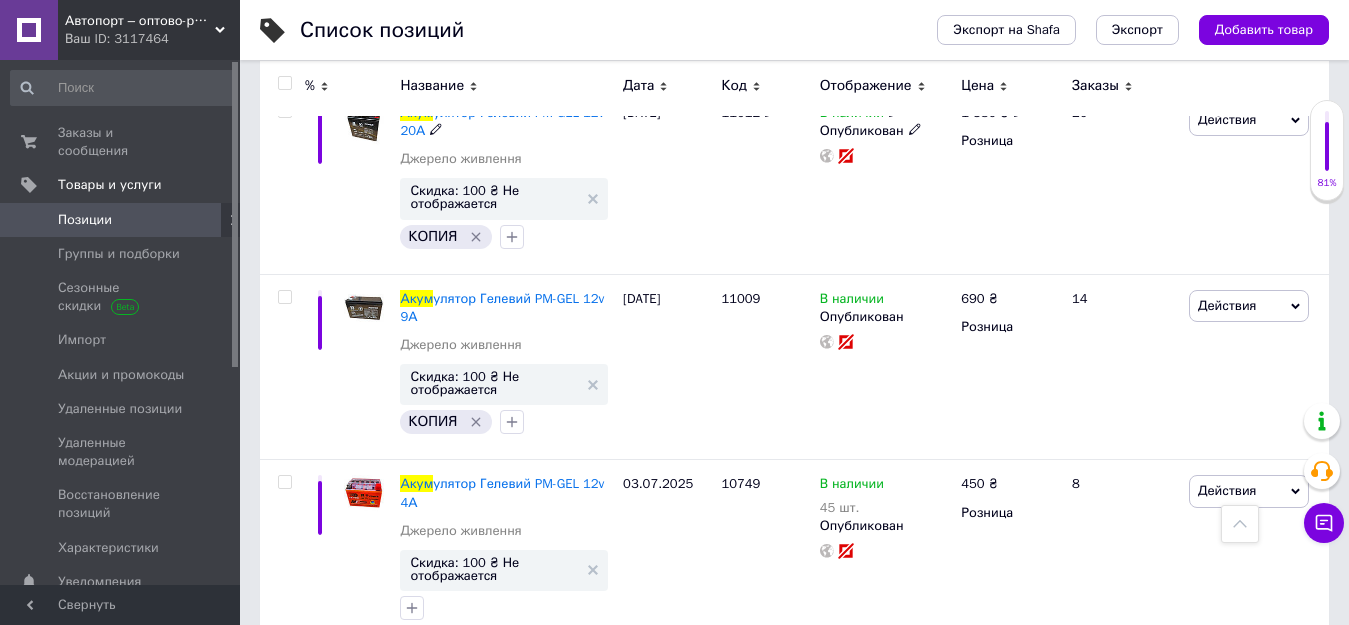 scroll, scrollTop: 700, scrollLeft: 0, axis: vertical 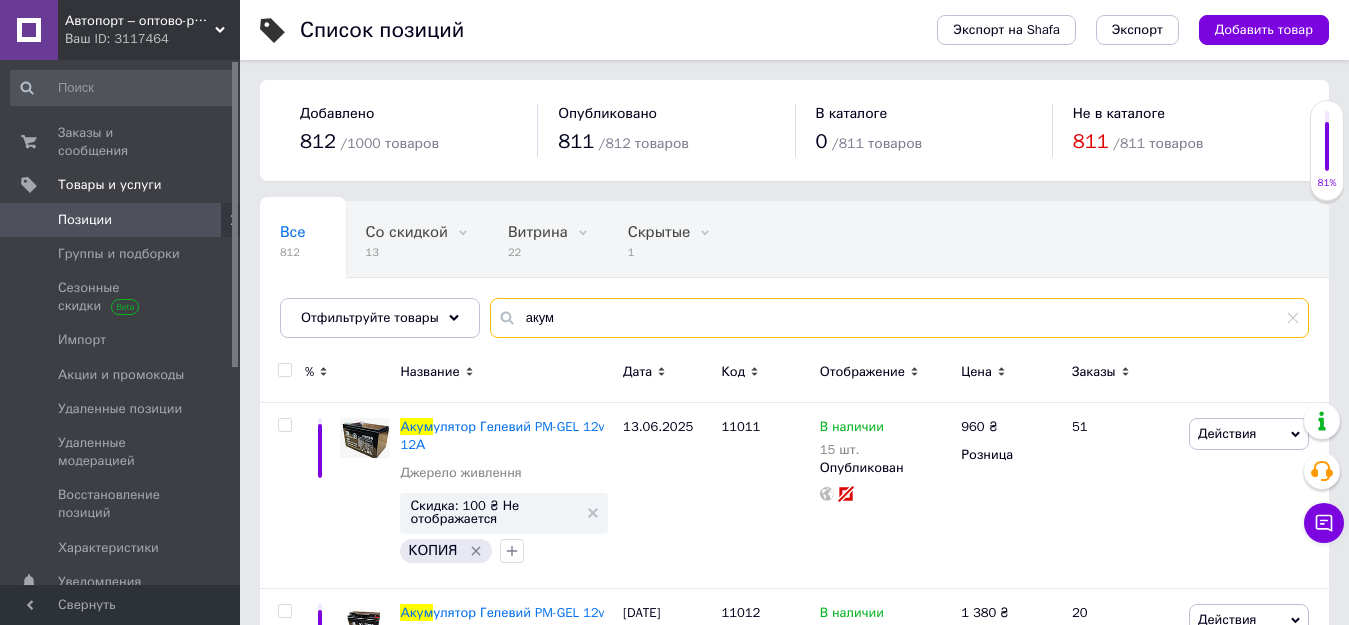 drag, startPoint x: 424, startPoint y: 293, endPoint x: 412, endPoint y: 287, distance: 13.416408 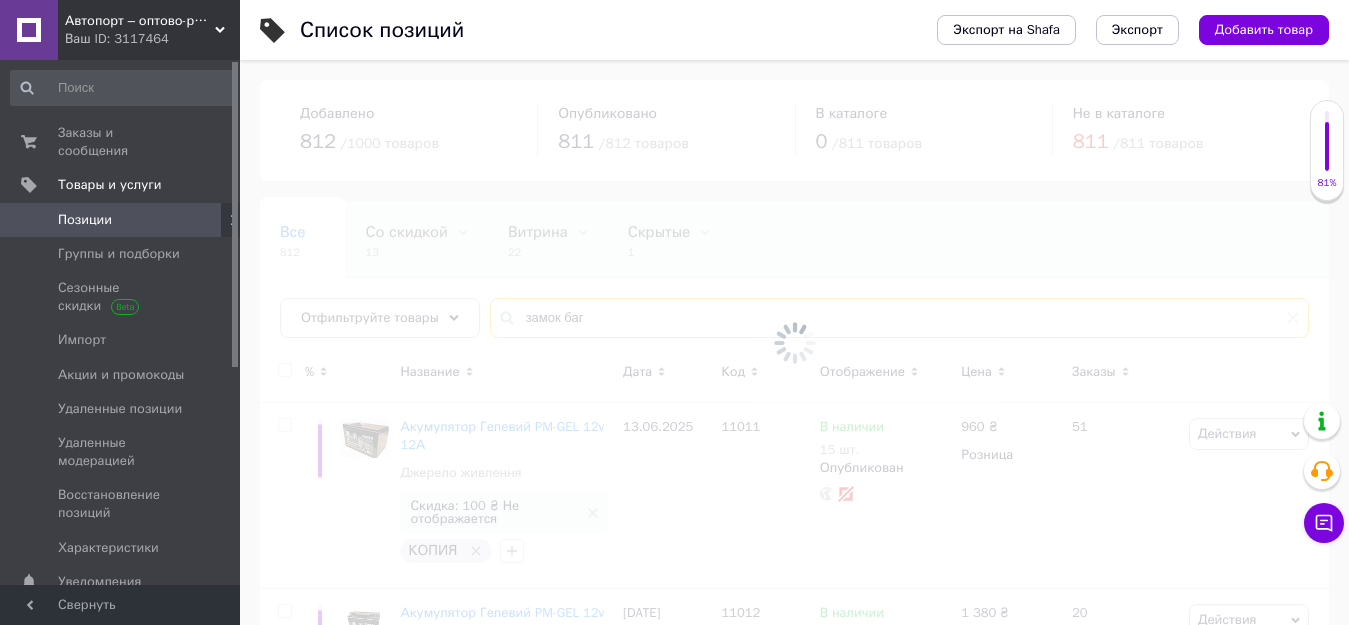 type on "замок баг" 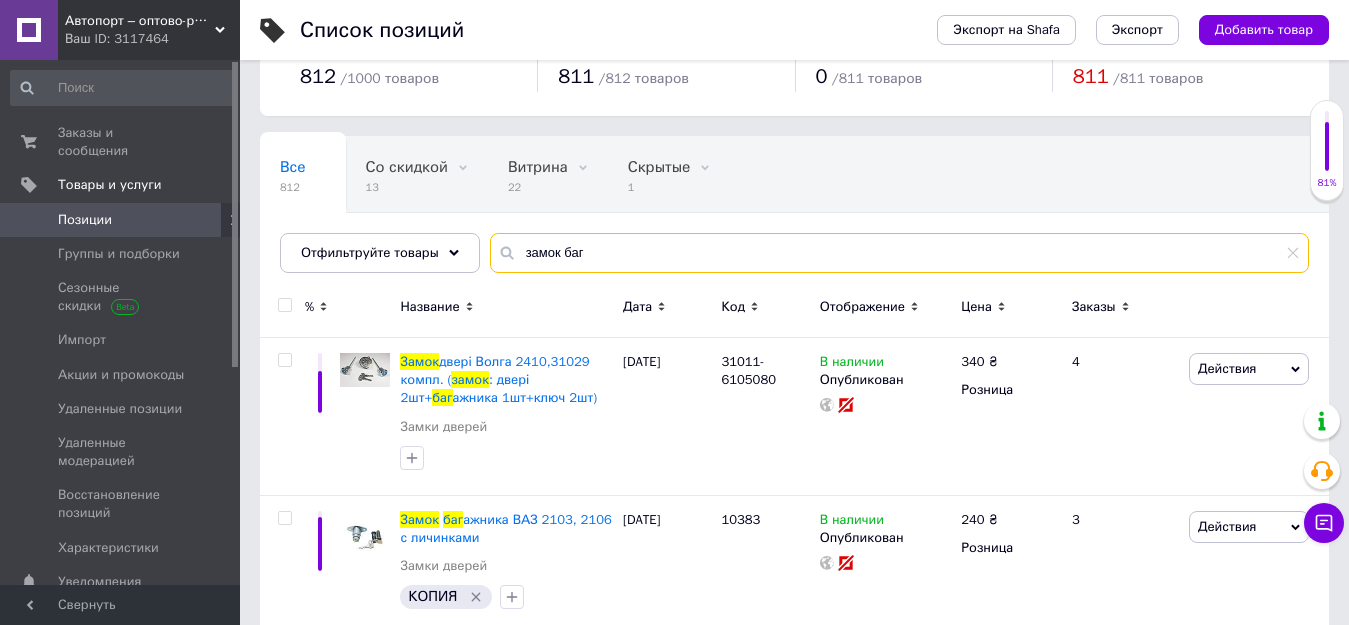 scroll, scrollTop: 100, scrollLeft: 0, axis: vertical 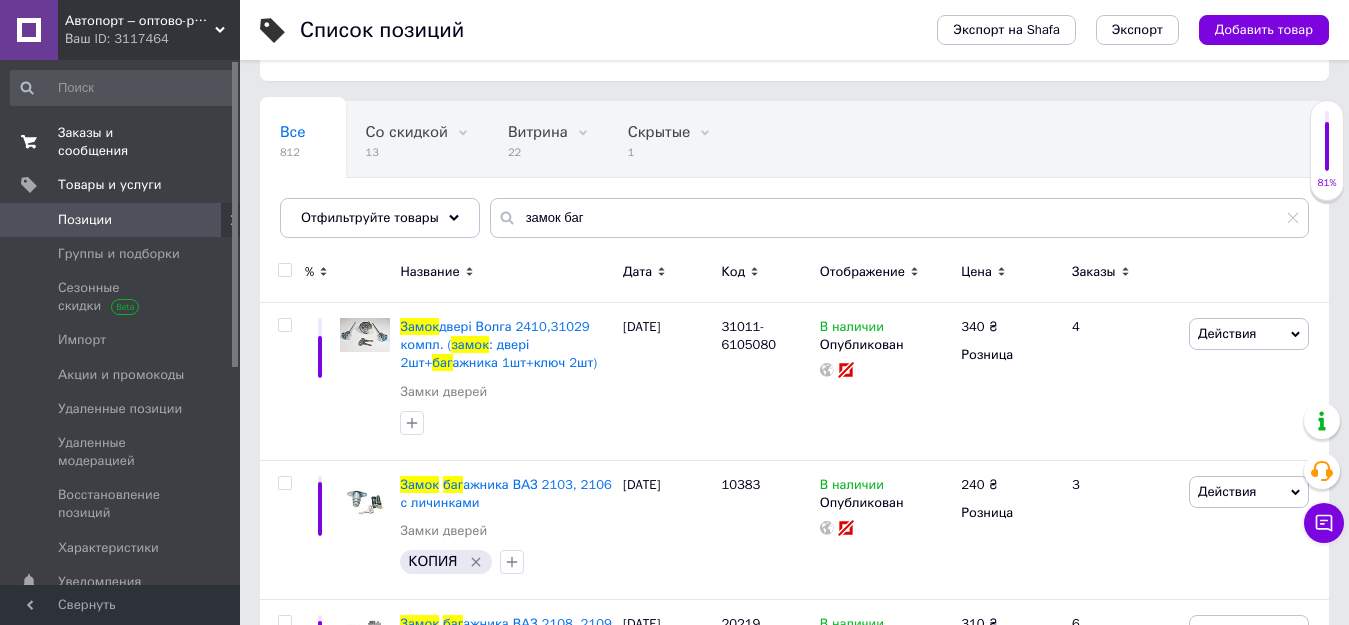 click on "Заказы и сообщения" at bounding box center (121, 142) 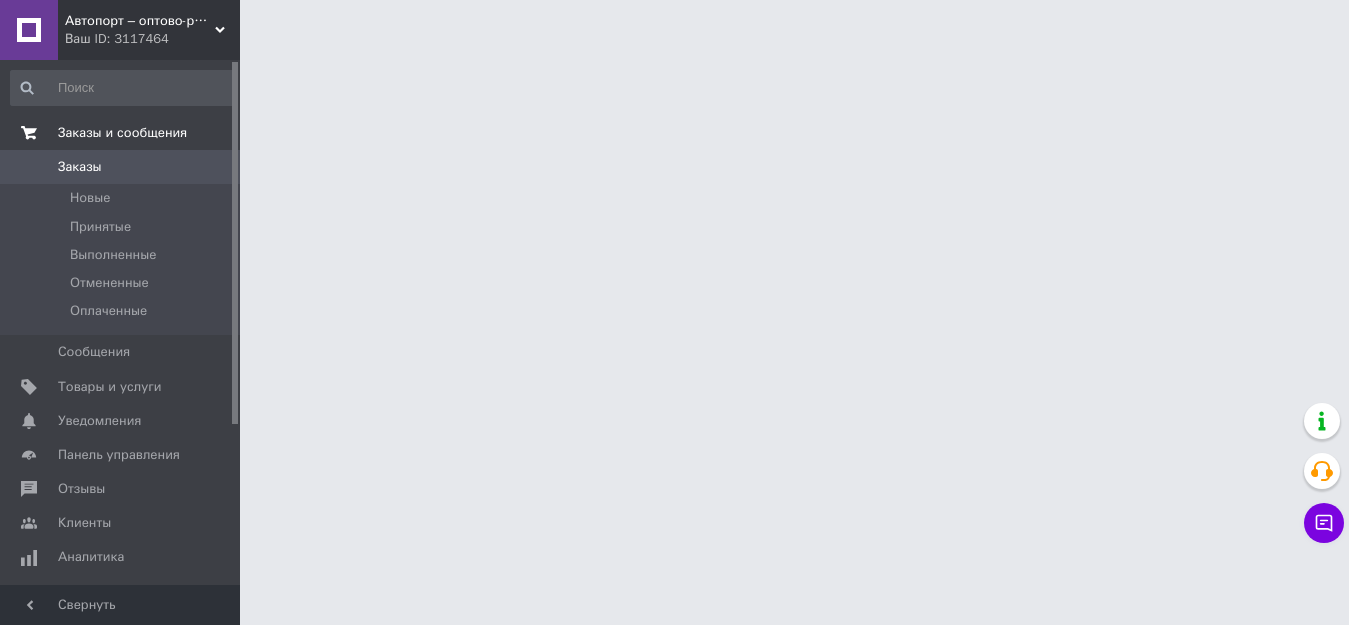 scroll, scrollTop: 0, scrollLeft: 0, axis: both 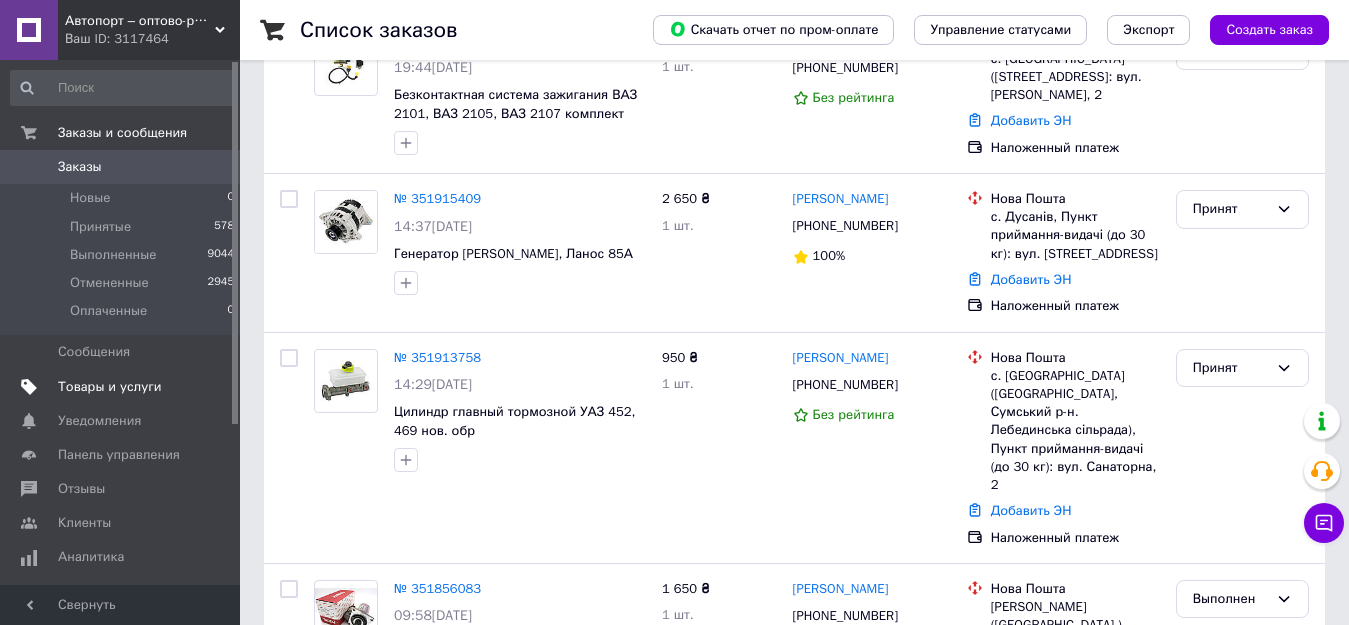 click on "Товары и услуги" at bounding box center [110, 387] 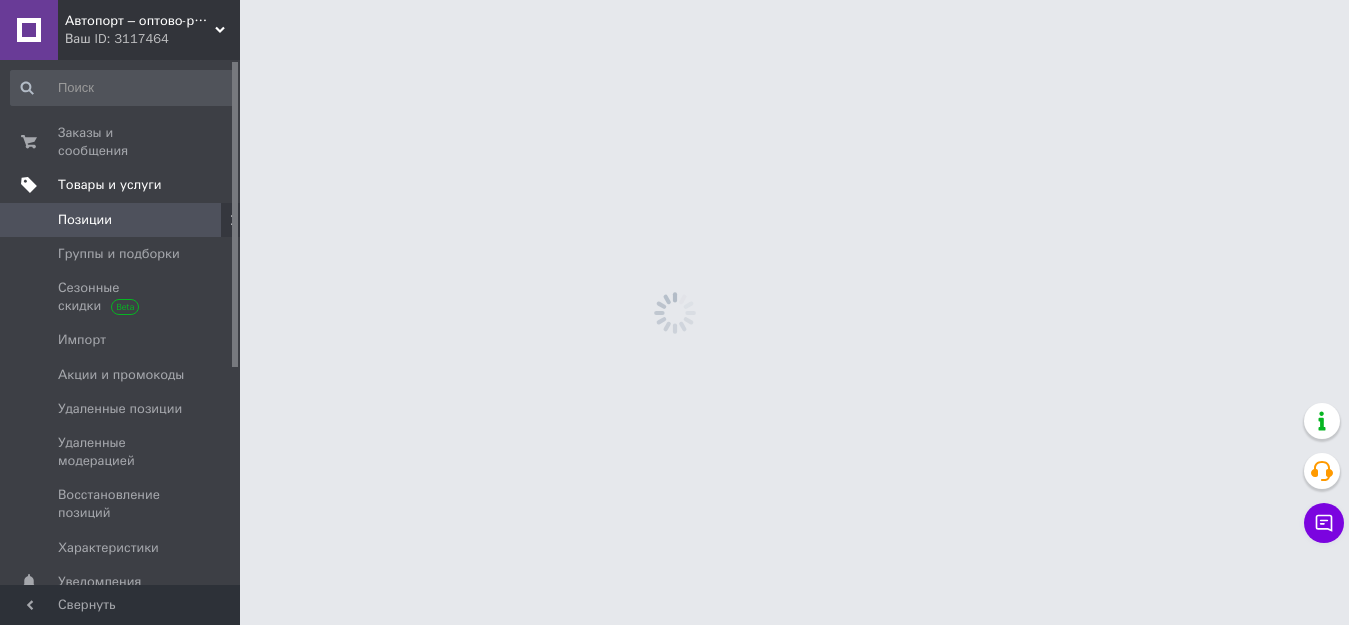 scroll, scrollTop: 0, scrollLeft: 0, axis: both 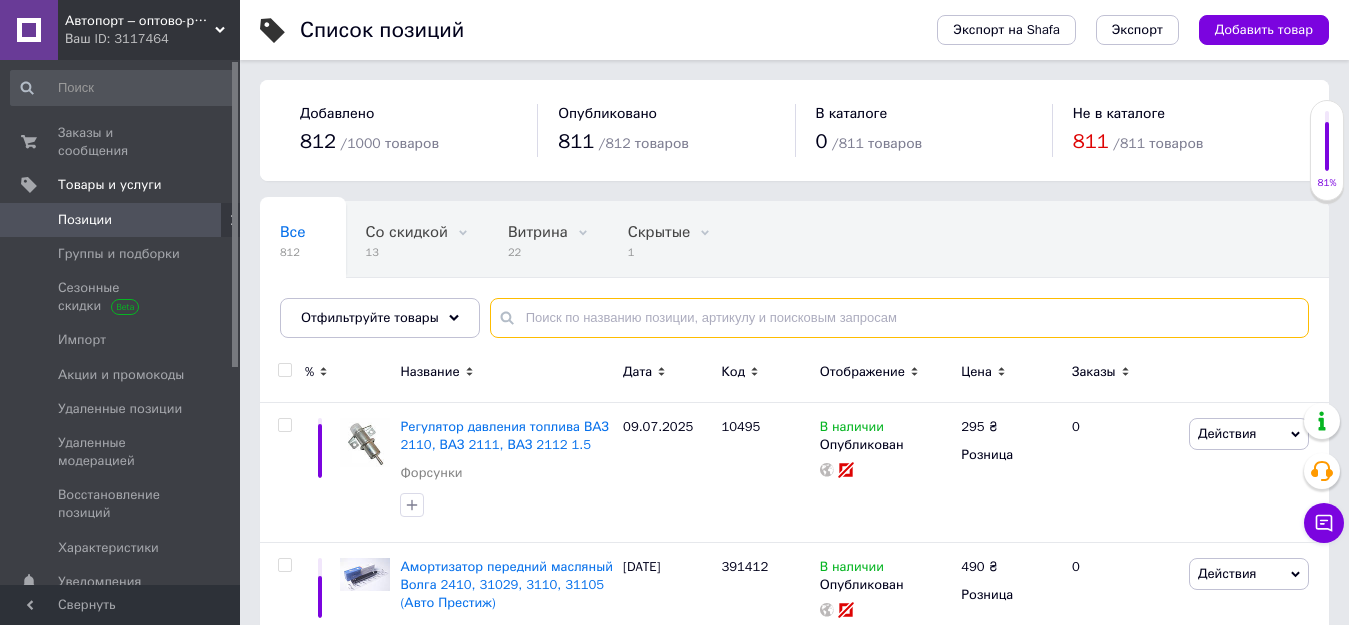 click at bounding box center (899, 318) 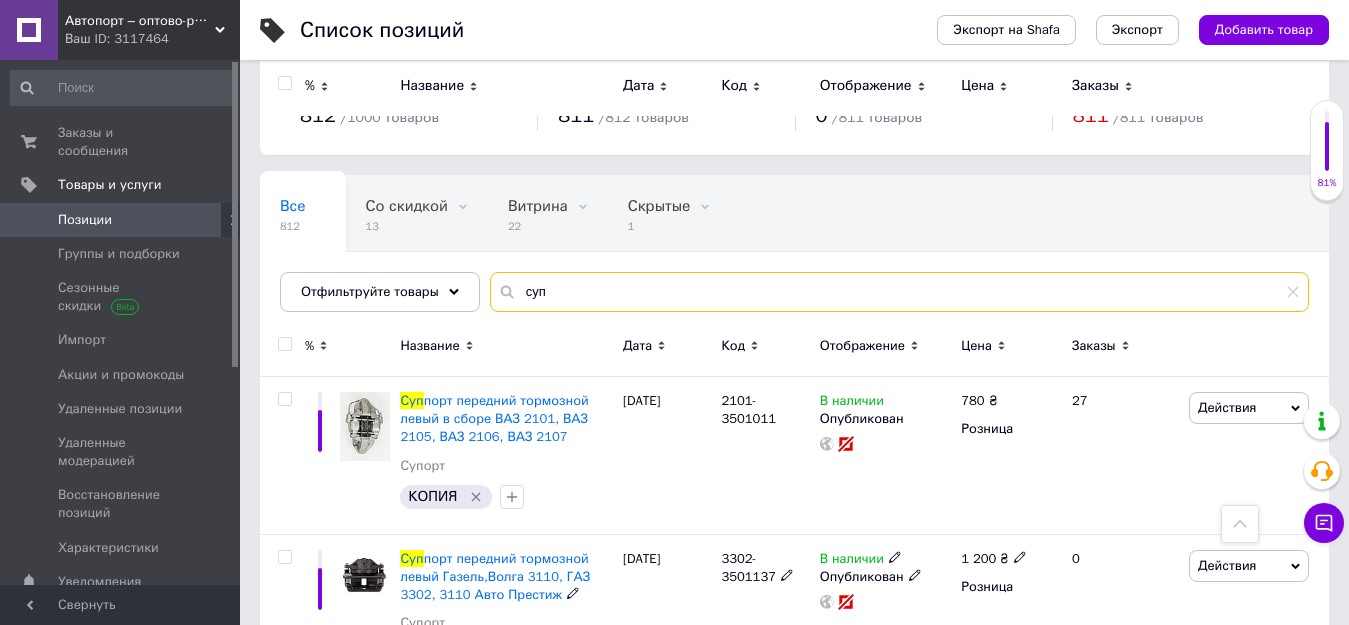 scroll, scrollTop: 0, scrollLeft: 0, axis: both 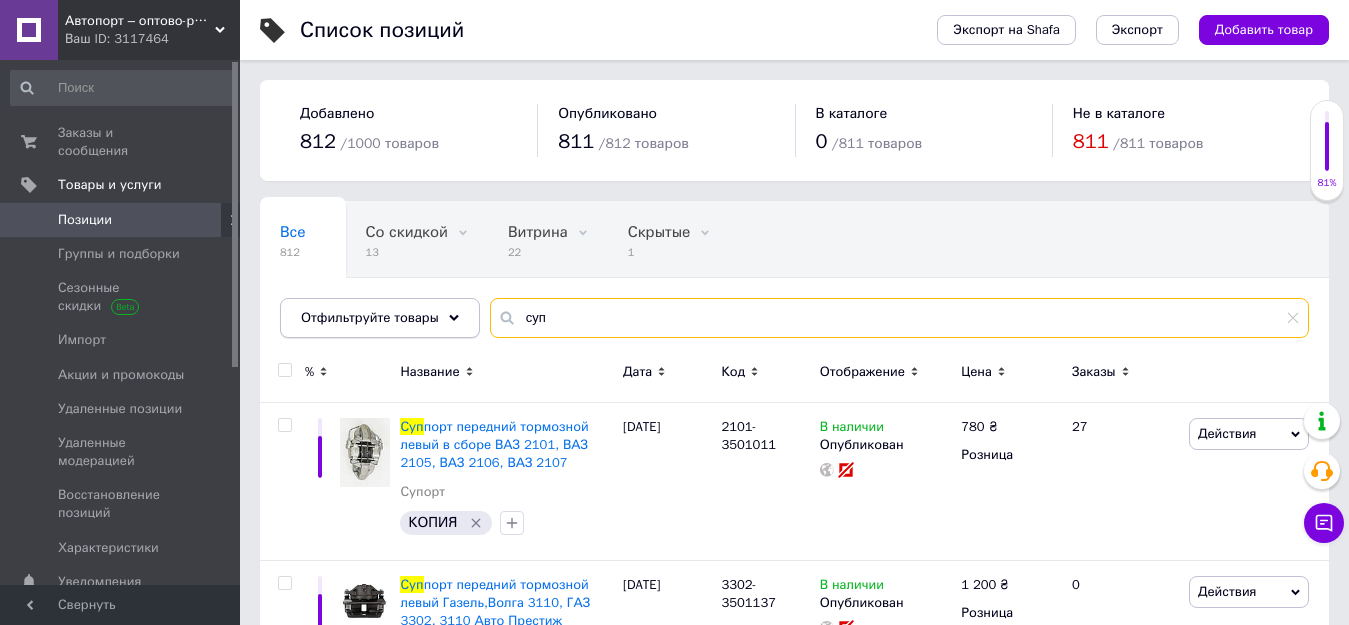 drag, startPoint x: 561, startPoint y: 306, endPoint x: 443, endPoint y: 301, distance: 118.10589 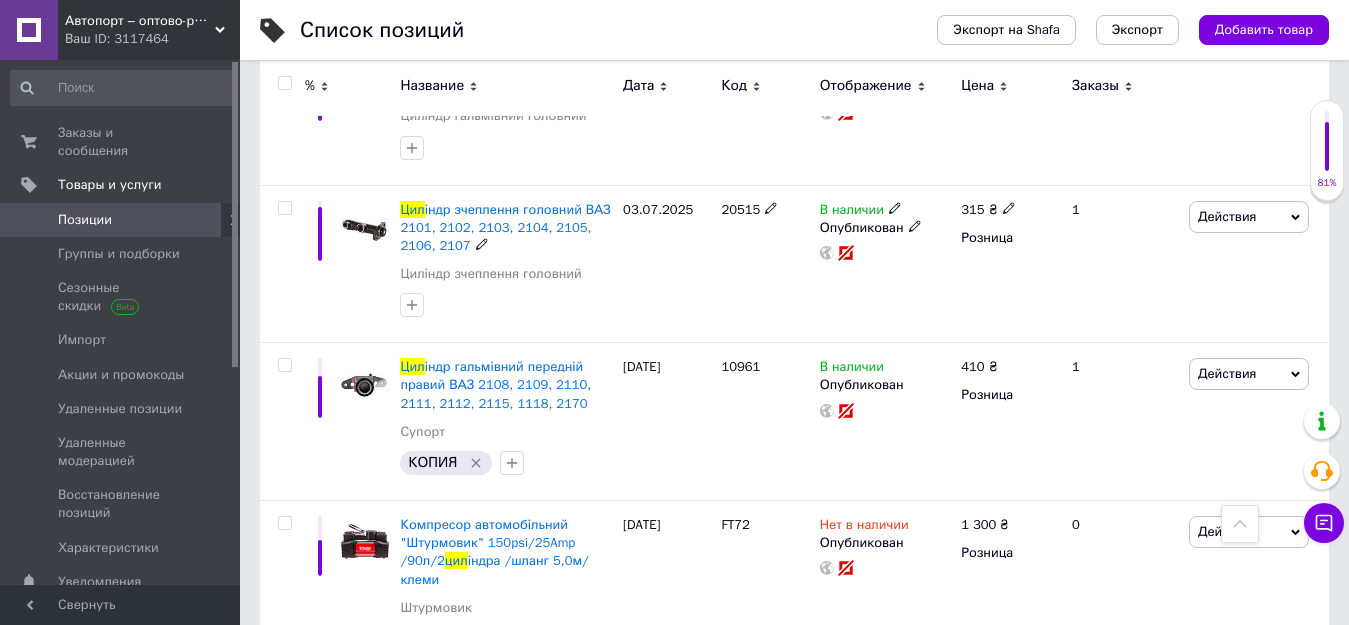 scroll, scrollTop: 2000, scrollLeft: 0, axis: vertical 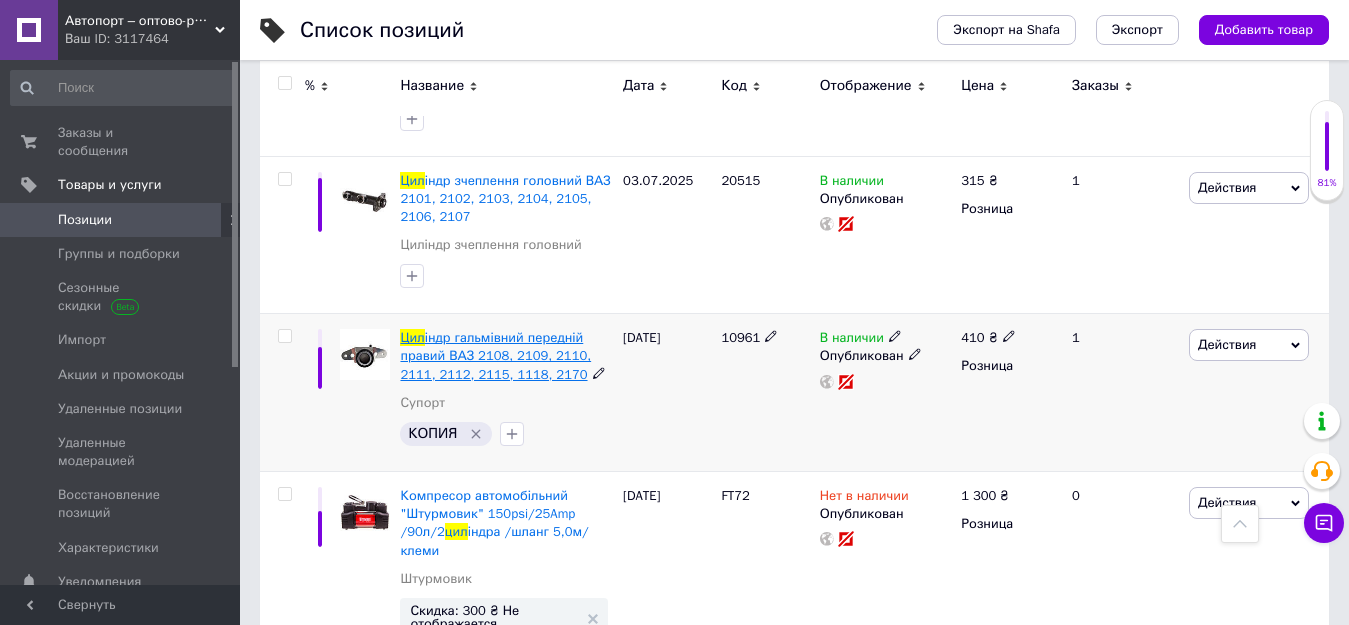type on "цил" 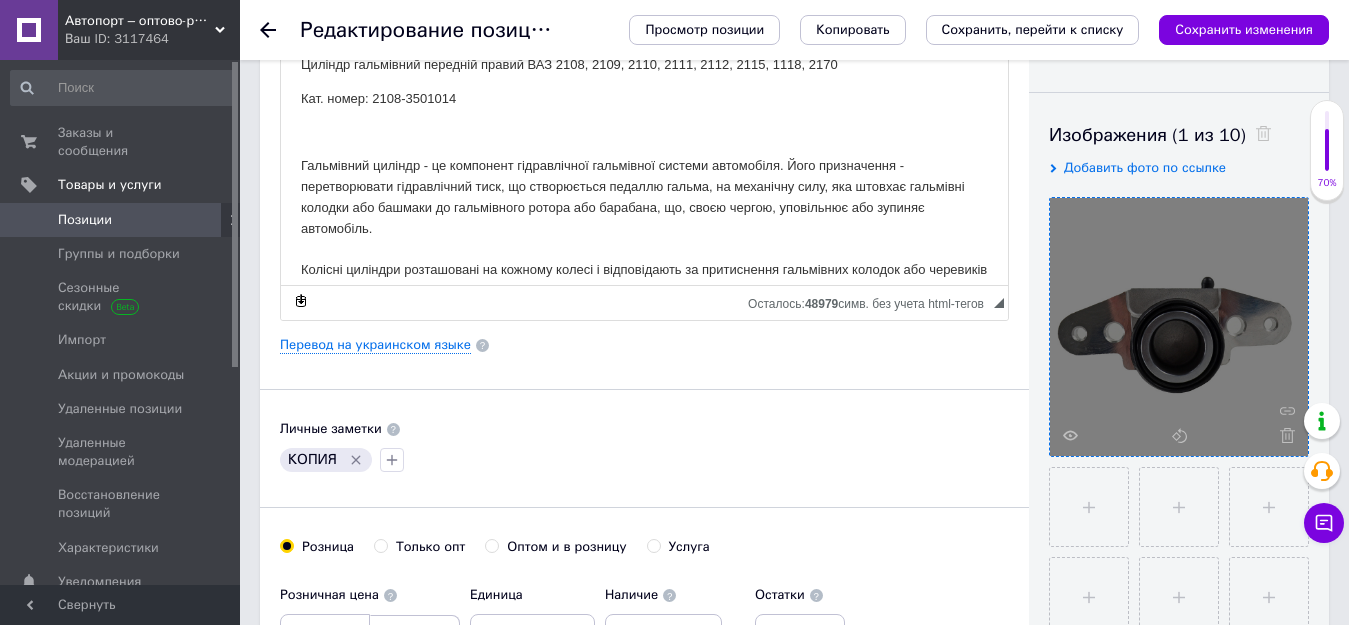 scroll, scrollTop: 400, scrollLeft: 0, axis: vertical 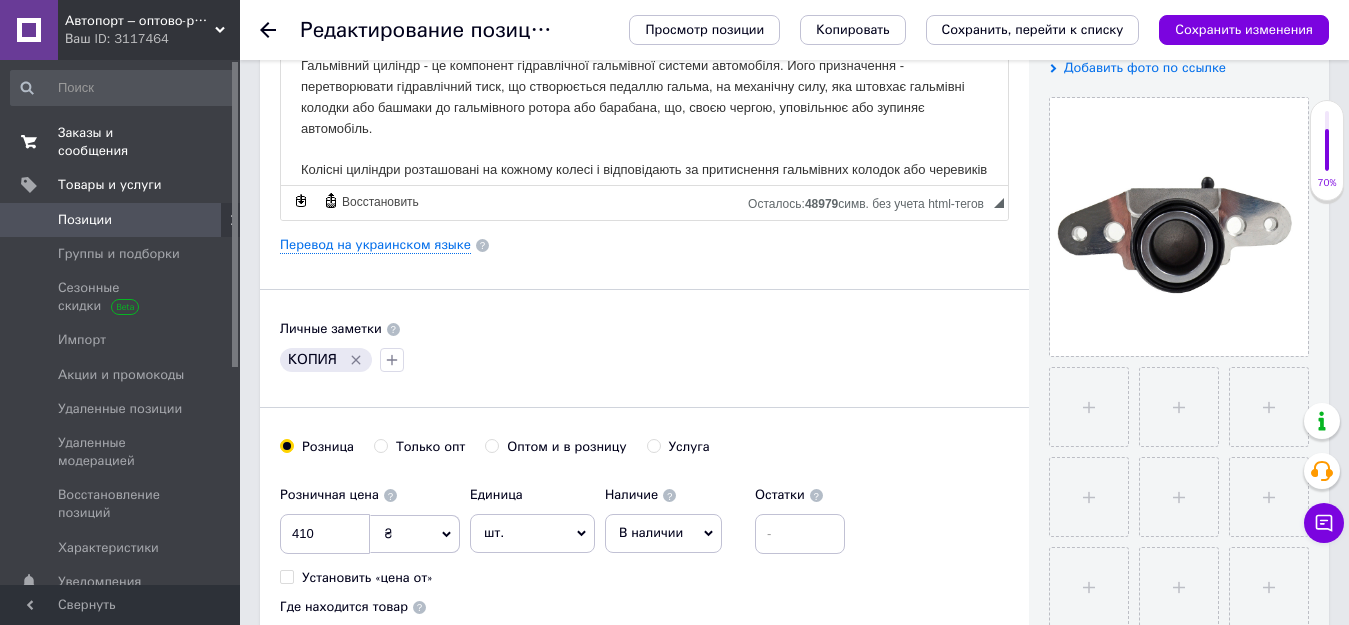 click on "Заказы и сообщения" at bounding box center (121, 142) 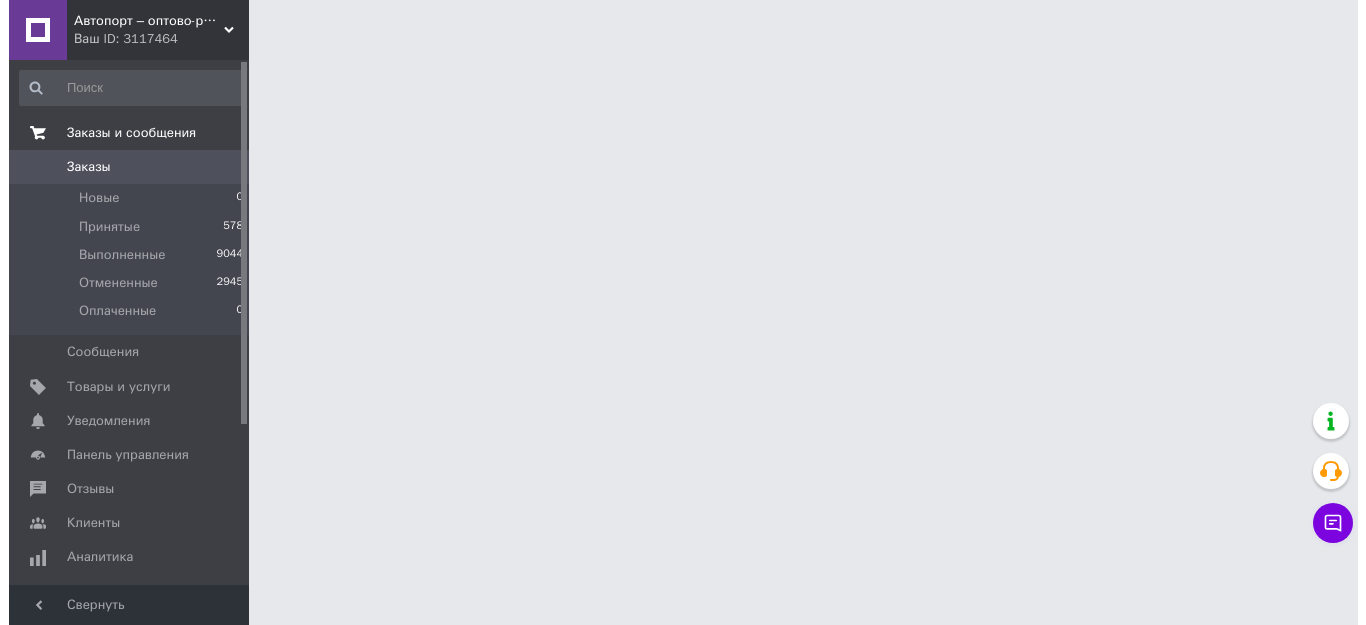 scroll, scrollTop: 0, scrollLeft: 0, axis: both 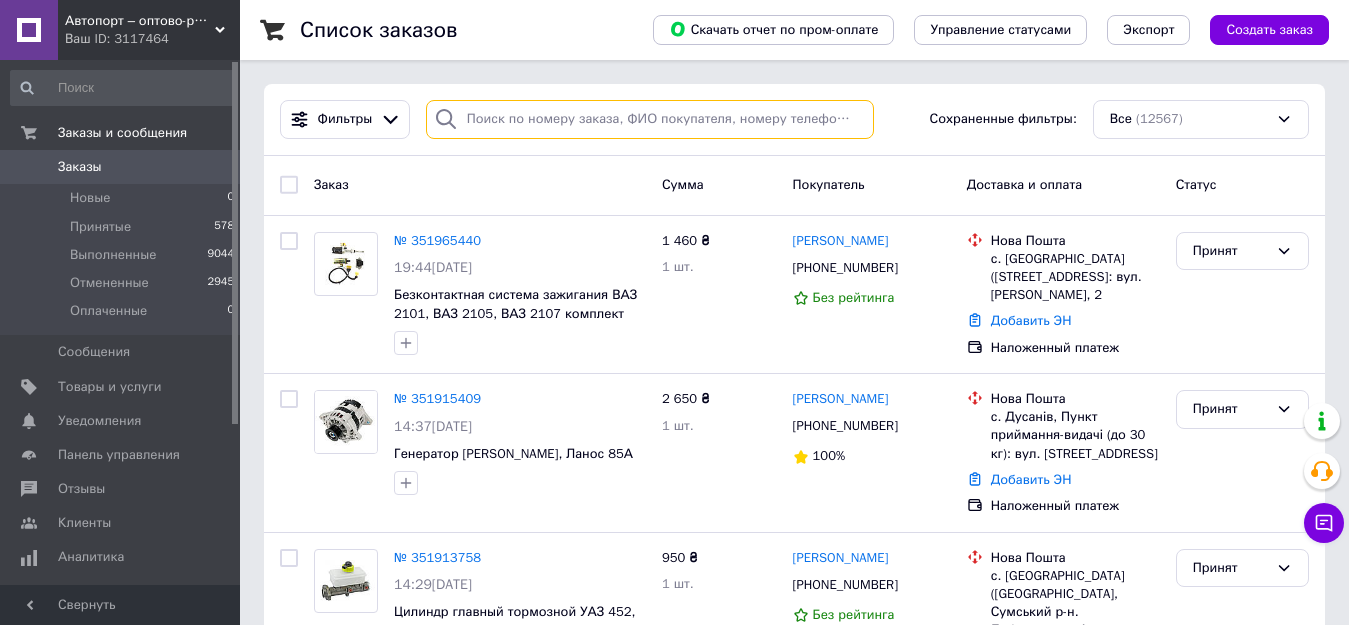 click at bounding box center [650, 119] 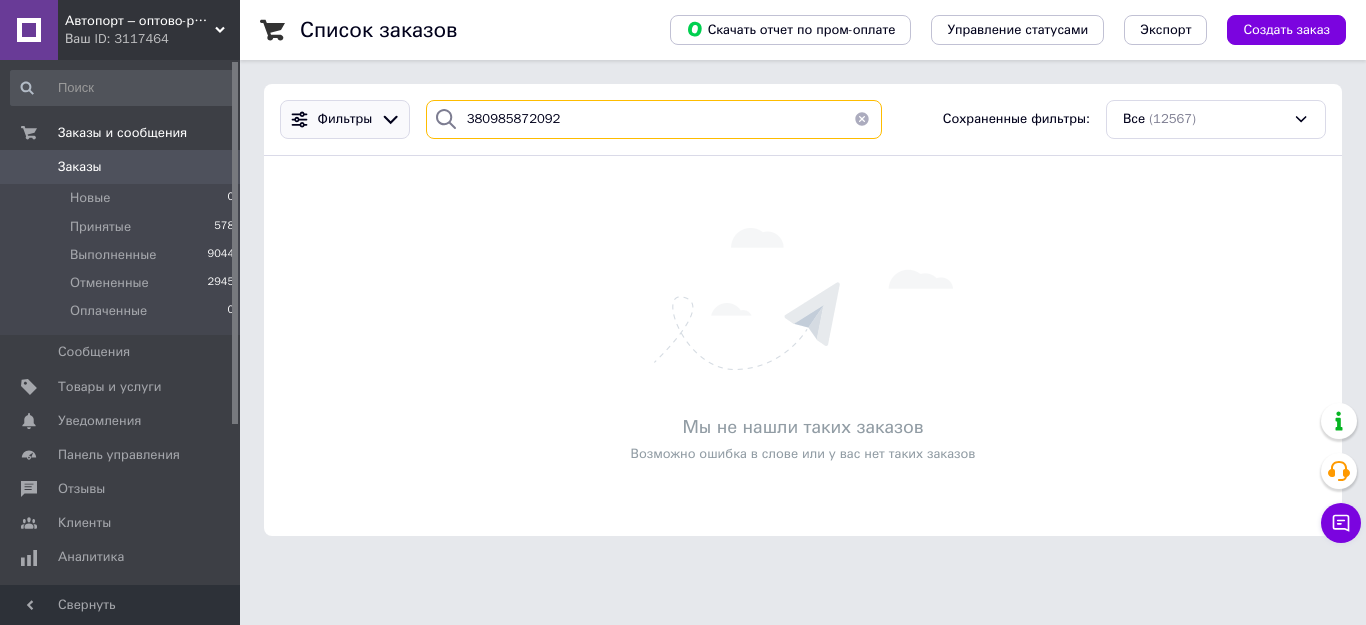 drag, startPoint x: 506, startPoint y: 123, endPoint x: 350, endPoint y: 113, distance: 156.32019 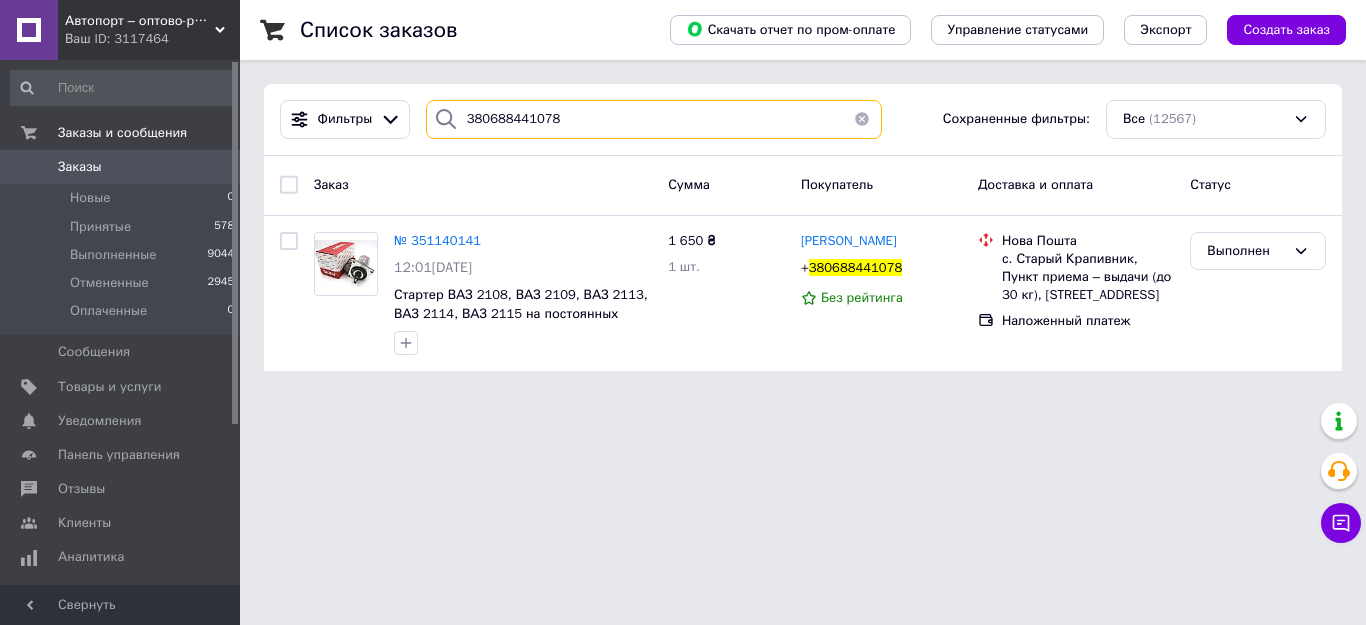 type on "380688441078" 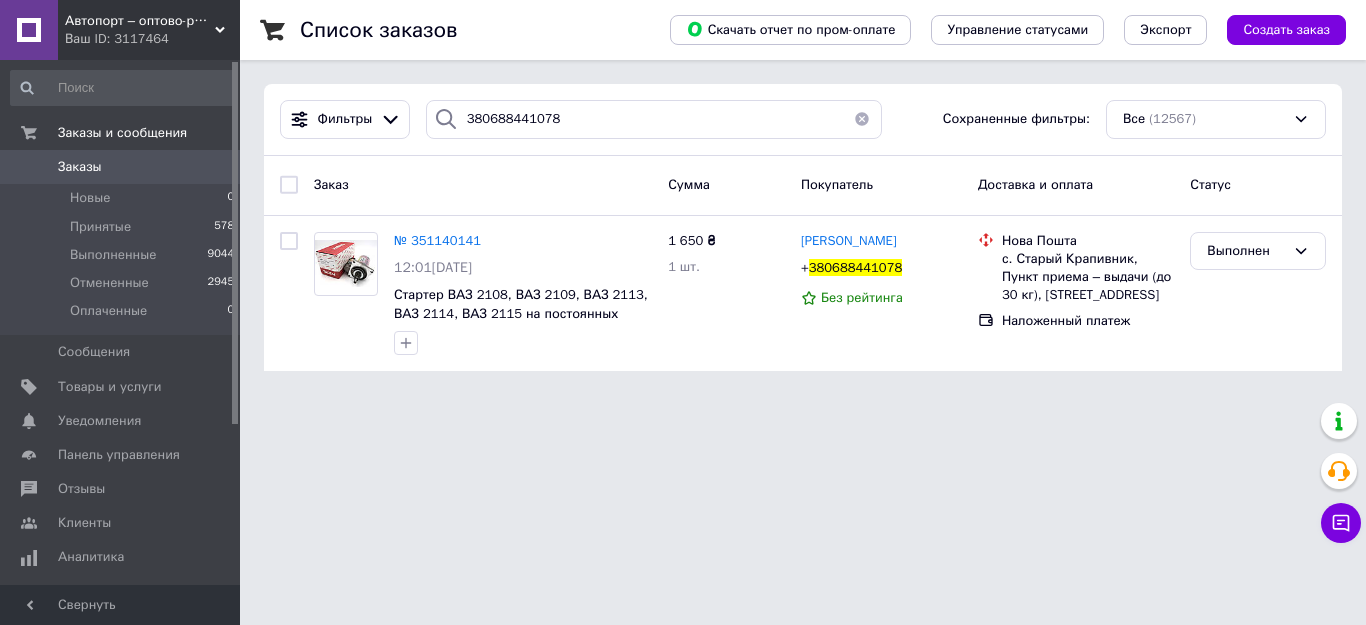 click on "Автопорт – оптово-розничная компания по продаже автозапчастей Ваш ID: 3117464 Сайт Автопорт – оптово-розничная компани... Кабинет покупателя Проверить состояние системы Справка Выйти Заказы и сообщения Заказы 0 Новые 0 Принятые 578 Выполненные 9044 Отмененные 2945 Оплаченные 0 Сообщения 0 Товары и услуги Уведомления 0 0 Панель управления Отзывы Клиенты Аналитика Инструменты вебмастера и SEO Управление сайтом Кошелек компании Маркет Настройки Тарифы и счета Prom сайт 1 000 Свернуть
Список заказов   Экспорт +" at bounding box center [683, 197] 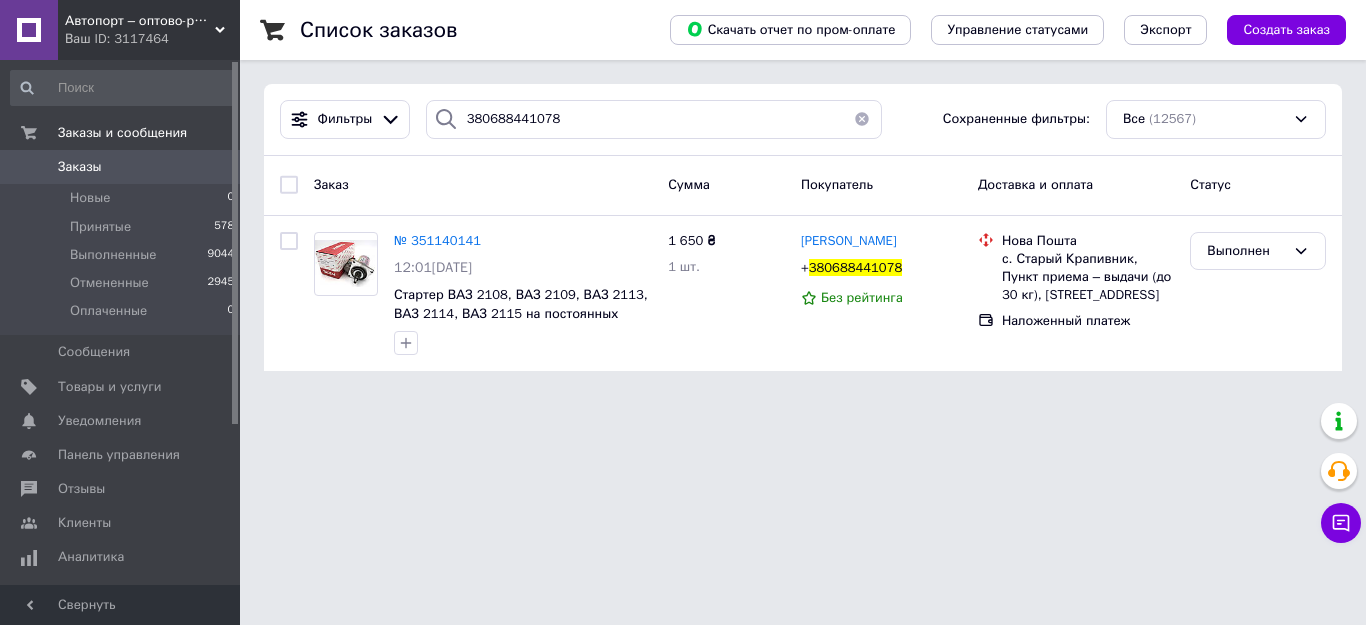 click on "Заказы" at bounding box center (121, 167) 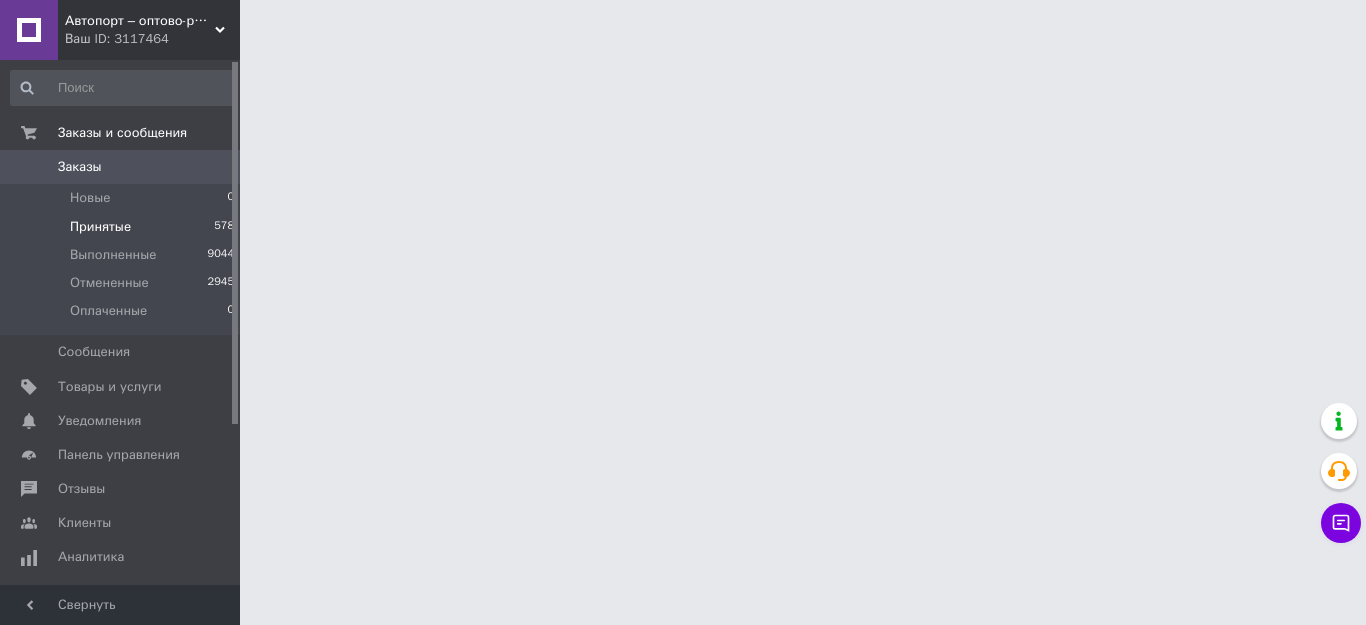 click on "Принятые 578" at bounding box center (123, 227) 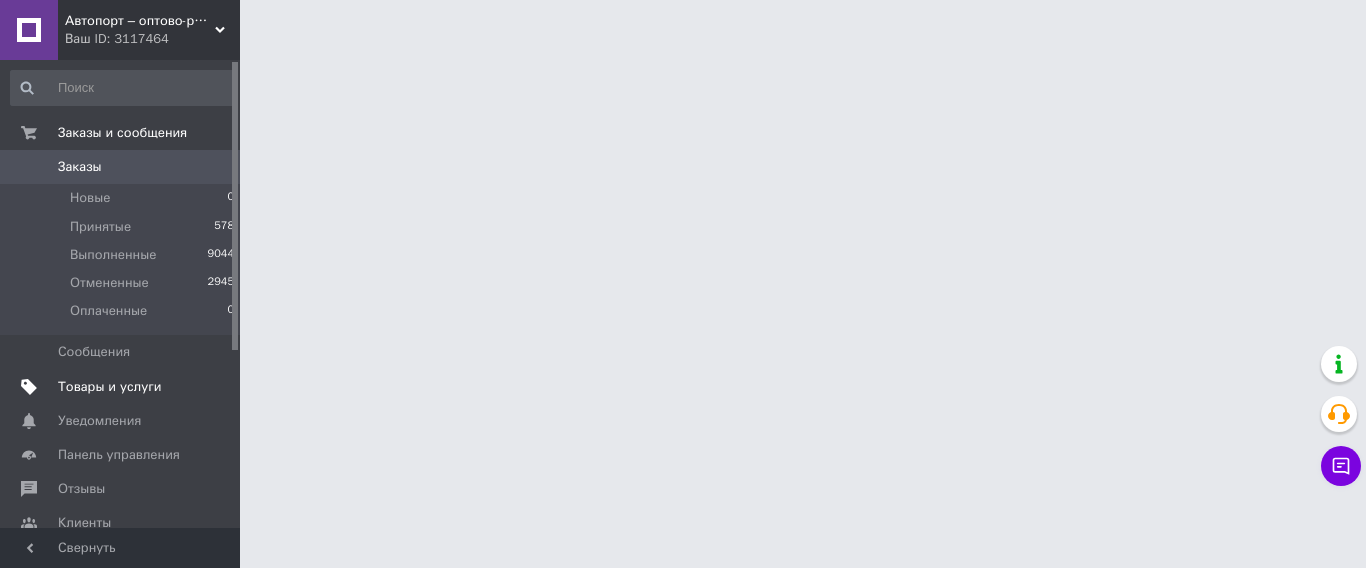 click on "Товары и услуги" at bounding box center (110, 387) 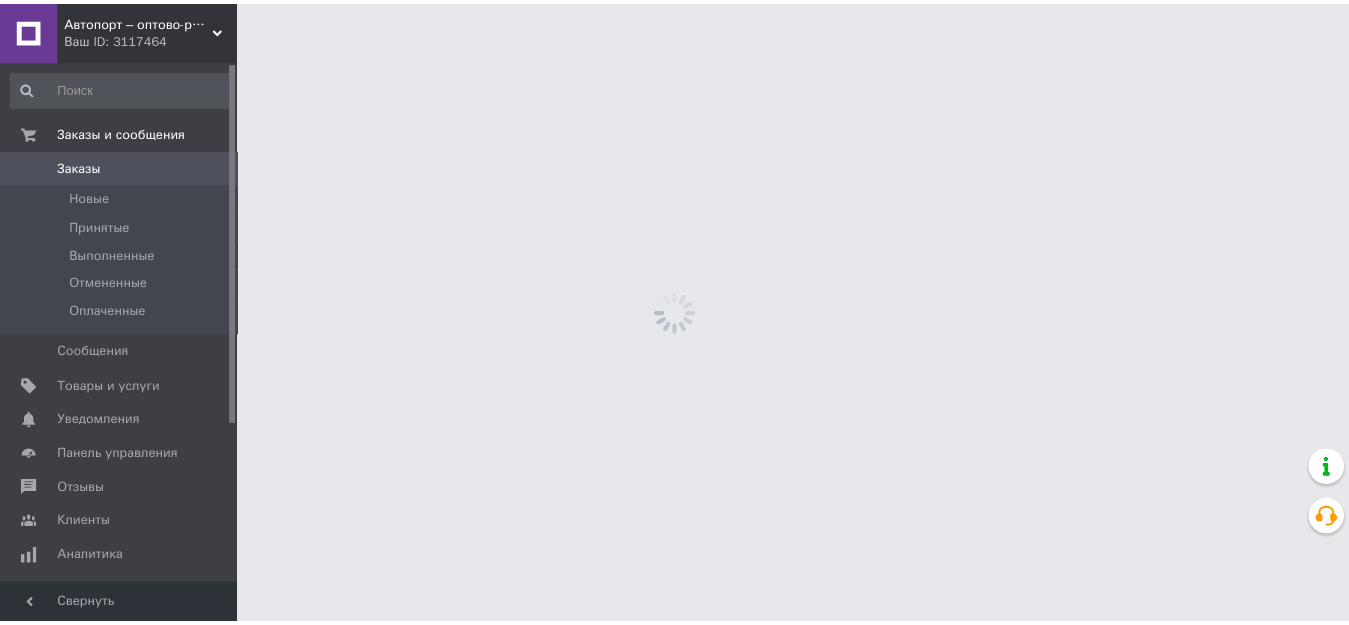 scroll, scrollTop: 0, scrollLeft: 0, axis: both 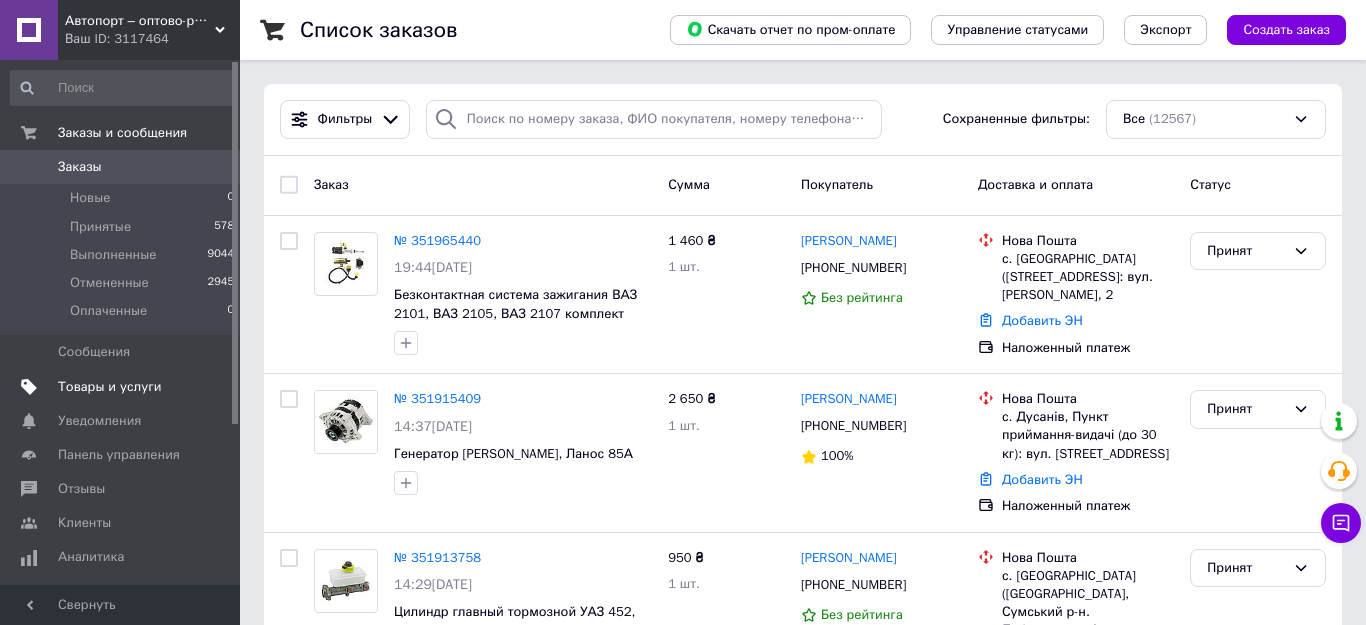 click on "Товары и услуги" at bounding box center (110, 387) 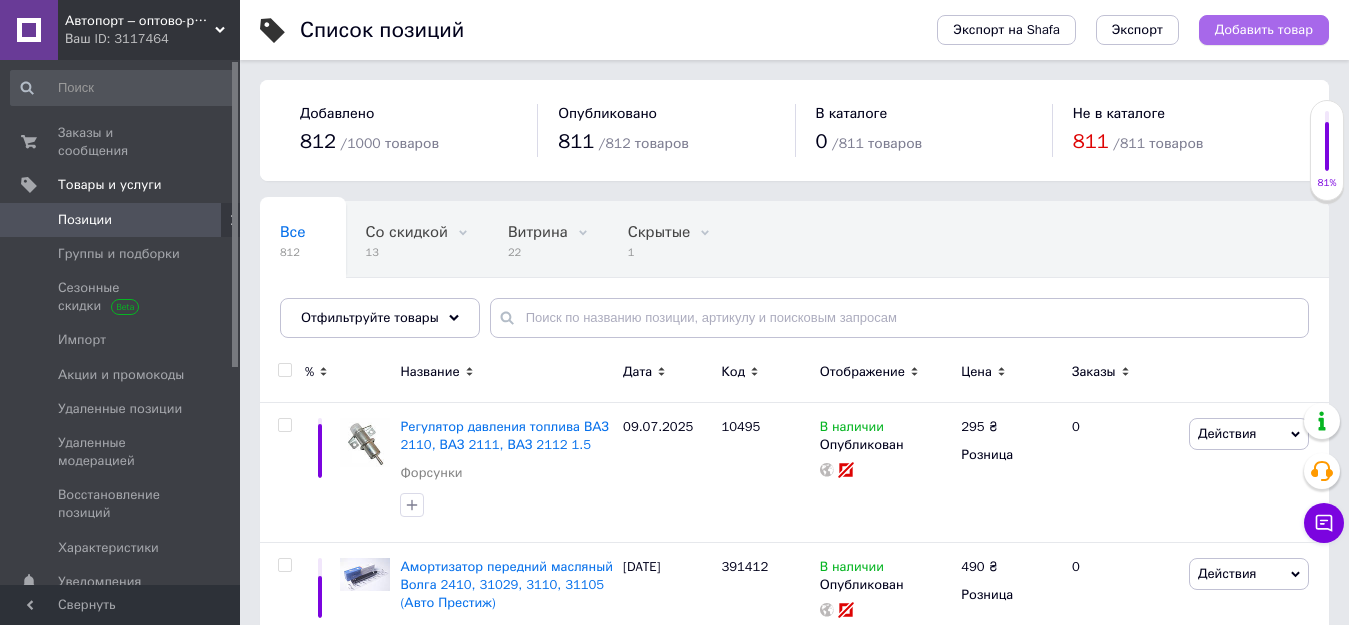click on "Добавить товар" at bounding box center [1264, 30] 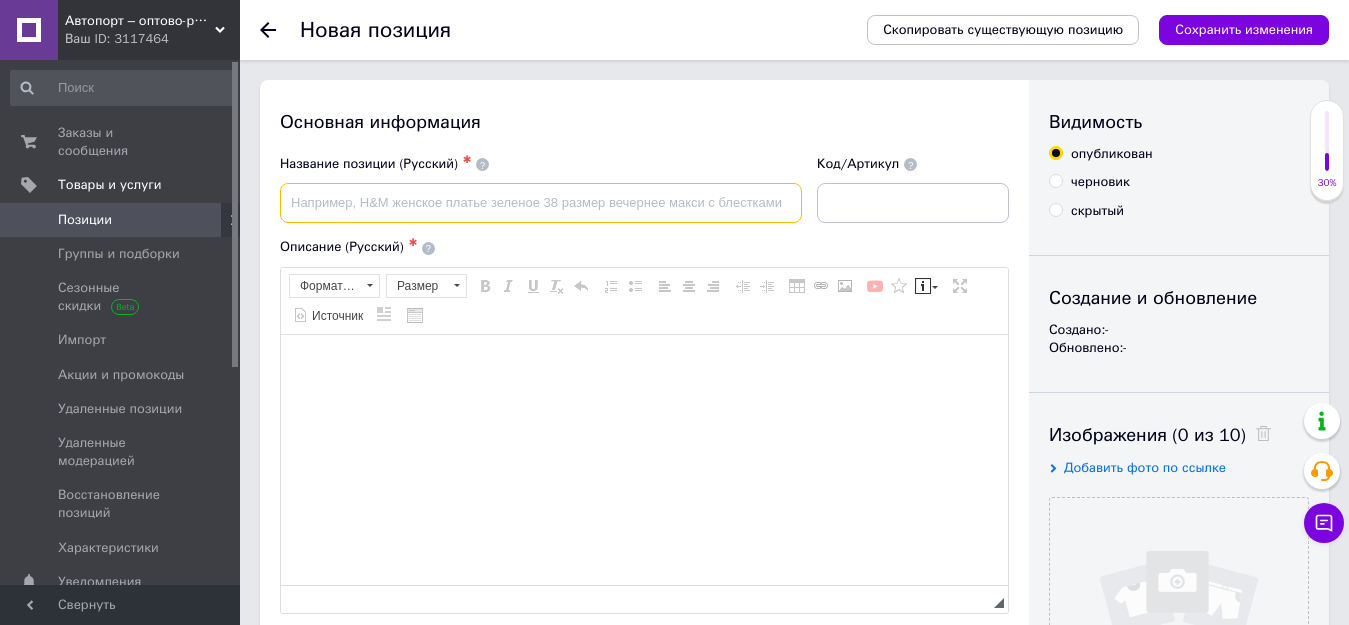 click at bounding box center (541, 203) 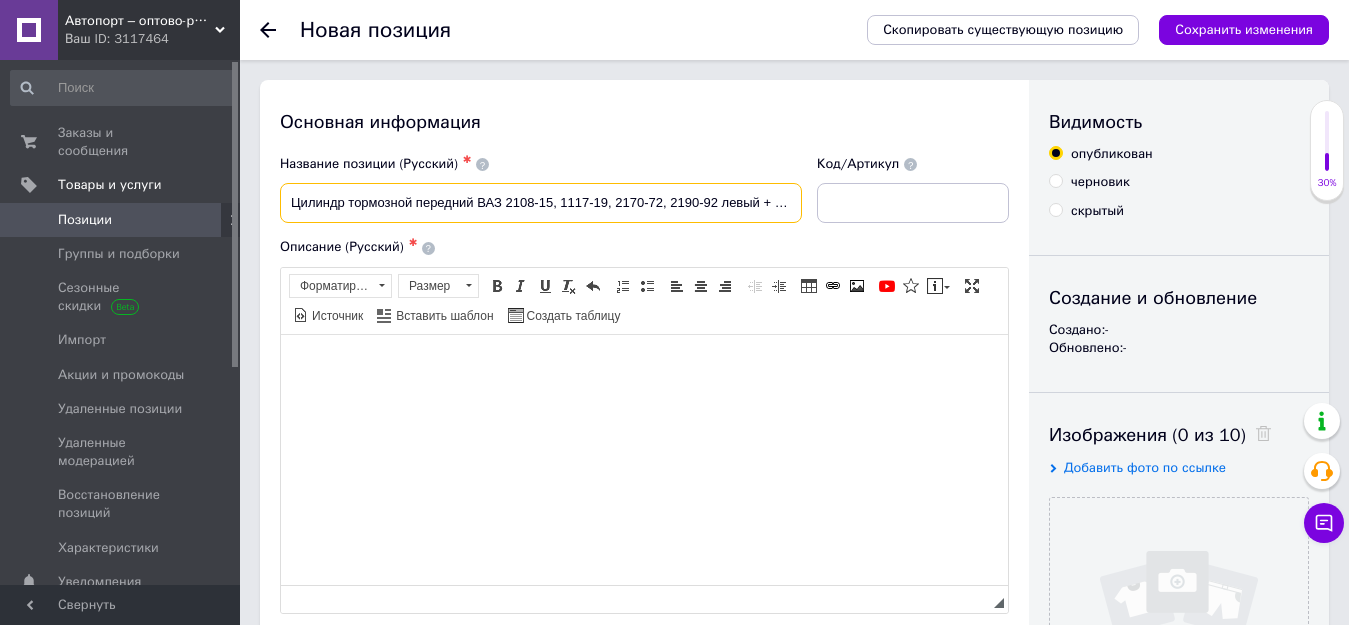 scroll, scrollTop: 0, scrollLeft: 77, axis: horizontal 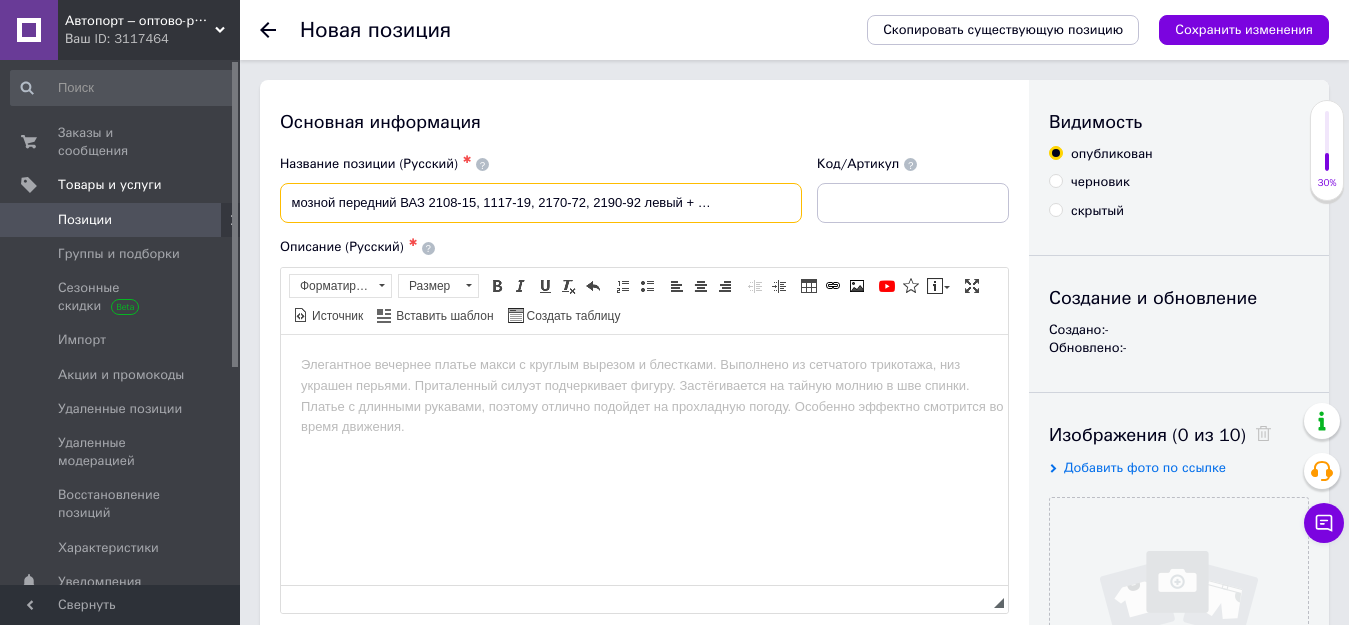 drag, startPoint x: 455, startPoint y: 199, endPoint x: 637, endPoint y: 205, distance: 182.09888 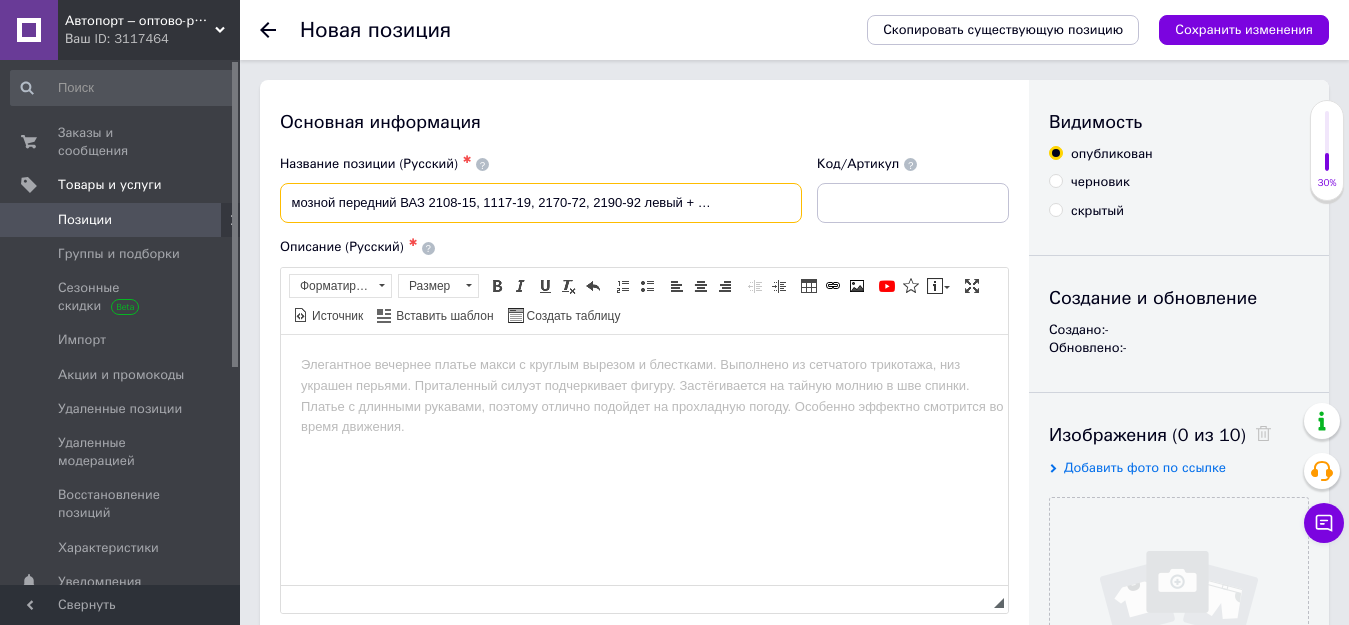 scroll, scrollTop: 0, scrollLeft: 0, axis: both 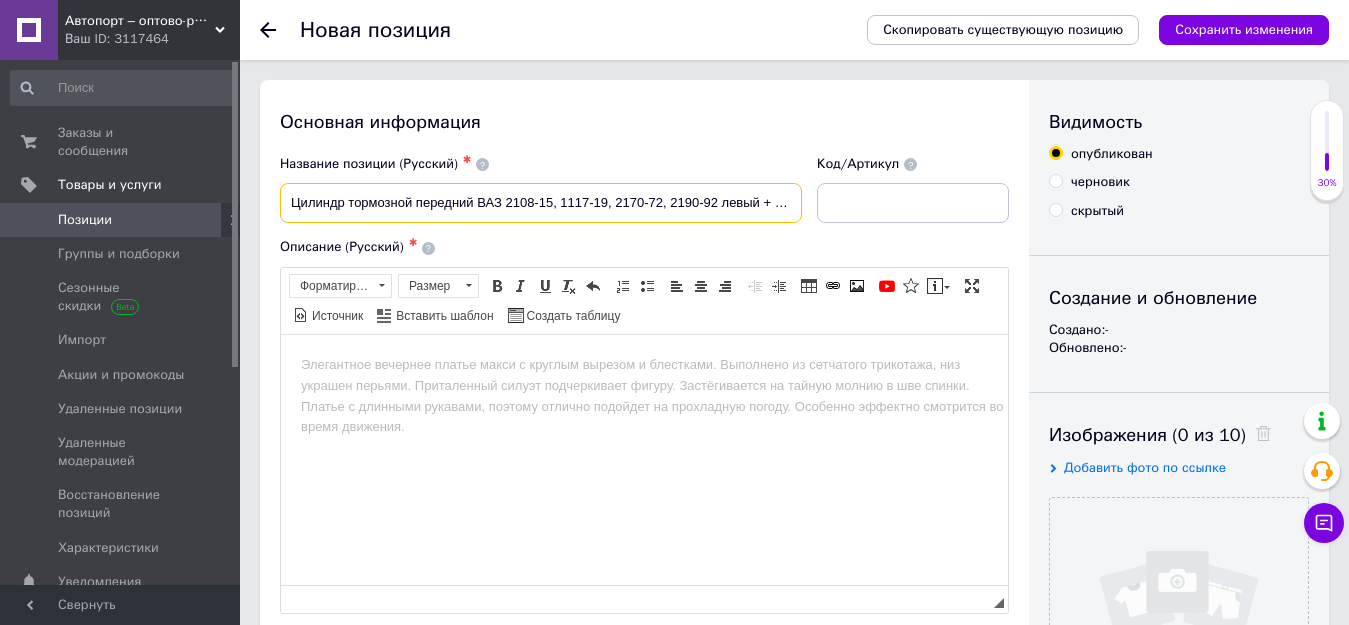 click on "Цилиндр тормозной передний ВАЗ 2108-15, 1117-19, 2170-72, 2190-92 левый + правый кор. уп." at bounding box center (541, 203) 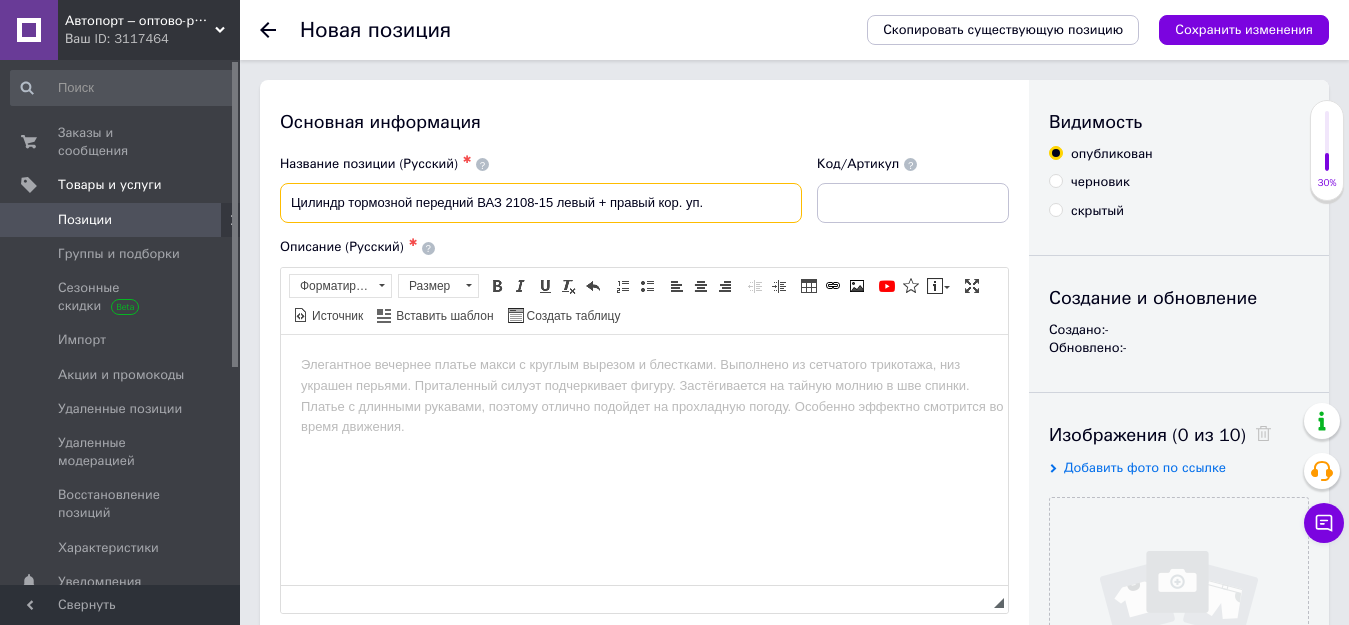 click on "Цилиндр тормозной передний ВАЗ 2108-15 левый + правый кор. уп." at bounding box center (541, 203) 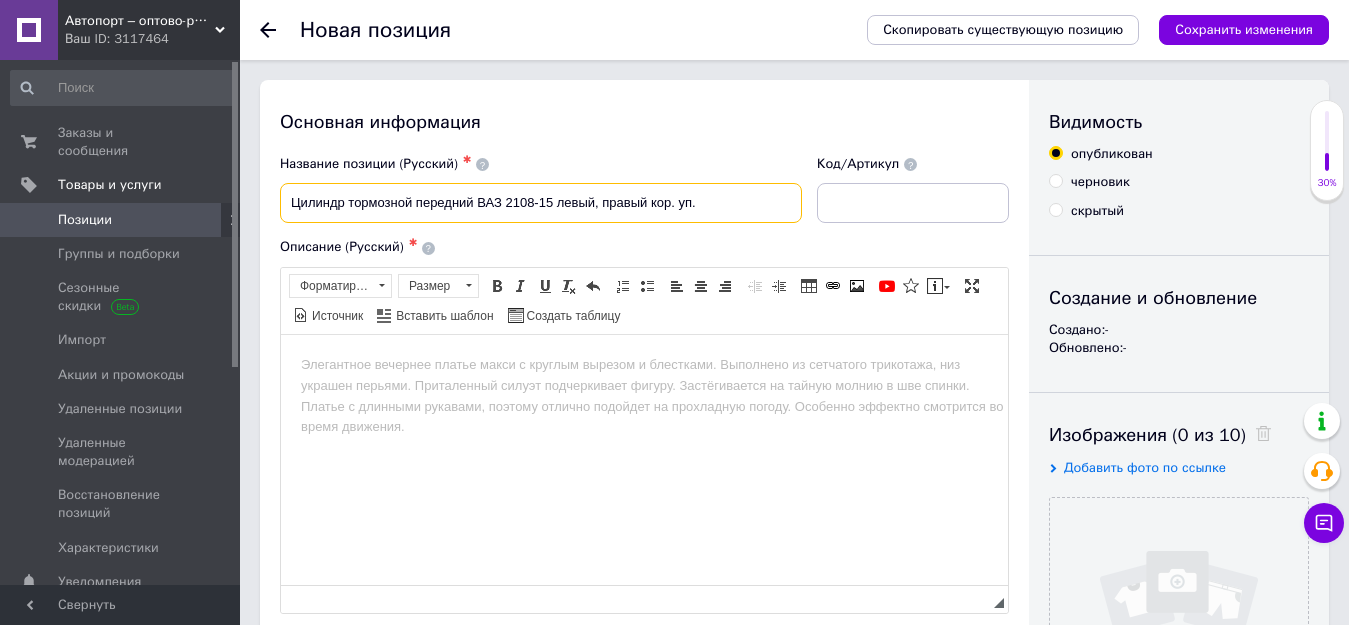 drag, startPoint x: 649, startPoint y: 201, endPoint x: 800, endPoint y: 209, distance: 151.21178 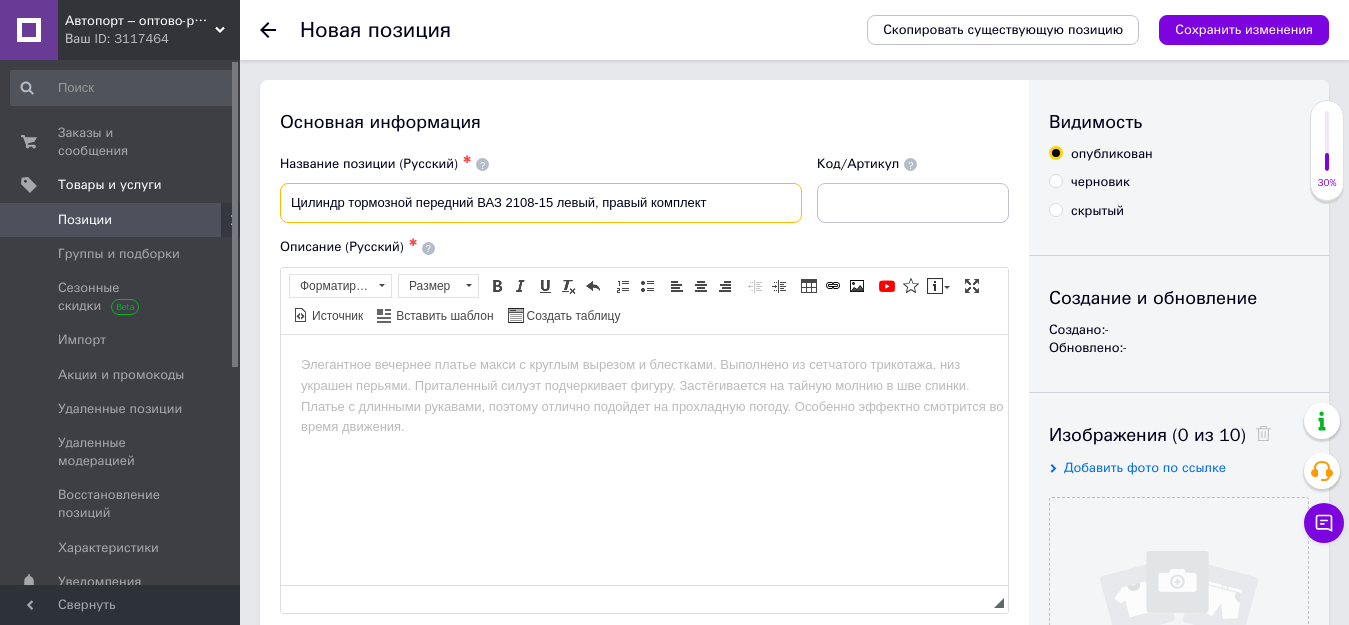 type on "Цилиндр тормозной передний ВАЗ 2108-15 левый, правый комплект" 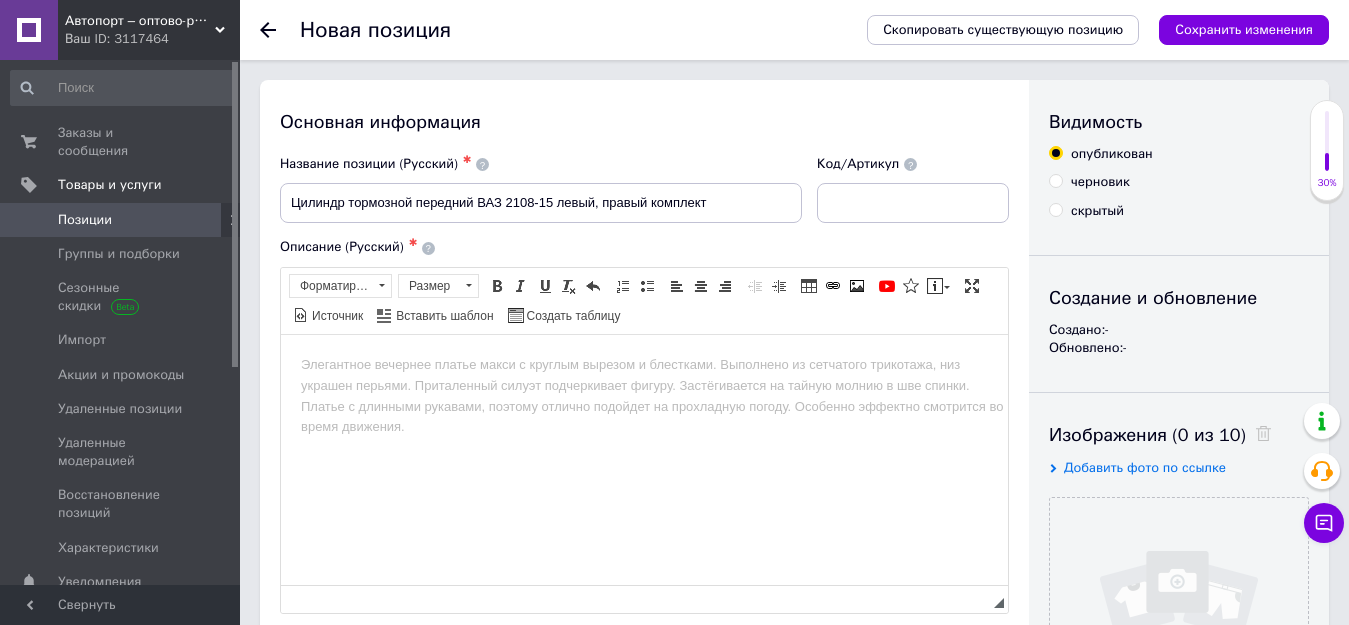 click at bounding box center [644, 364] 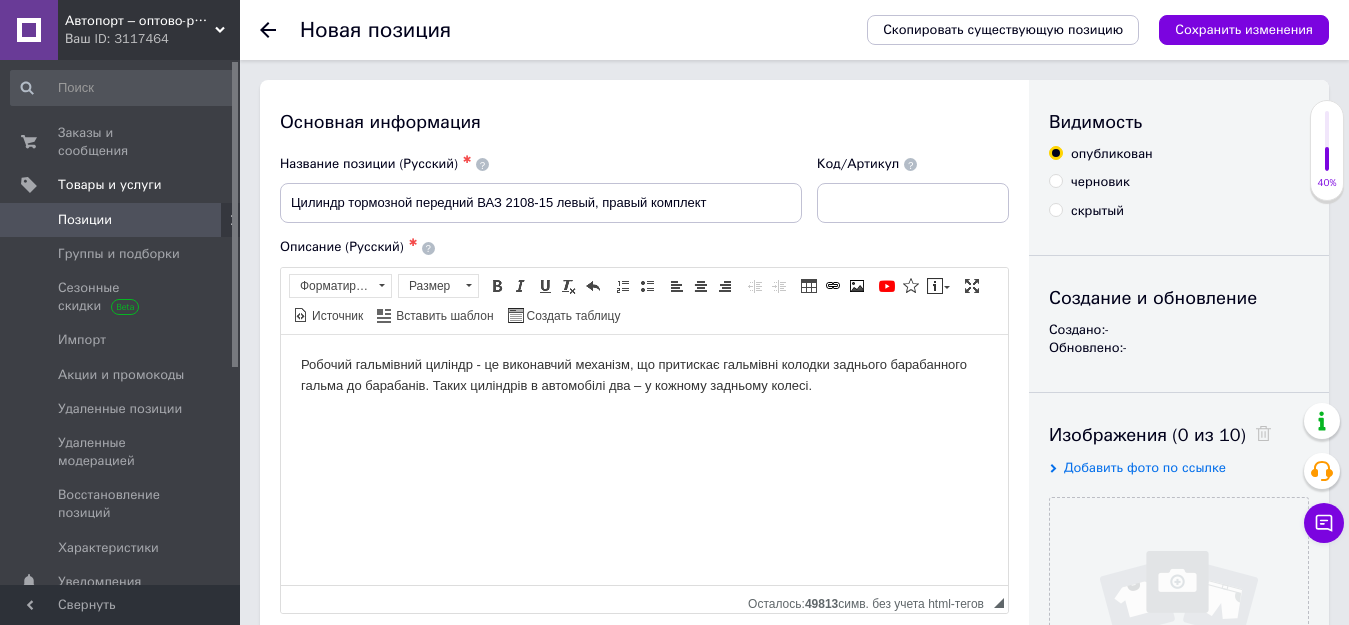 click on "Робочий гальмівний циліндр - це виконавчий механізм, що притискає гальмівні колодки заднього барабанного гальма до барабанів. Таких циліндрів в автомобілі два – у кожному задньому колесі." at bounding box center [644, 375] 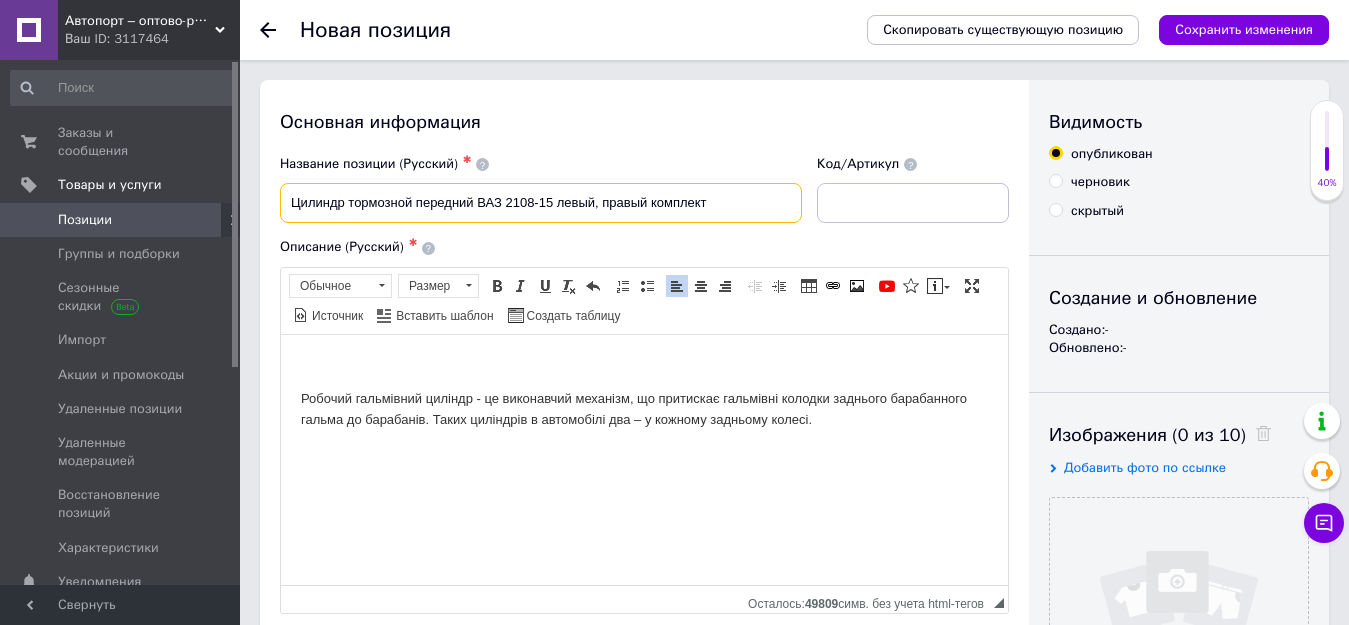 drag, startPoint x: 674, startPoint y: 201, endPoint x: 228, endPoint y: 190, distance: 446.13562 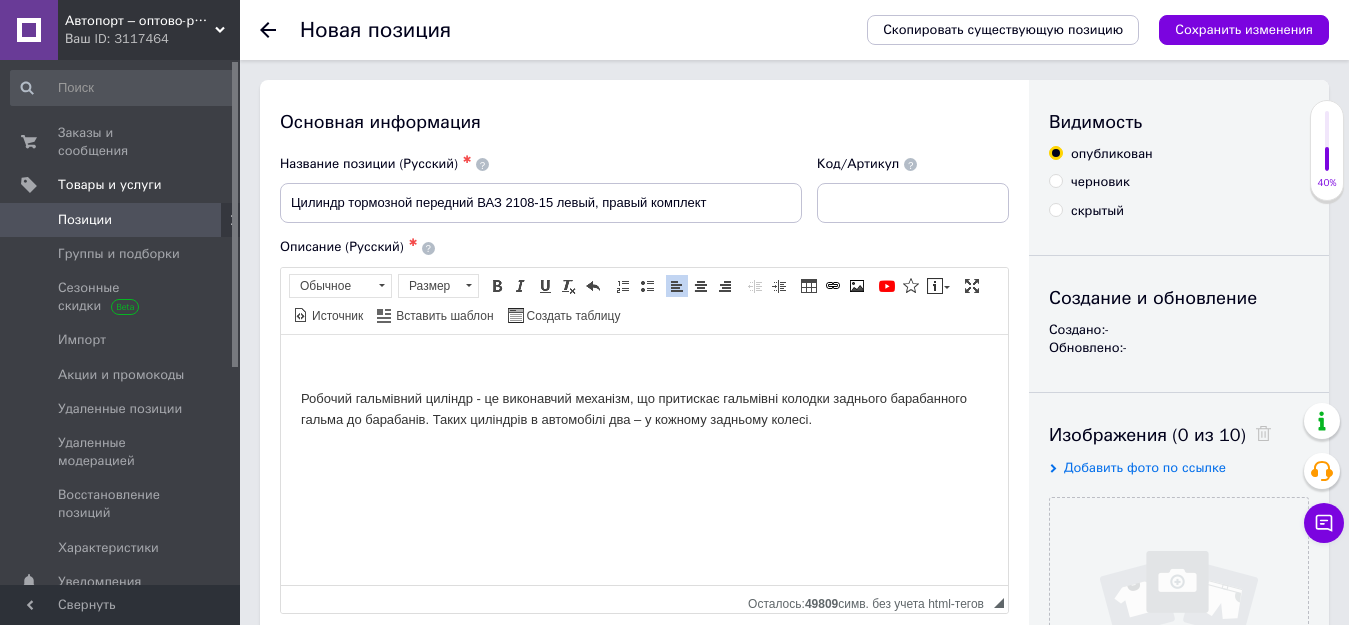click at bounding box center (644, 364) 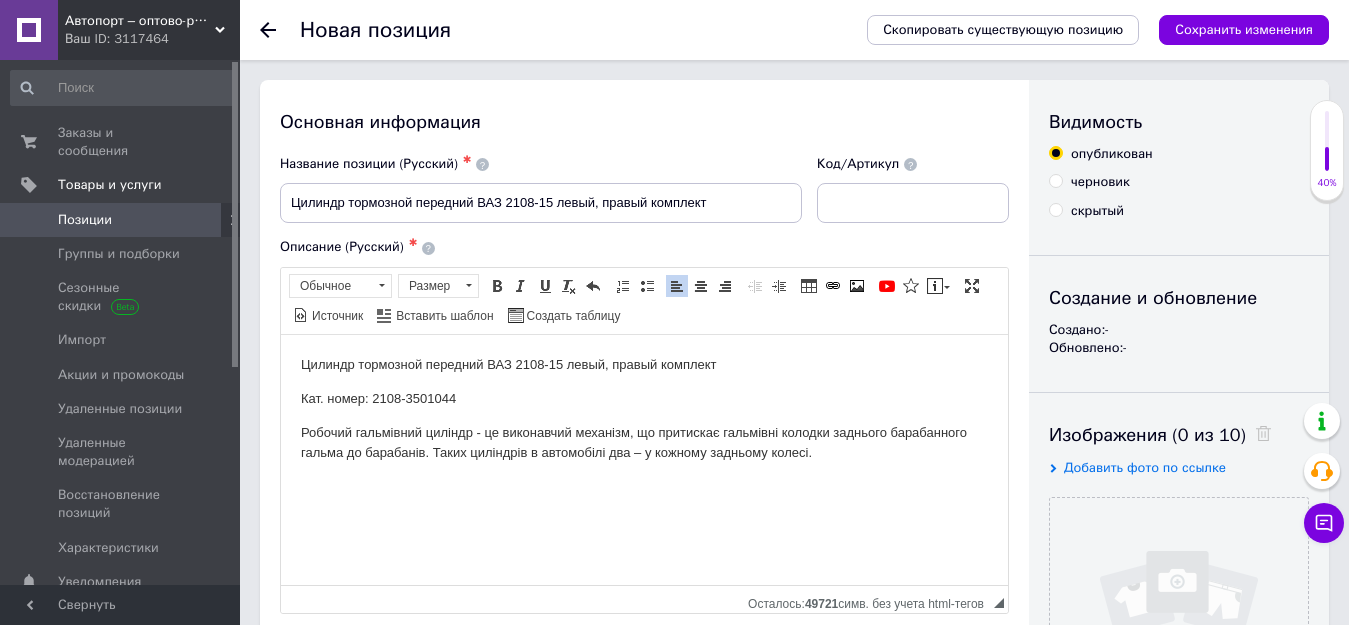 type 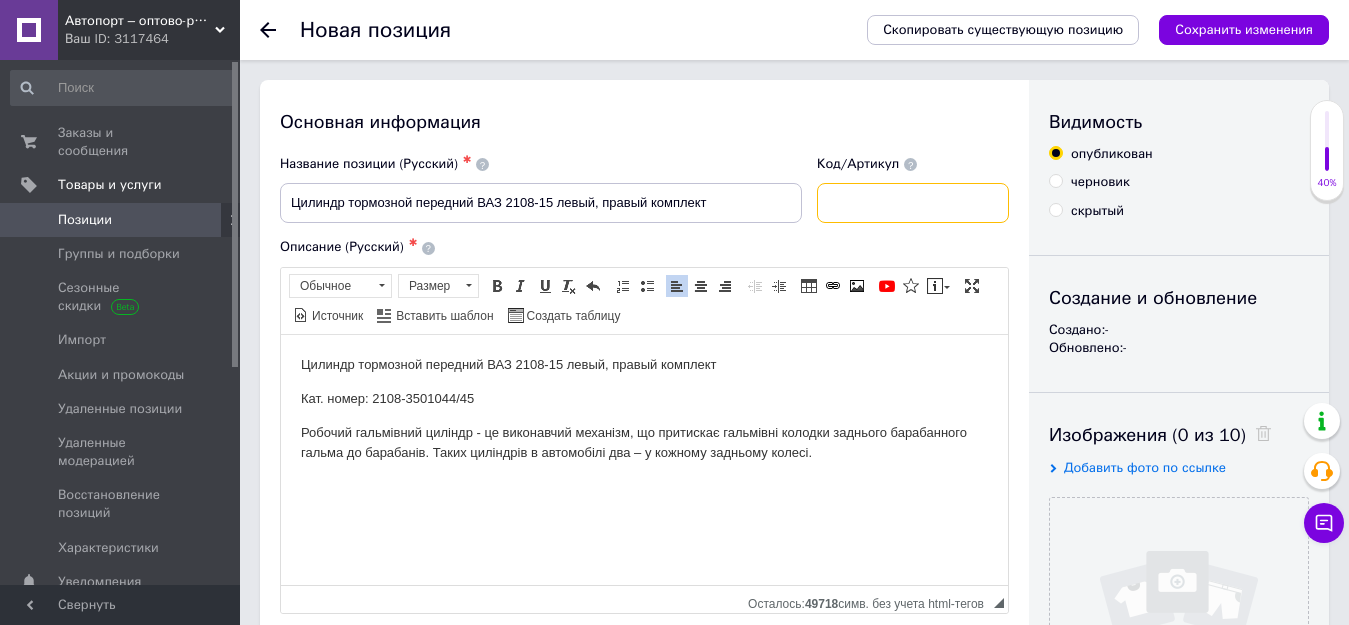 click at bounding box center (913, 203) 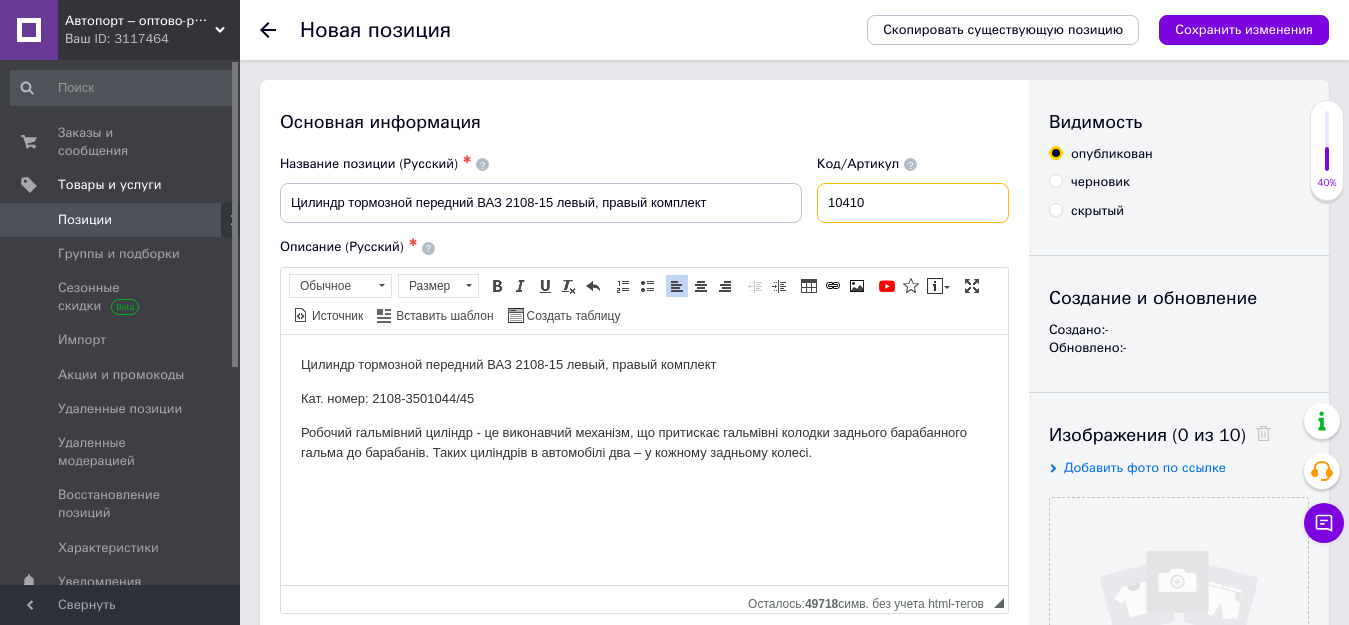 type on "10410" 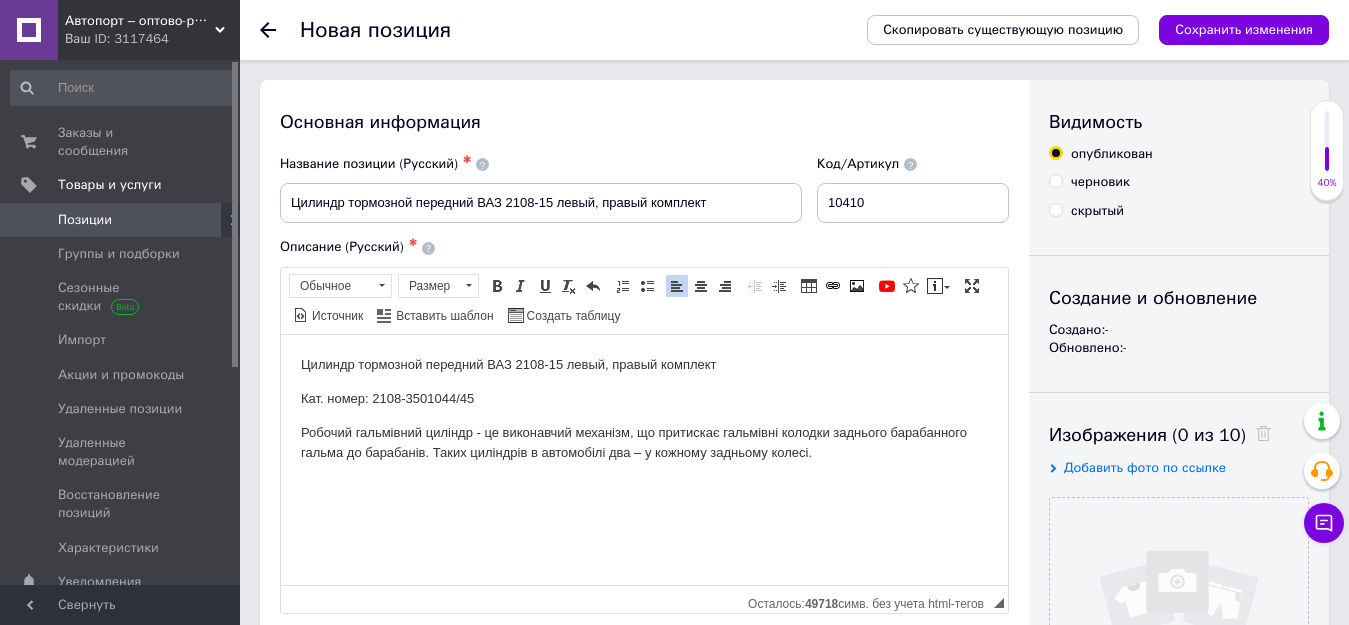 click on "Цилиндр тормозной передний ВАЗ 2108-15 левый, правый комплект" at bounding box center [644, 364] 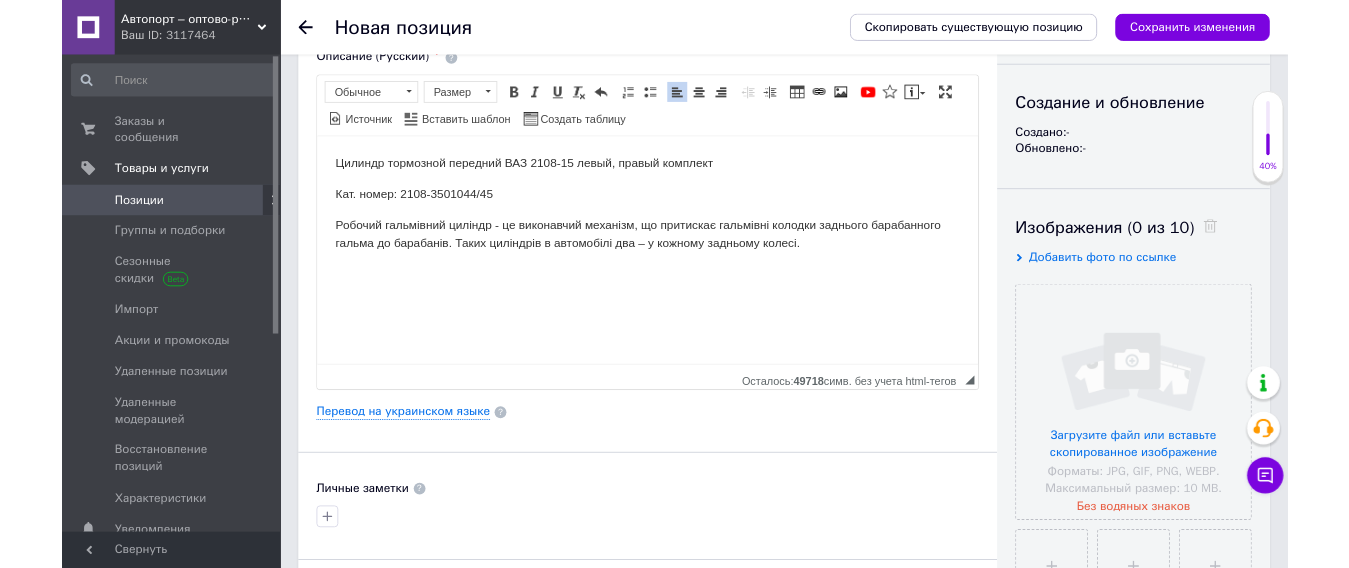 scroll, scrollTop: 200, scrollLeft: 0, axis: vertical 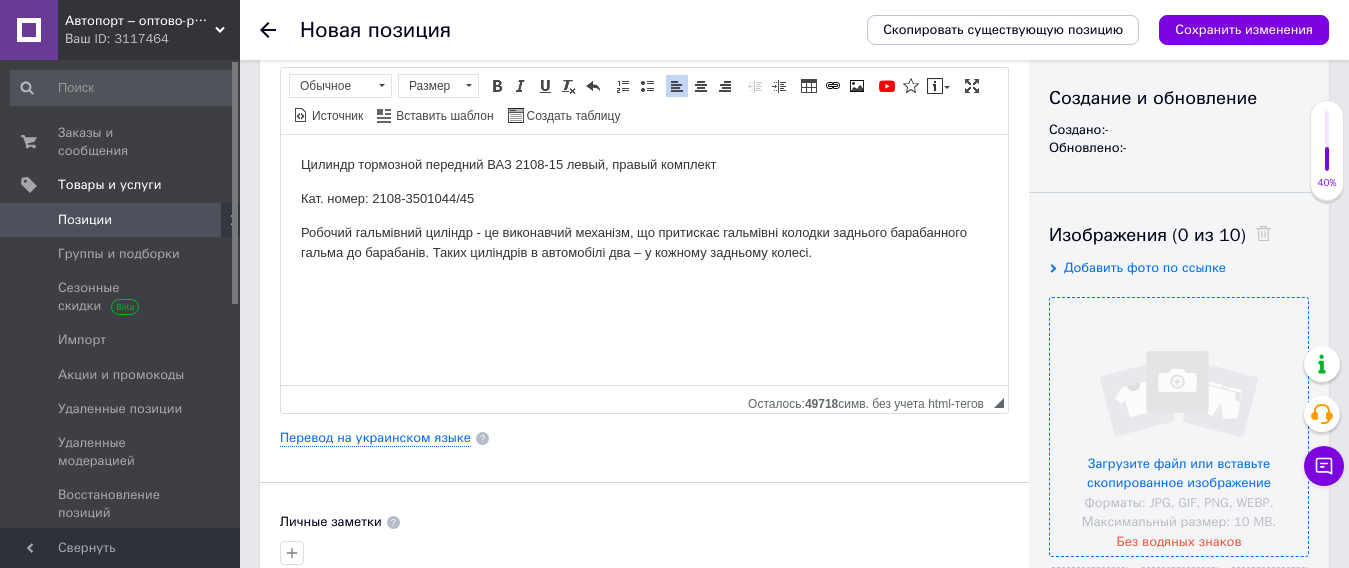 click at bounding box center (1179, 427) 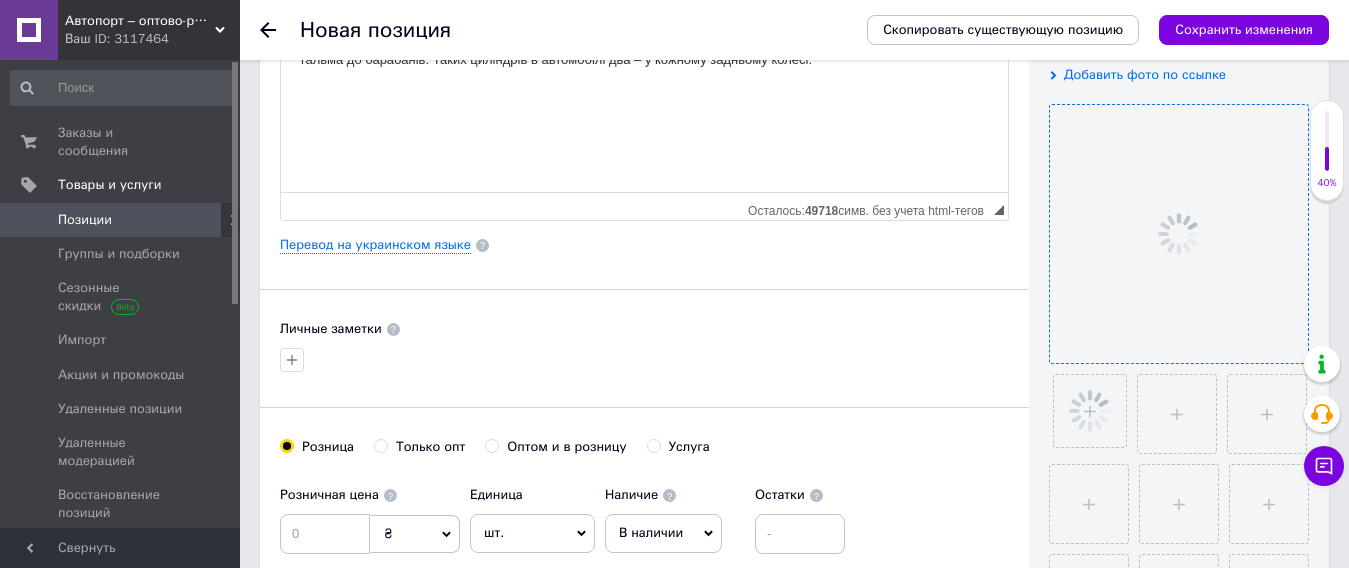scroll, scrollTop: 400, scrollLeft: 0, axis: vertical 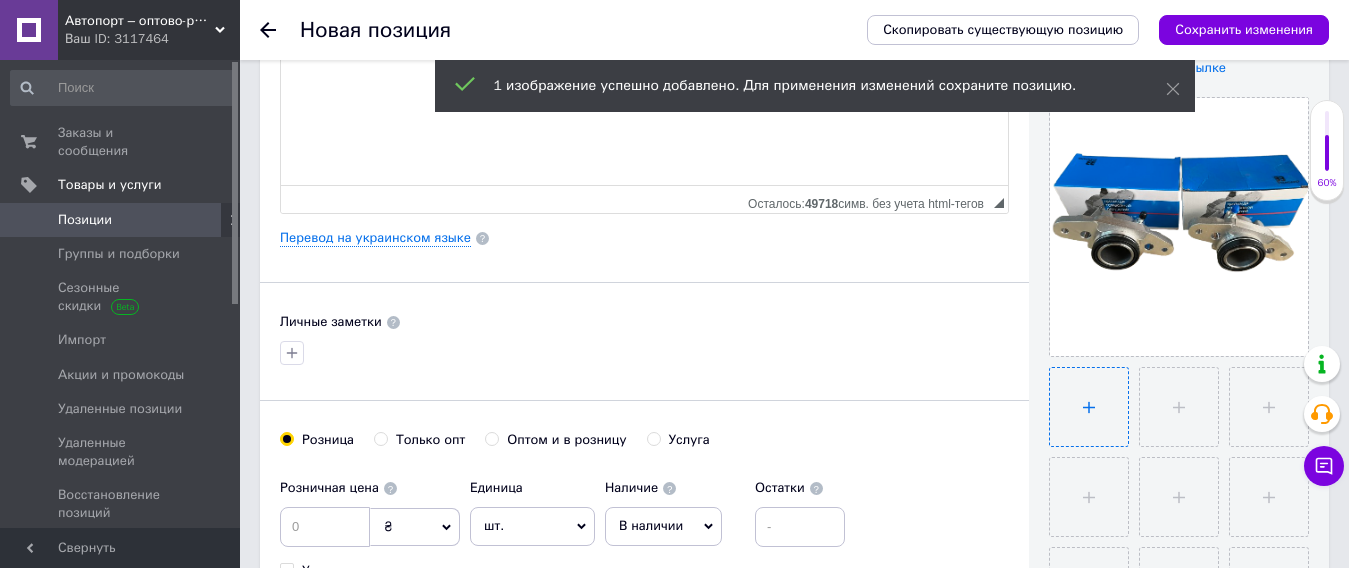 click at bounding box center (1089, 407) 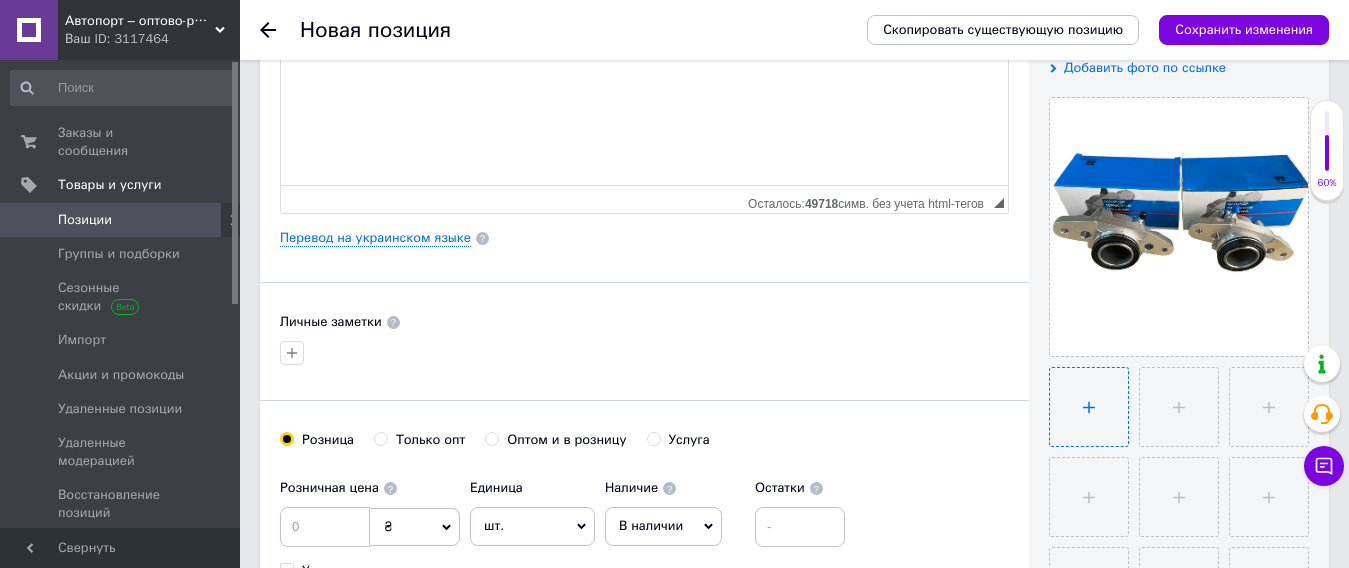 type on "C:\fakepath\vsvuytfe3i2dtfqHGDVqd.png" 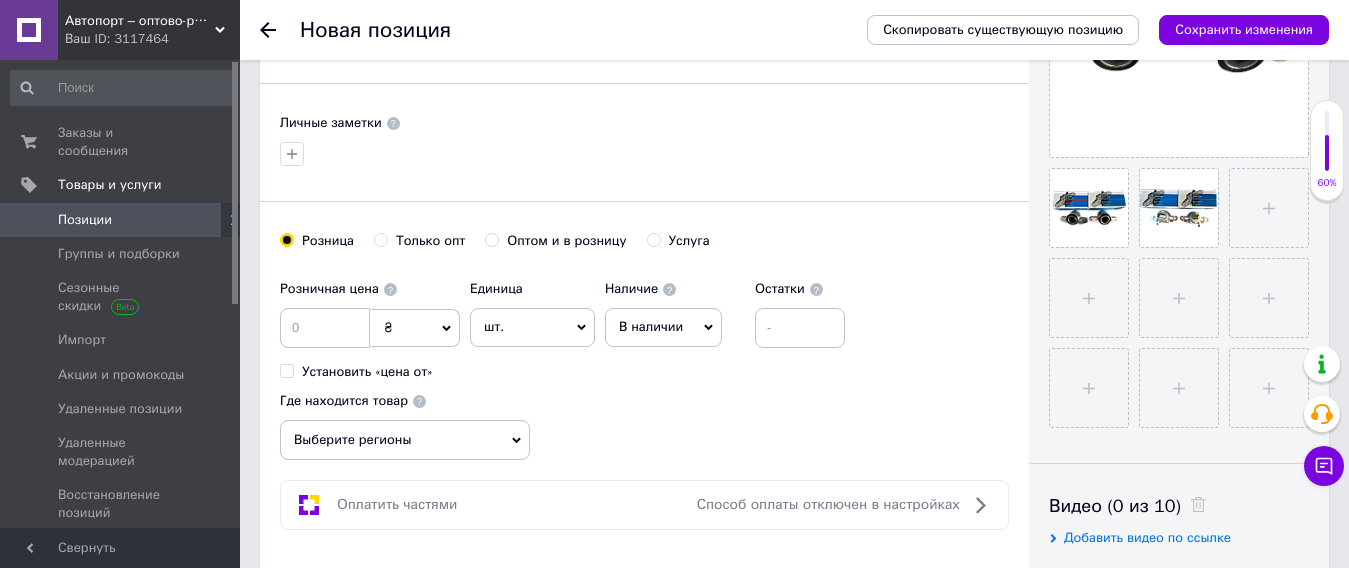 scroll, scrollTop: 600, scrollLeft: 0, axis: vertical 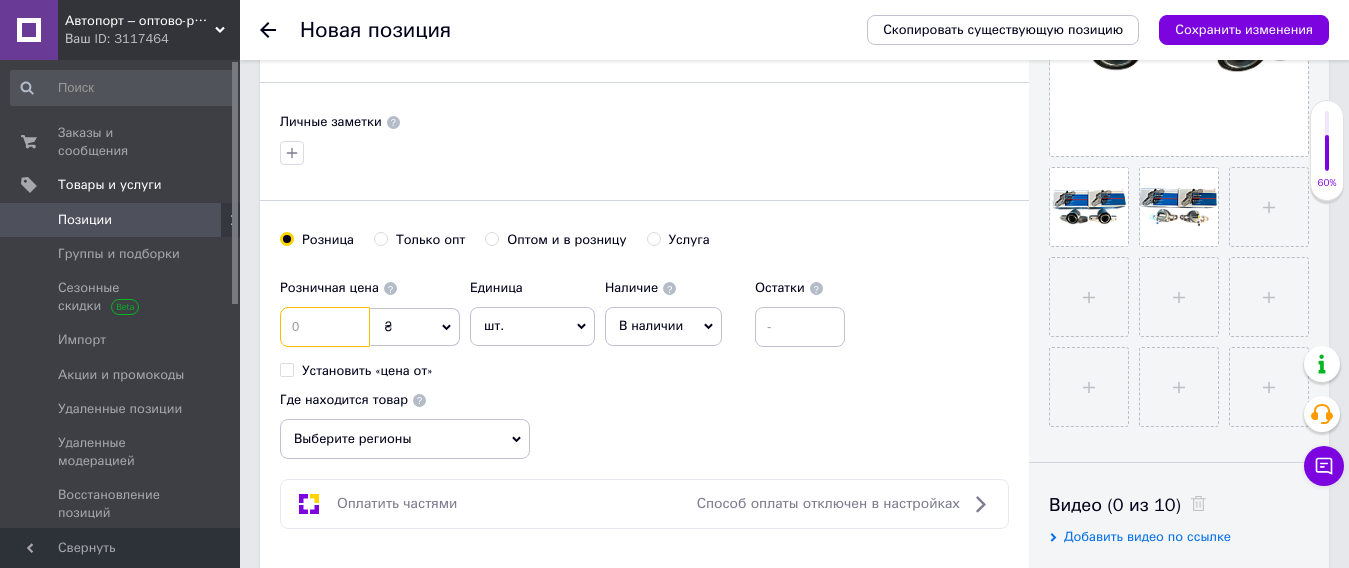 click at bounding box center (325, 327) 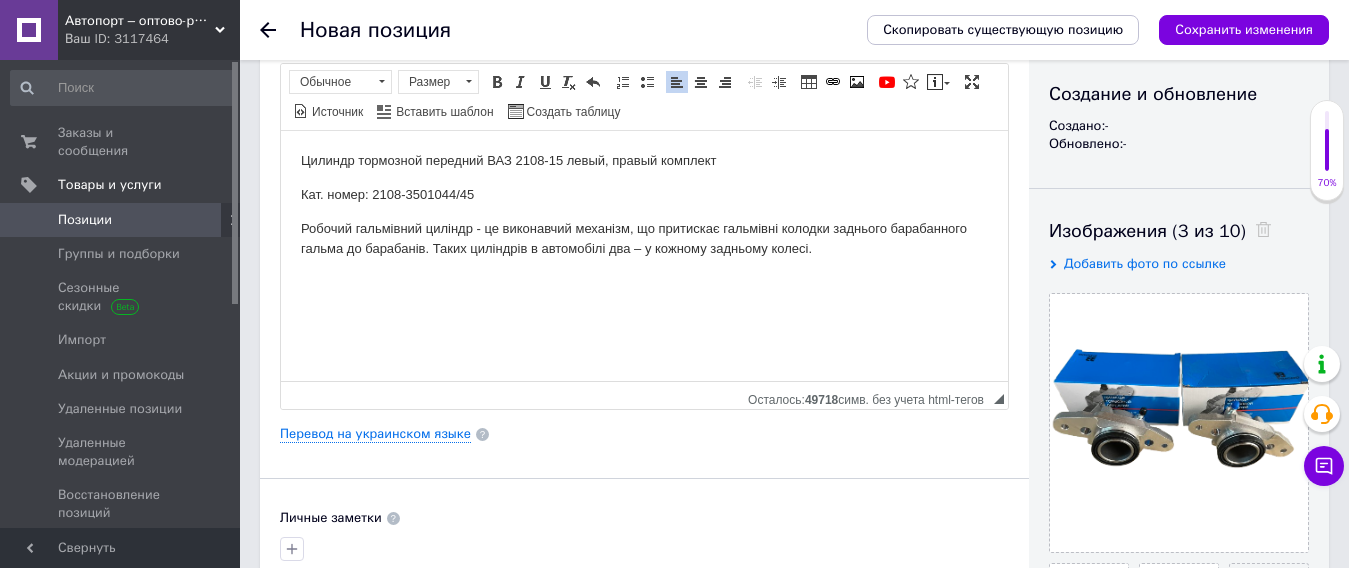 scroll, scrollTop: 200, scrollLeft: 0, axis: vertical 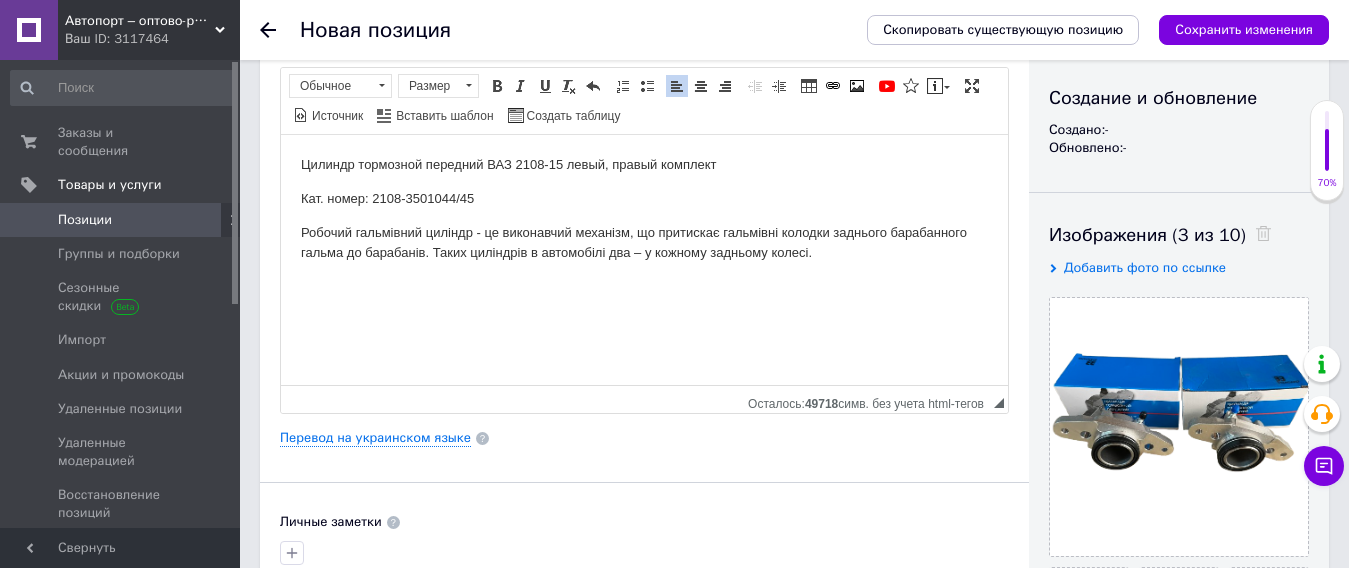 type on "850" 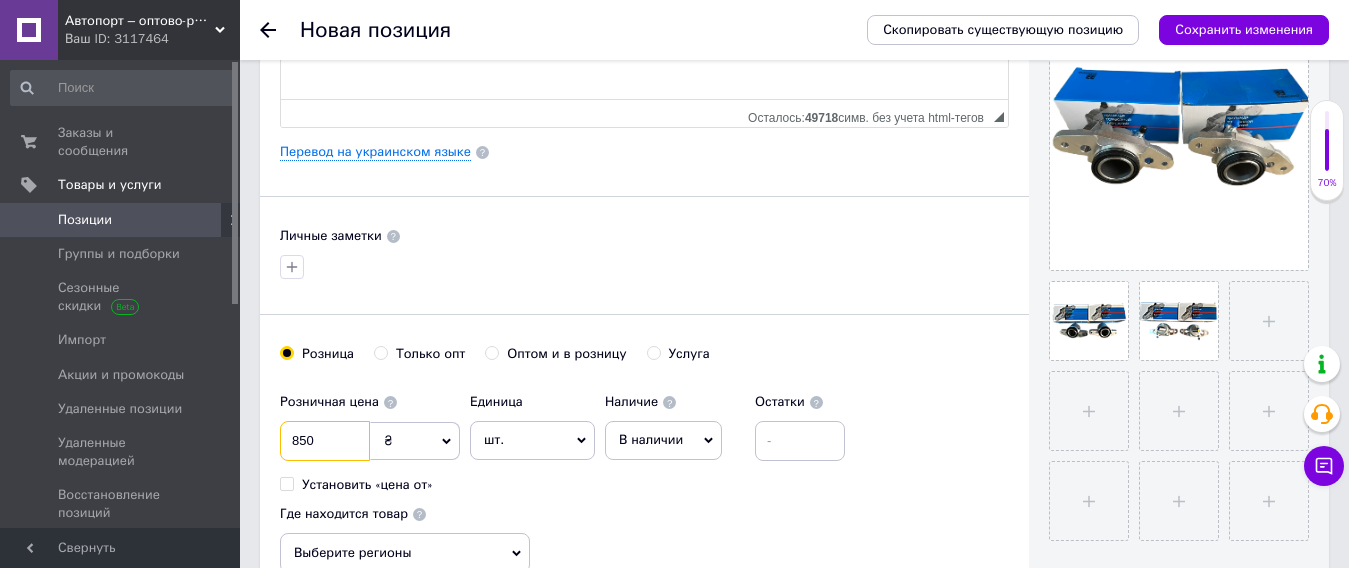 scroll, scrollTop: 500, scrollLeft: 0, axis: vertical 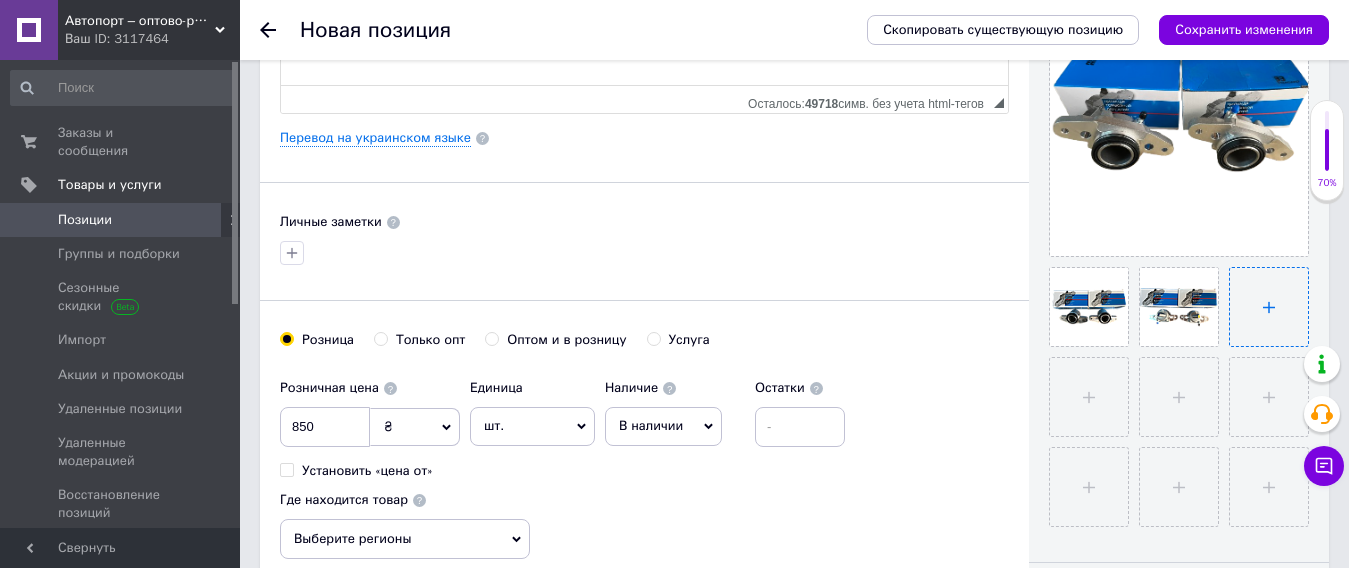 click at bounding box center (1269, 307) 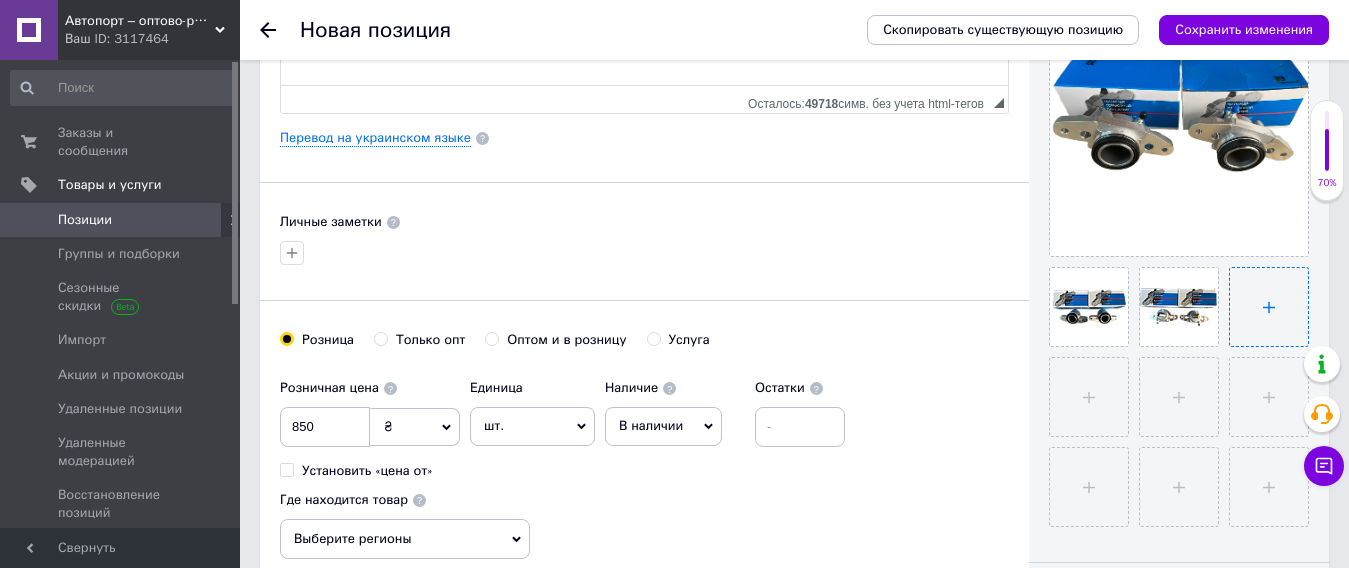 type on "C:\fakepath\wefoqygefuwhvf.png" 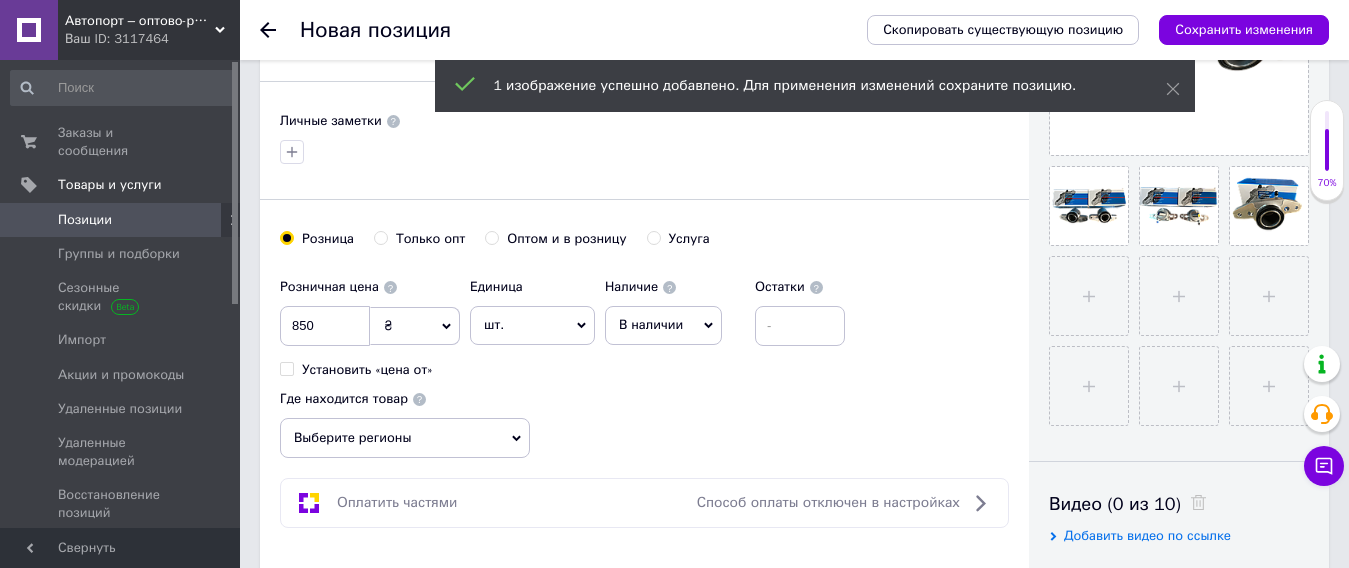 scroll, scrollTop: 700, scrollLeft: 0, axis: vertical 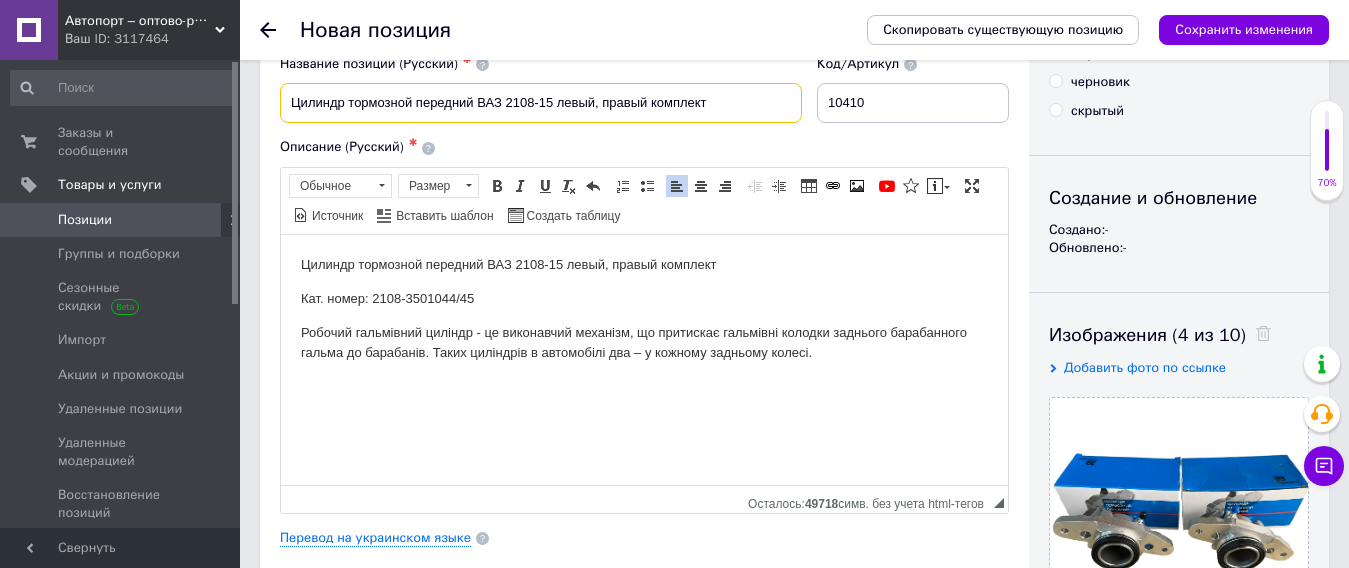 click on "Цилиндр тормозной передний ВАЗ 2108-15 левый, правый комплект" at bounding box center [541, 103] 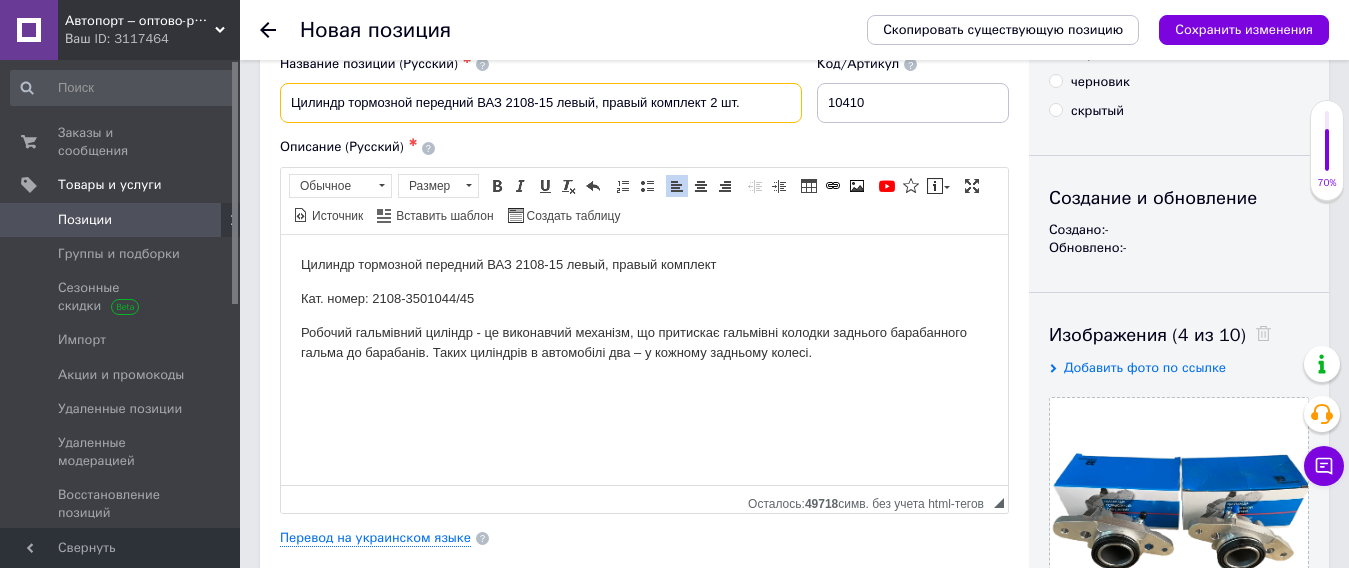 type on "Цилиндр тормозной передний ВАЗ 2108-15 левый, правый комплект 2 шт." 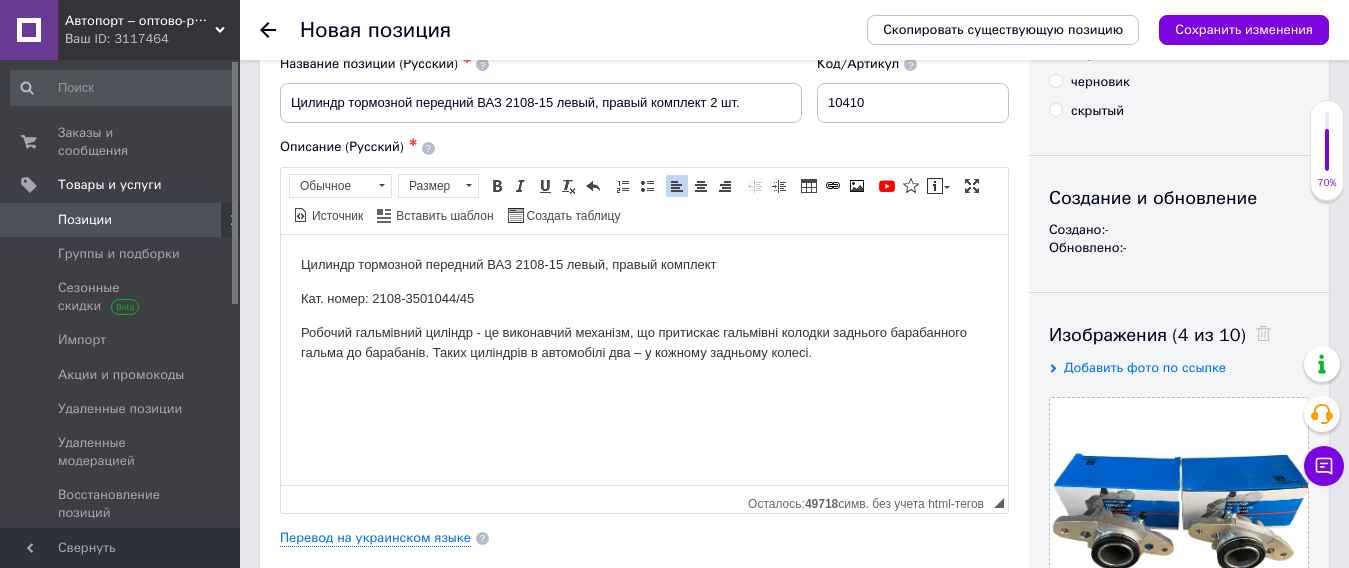 click on "Цилиндр тормозной передний ВАЗ 2108-15 левый, правый комплект Кат. номер: 2108-3501044/45 Робочий гальмівний циліндр - це виконавчий механізм, що притискає гальмівні колодки заднього барабанного гальма до барабанів. Таких циліндрів в автомобілі два – у кожному задньому колесі." at bounding box center [644, 308] 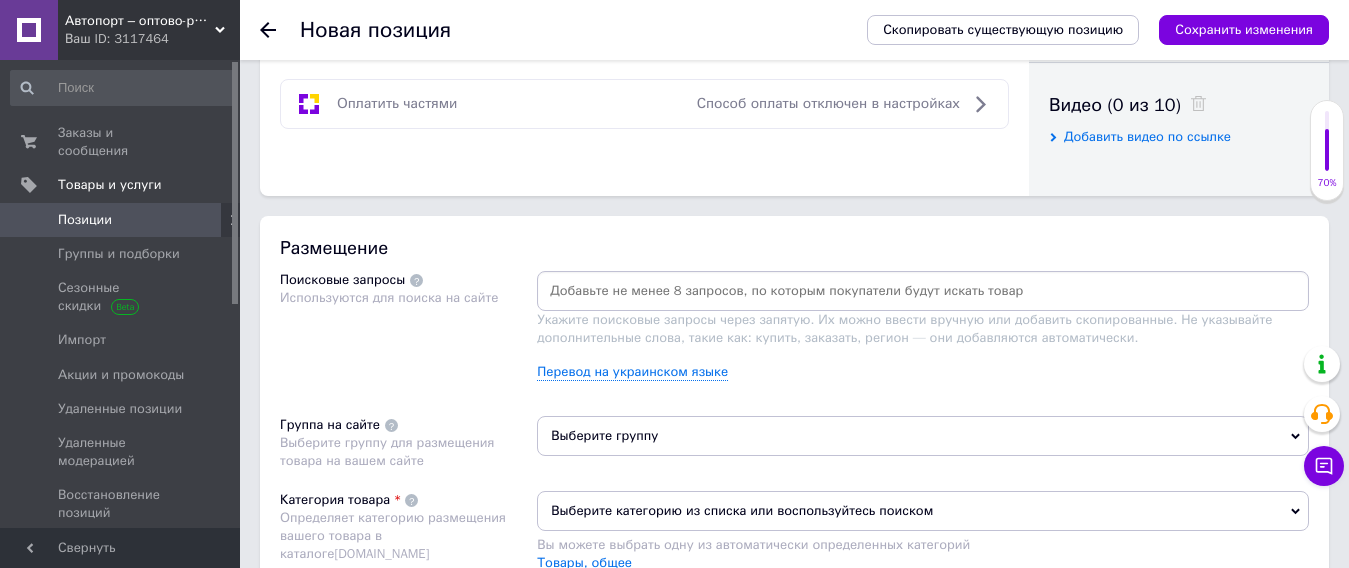 scroll, scrollTop: 1100, scrollLeft: 0, axis: vertical 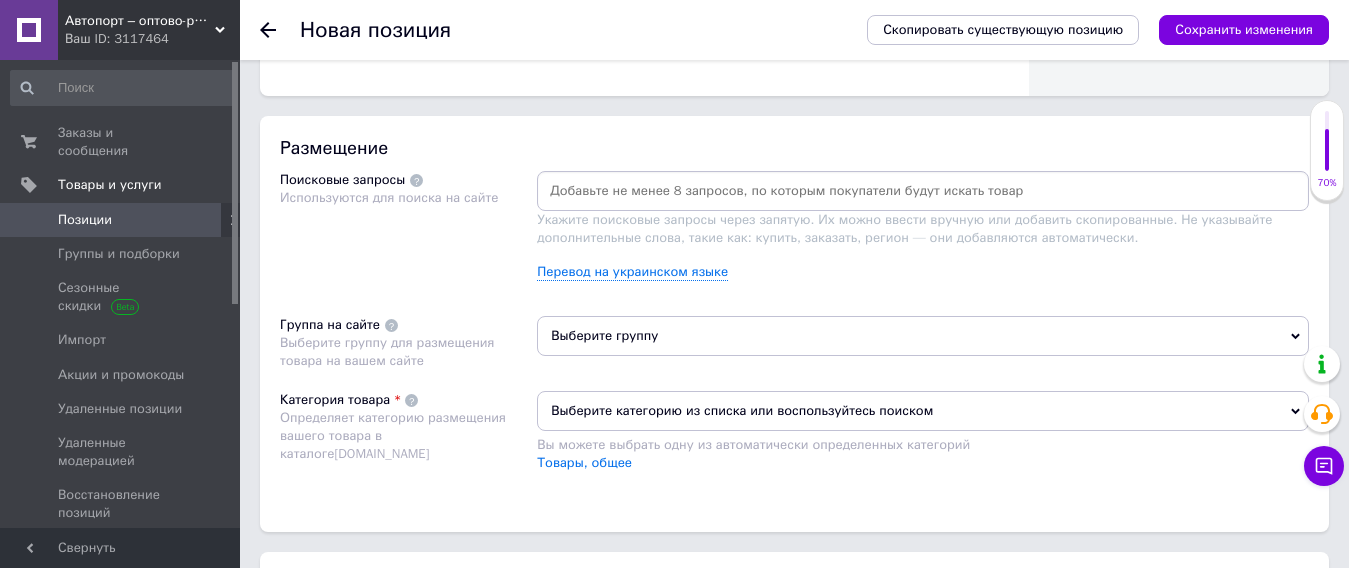 click at bounding box center (923, 191) 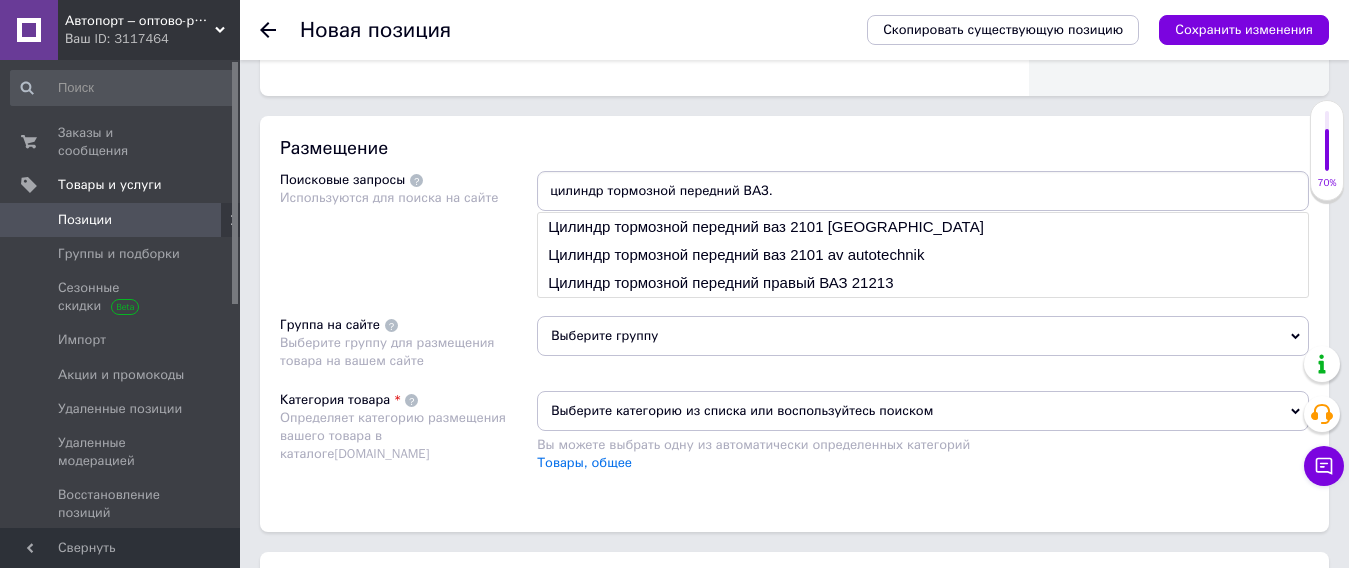 type on "цилиндр тормозной передний ВАЗ" 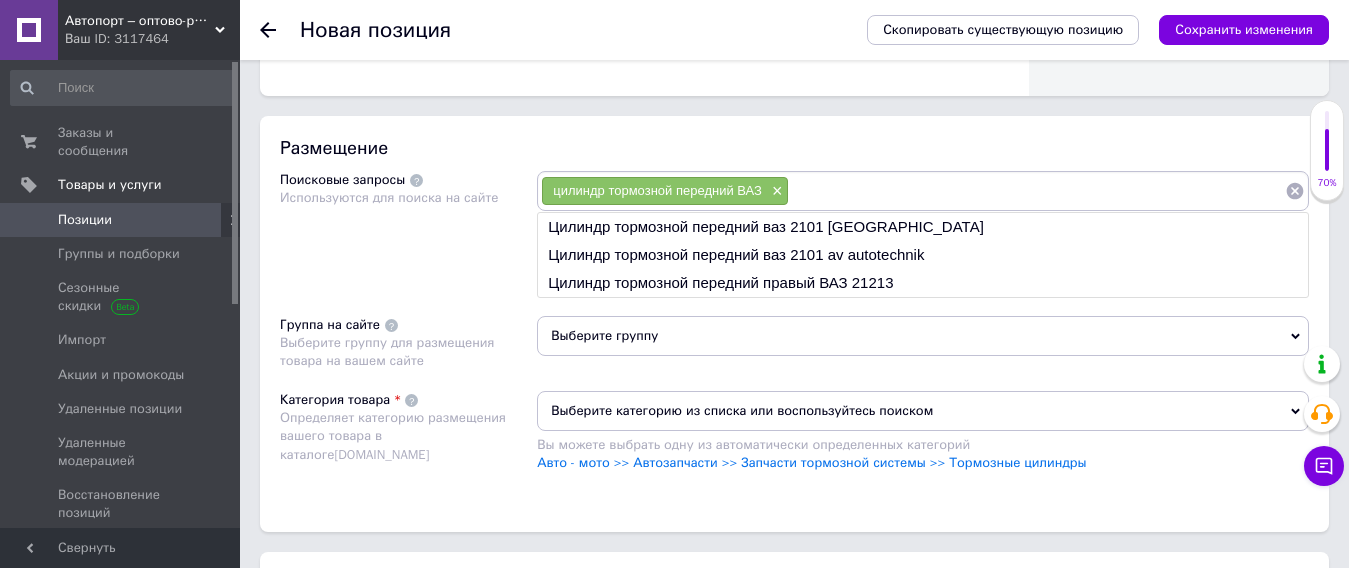 paste on "передний тормозной цилиндр ВАЗ" 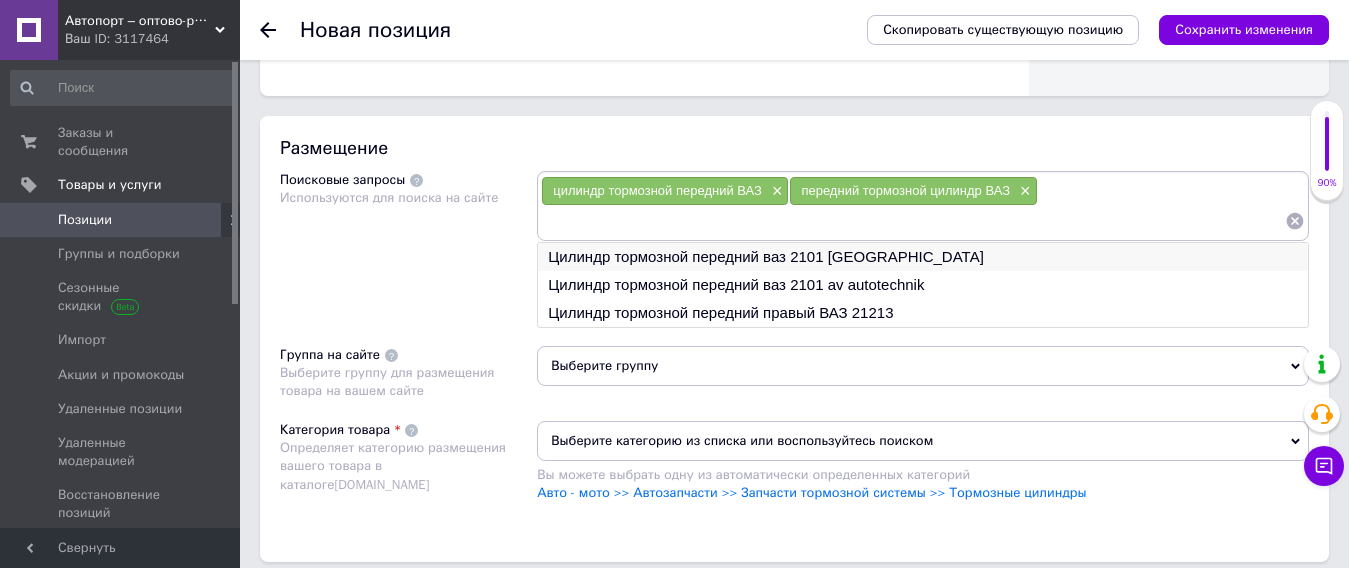 paste on "тормозной цилиндр ВАЗ купить" 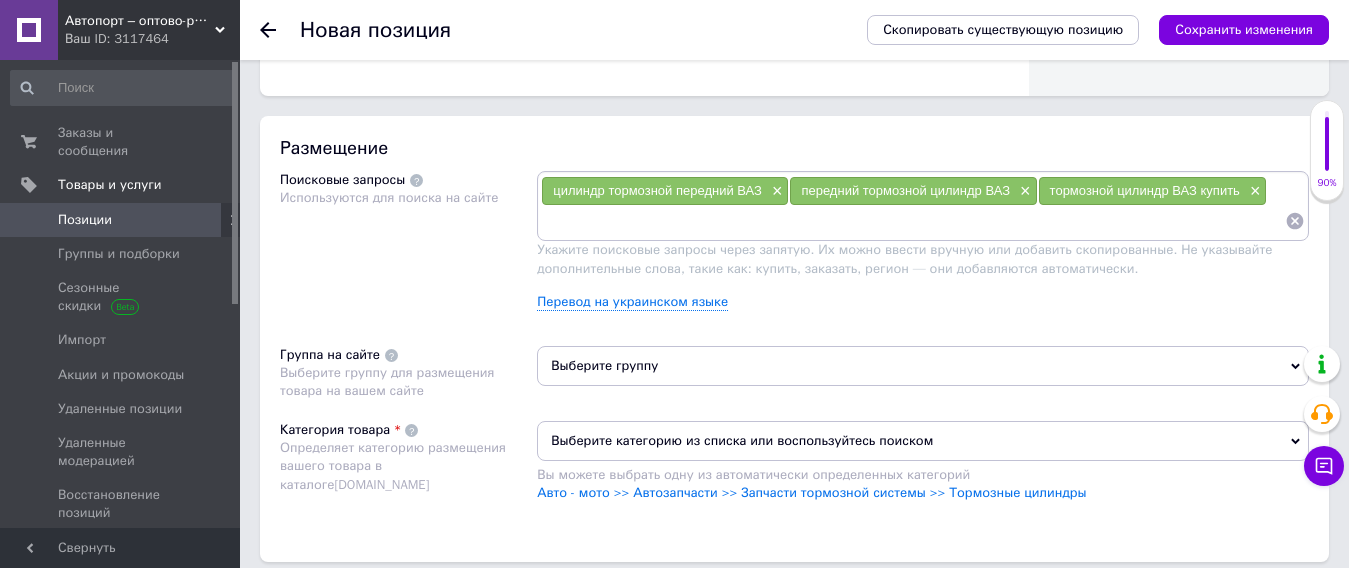 paste on "цилиндр переднего тормоза ВАЗ" 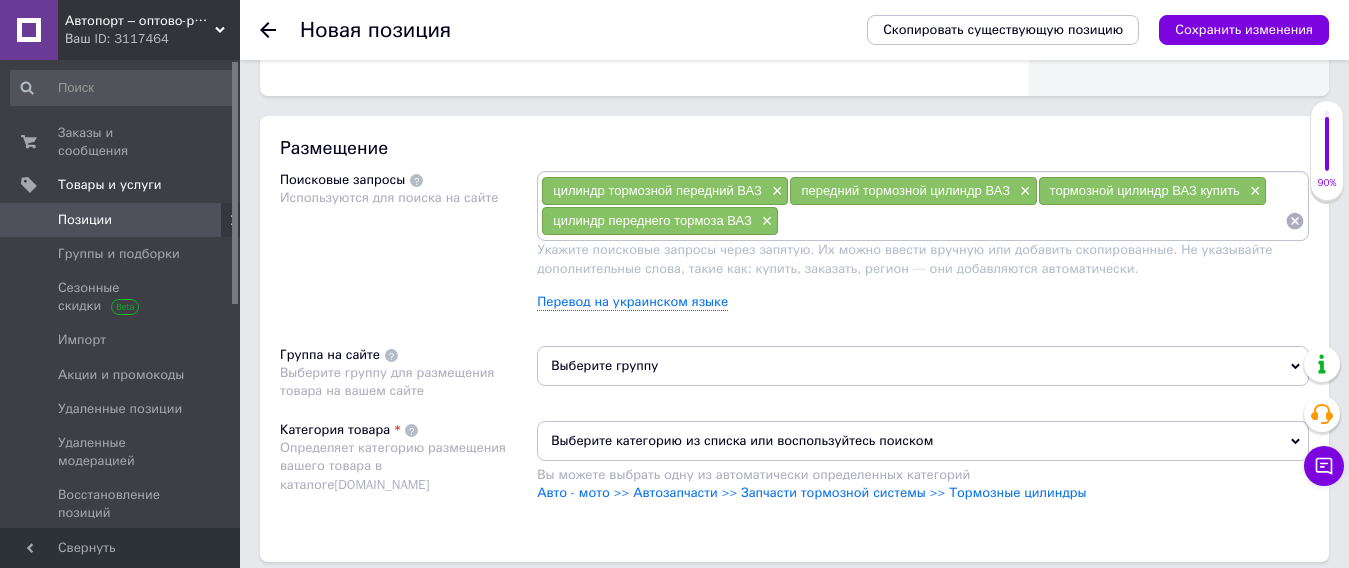 paste on "ормозной цилиндр ВАЗ цена" 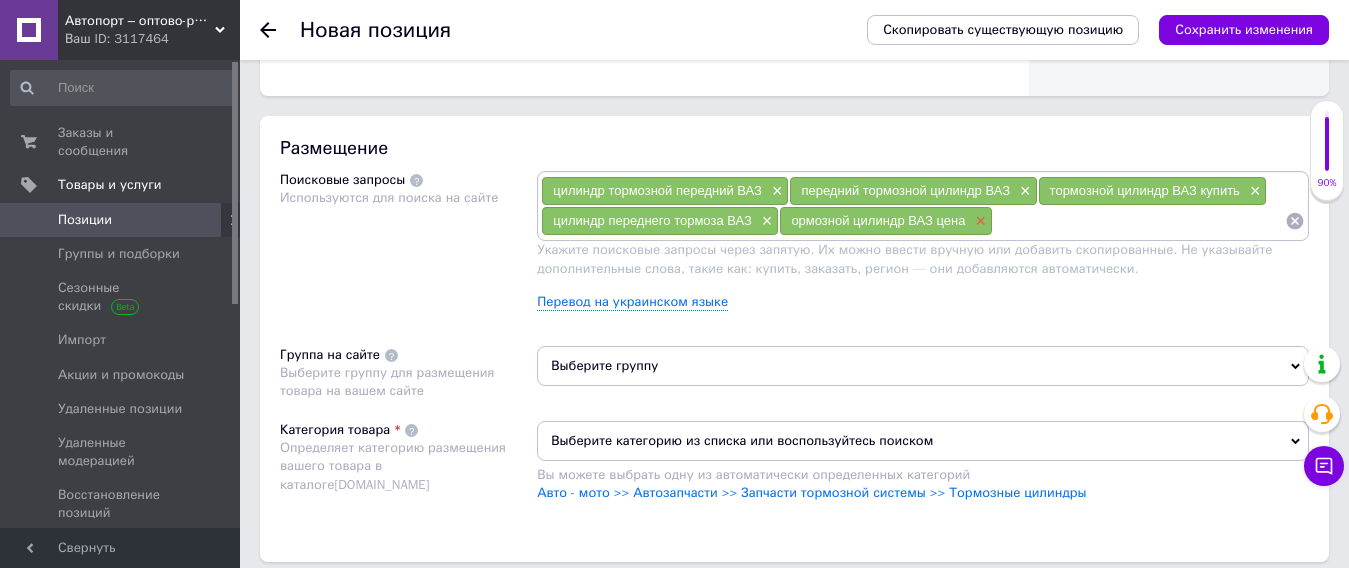 click on "×" at bounding box center [978, 221] 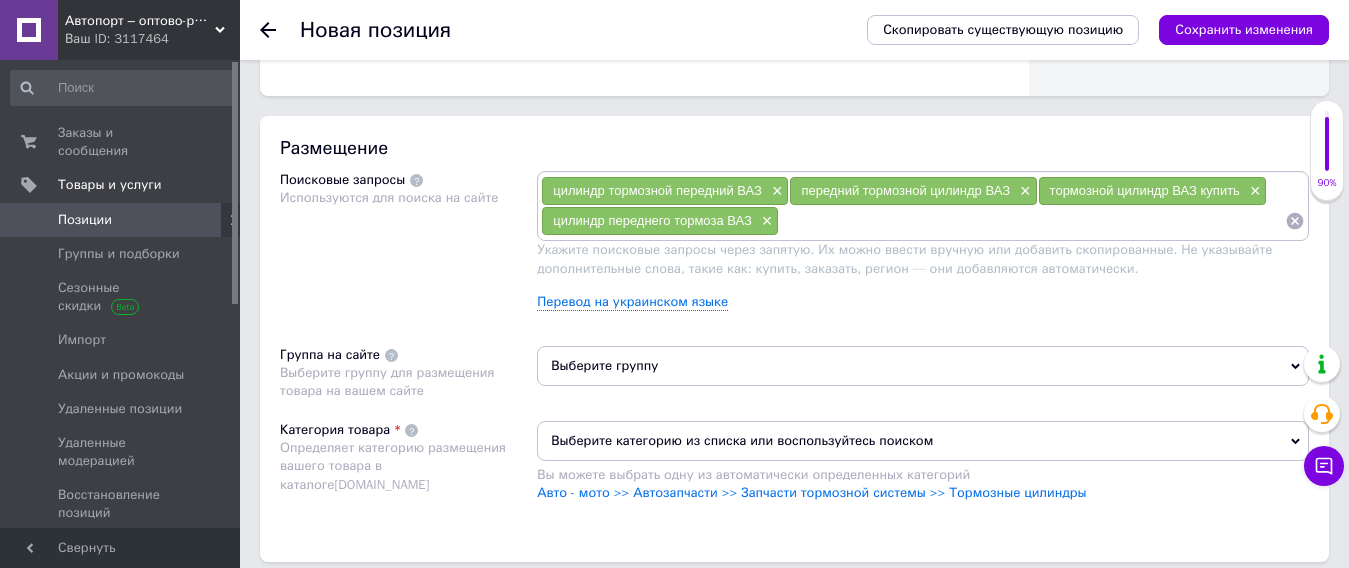 click at bounding box center (1032, 221) 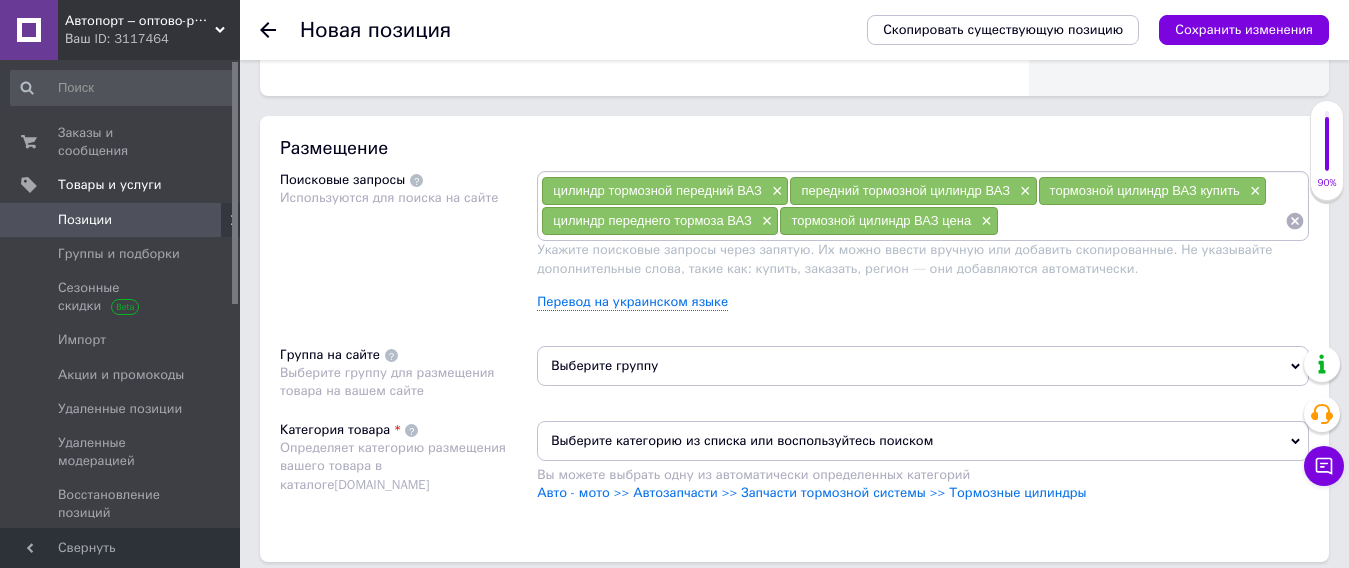 paste on "тормозной цилиндр ВАЗ оригинал" 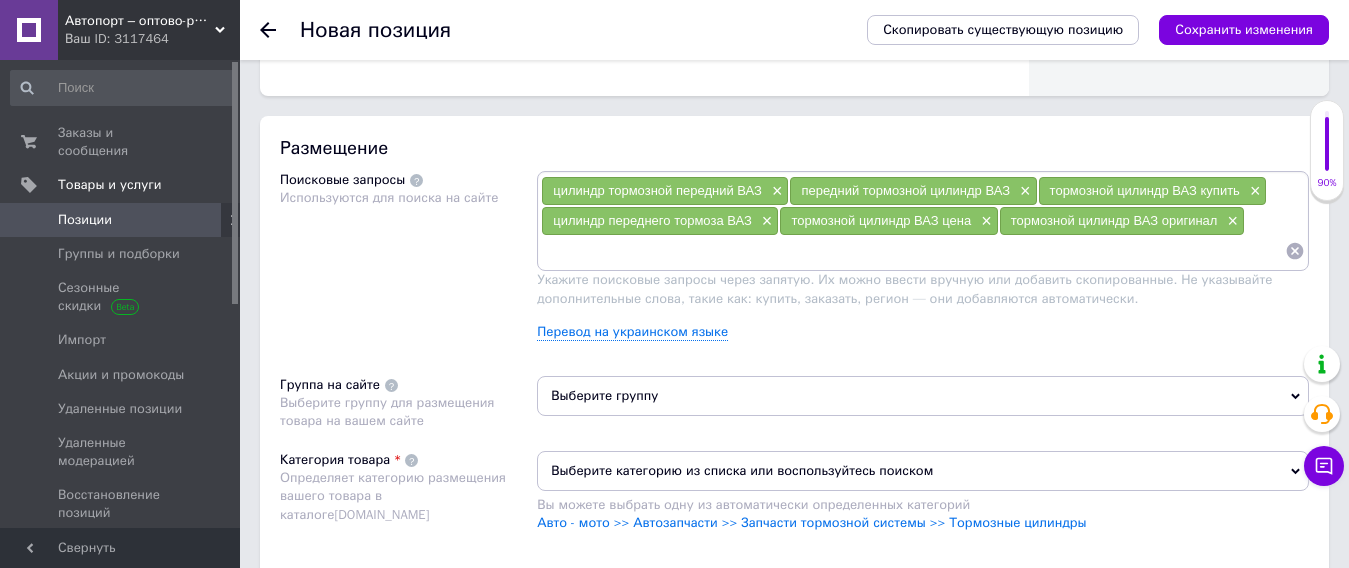 paste on "тормозной цилиндр ВАЗ левый/правый" 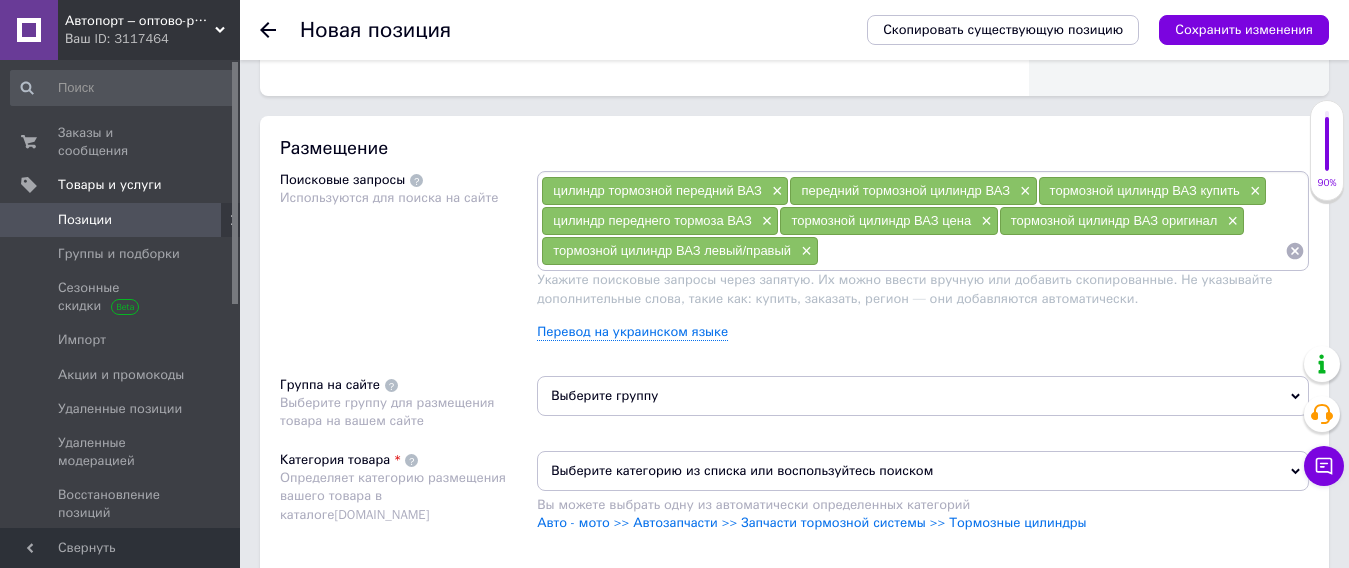 paste on "передний тормозной цилиндр ВАЗ" 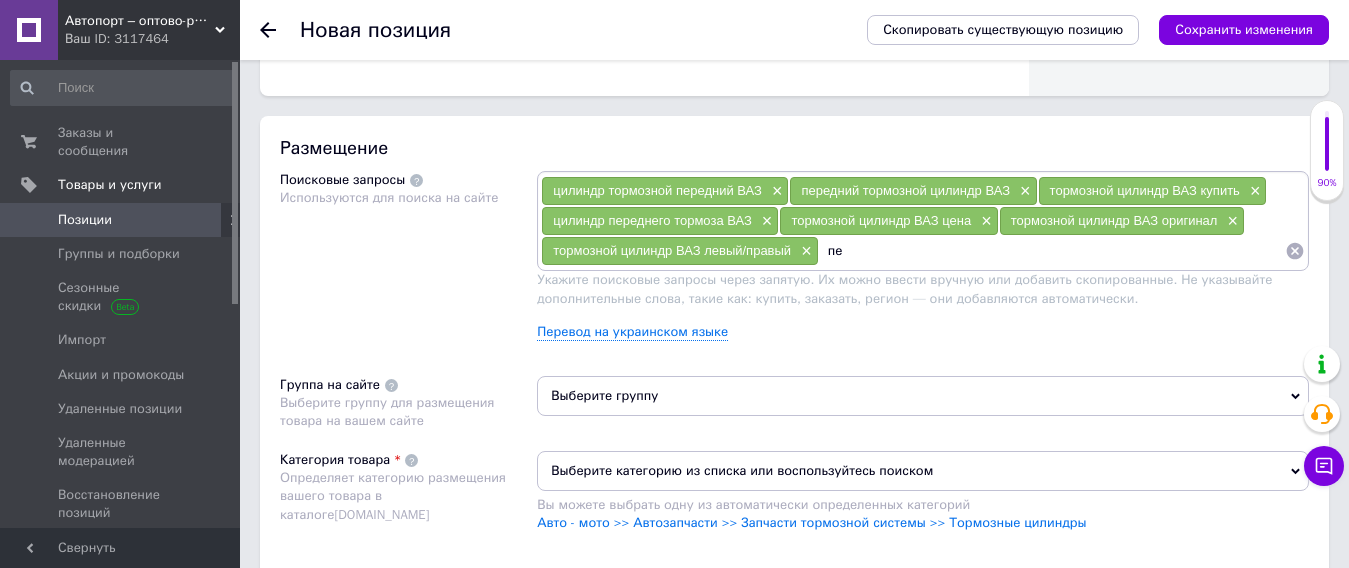 type on "п" 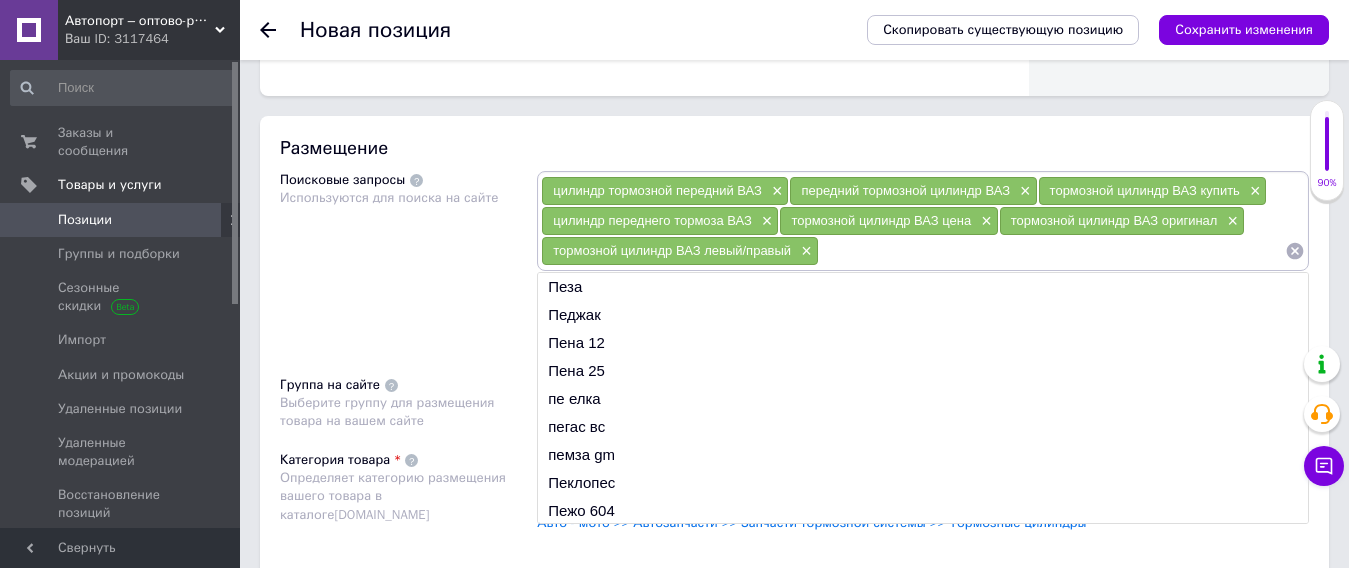 paste on "автозапчасти ВАЗ тормозной цилиндр" 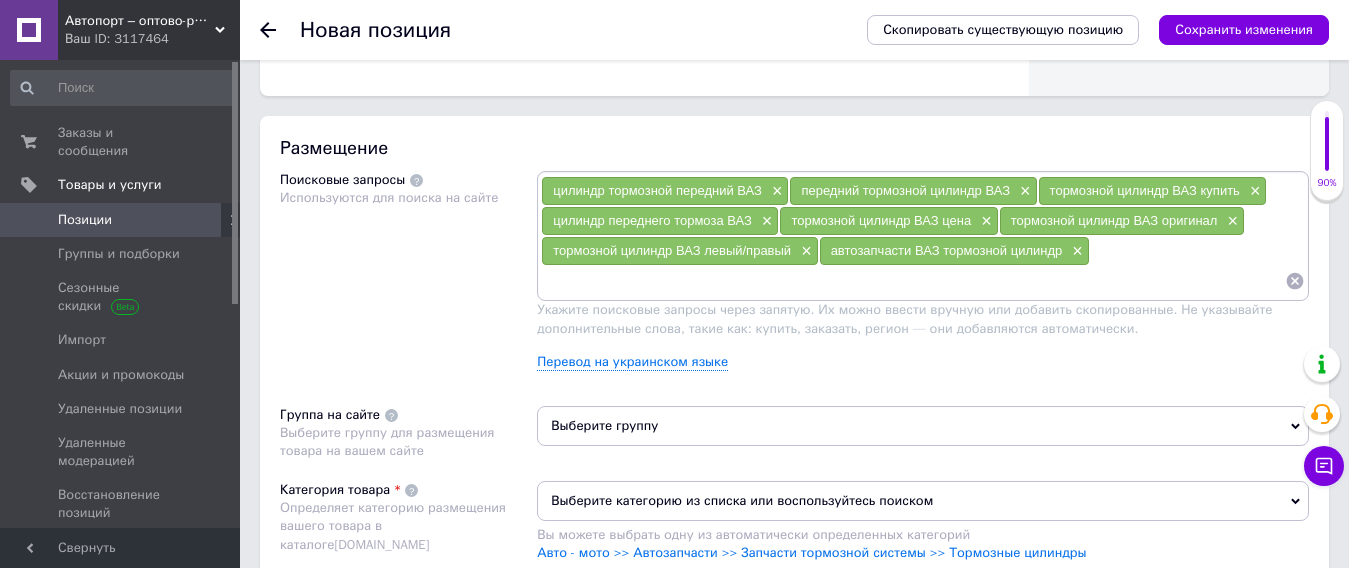 paste on "запчасти ВАЗ для тормозной системы" 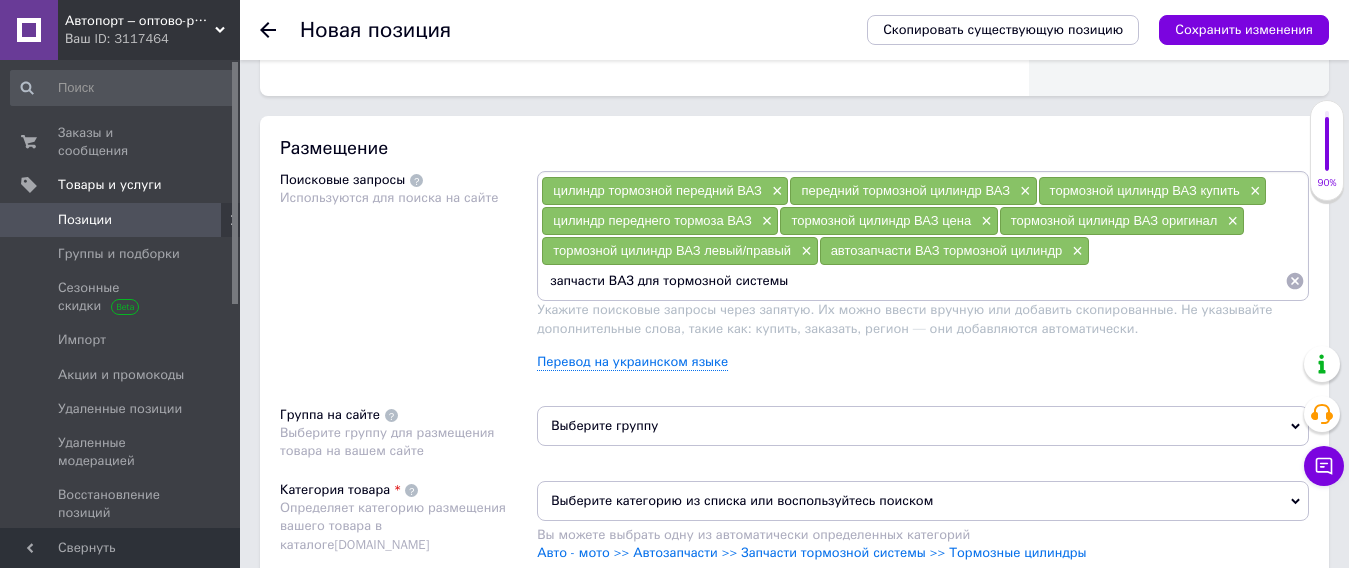type 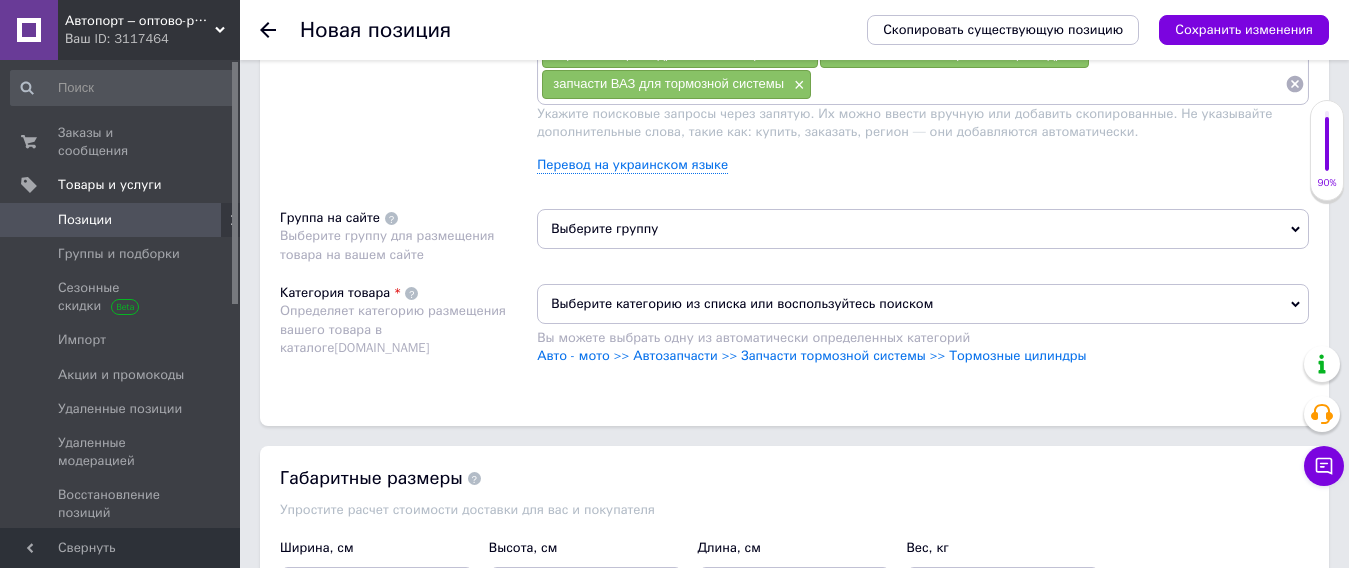 scroll, scrollTop: 1300, scrollLeft: 0, axis: vertical 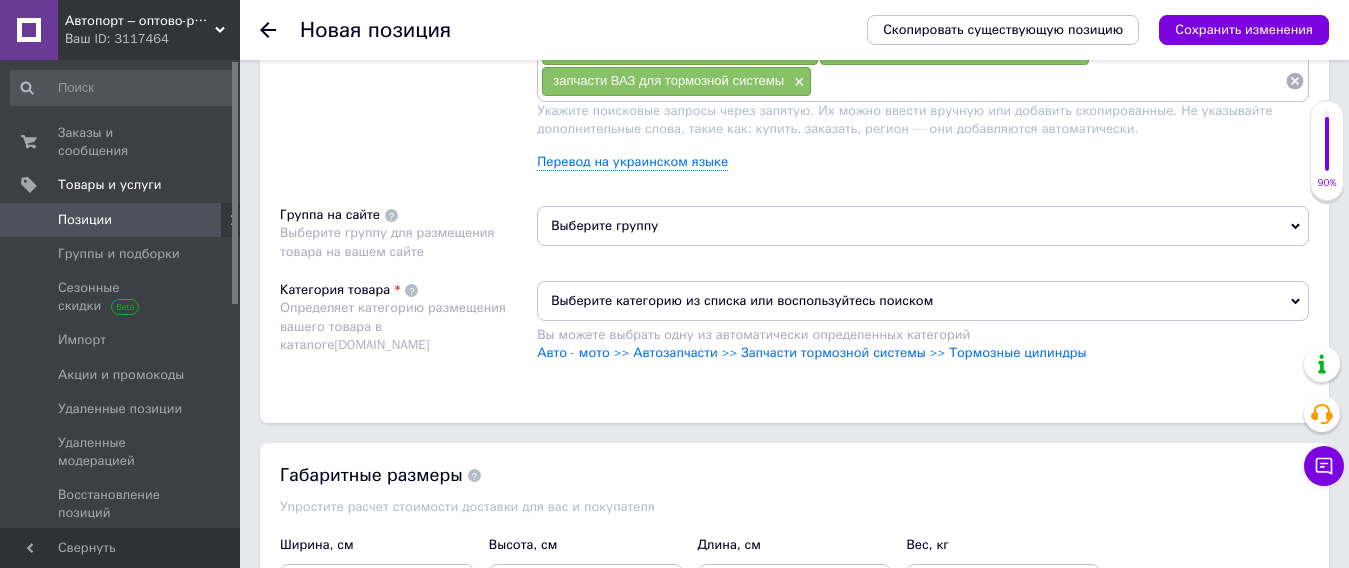 click on "Выберите группу" at bounding box center (923, 226) 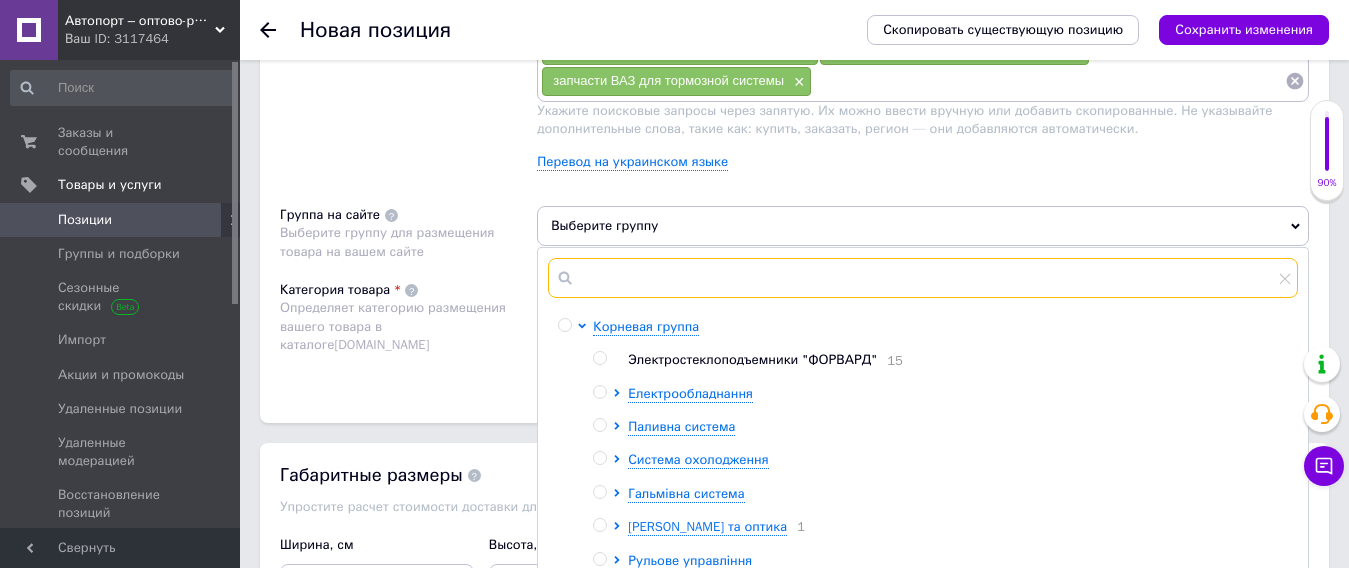 click at bounding box center [923, 278] 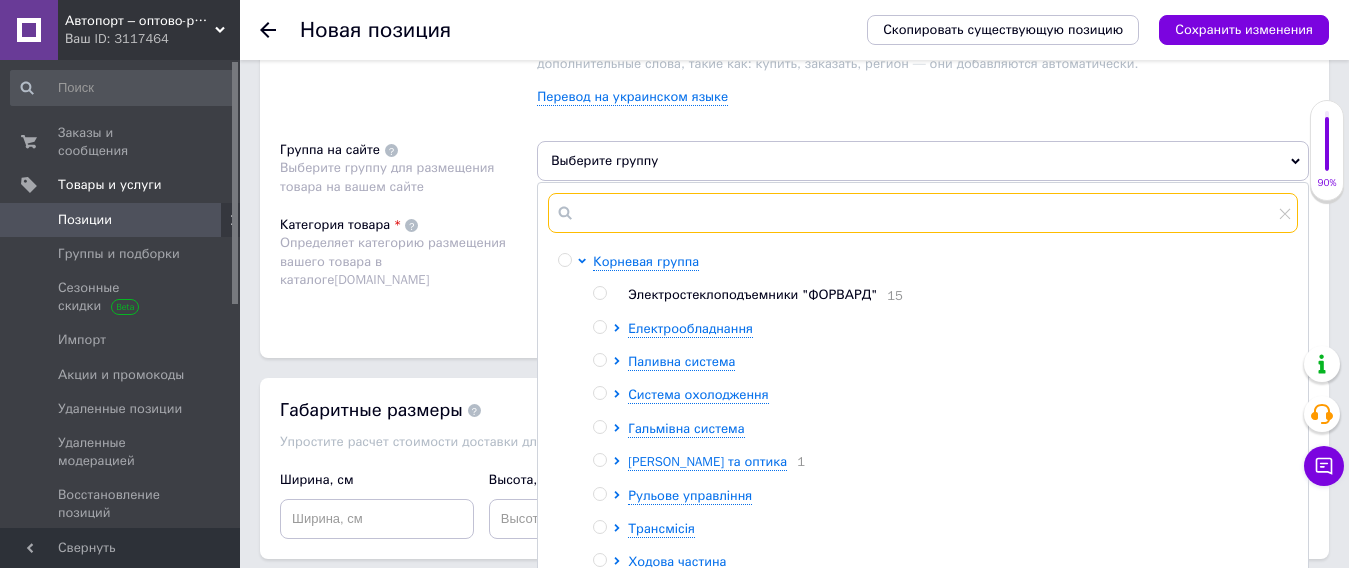 scroll, scrollTop: 1400, scrollLeft: 0, axis: vertical 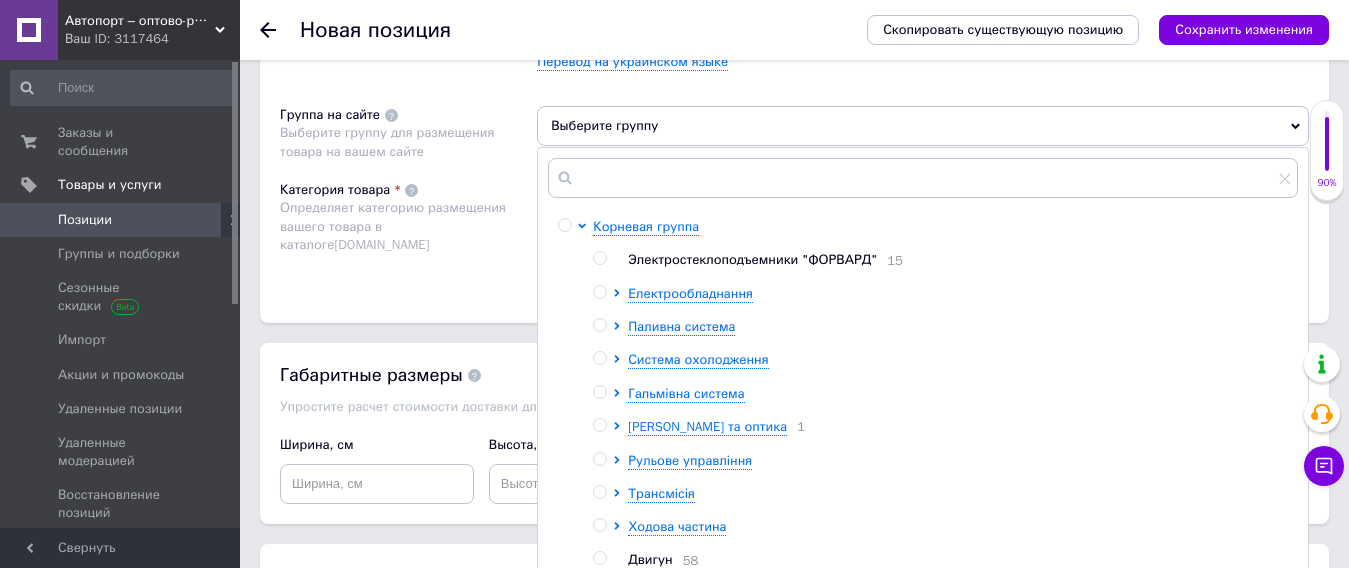 click at bounding box center (599, 392) 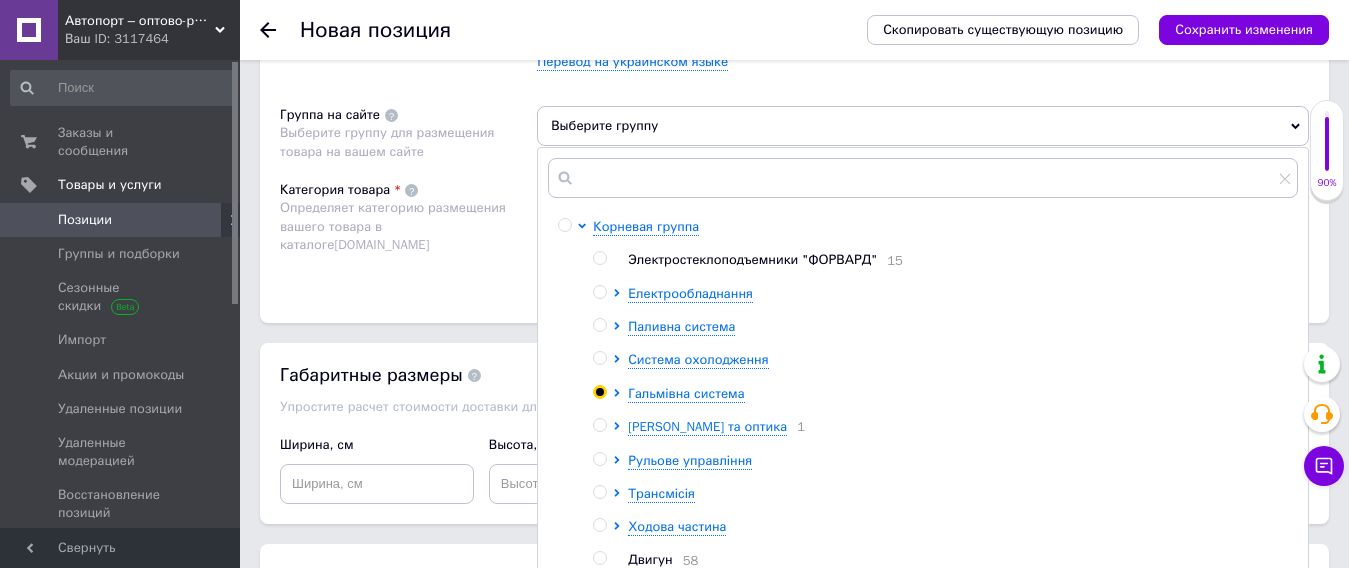 radio on "true" 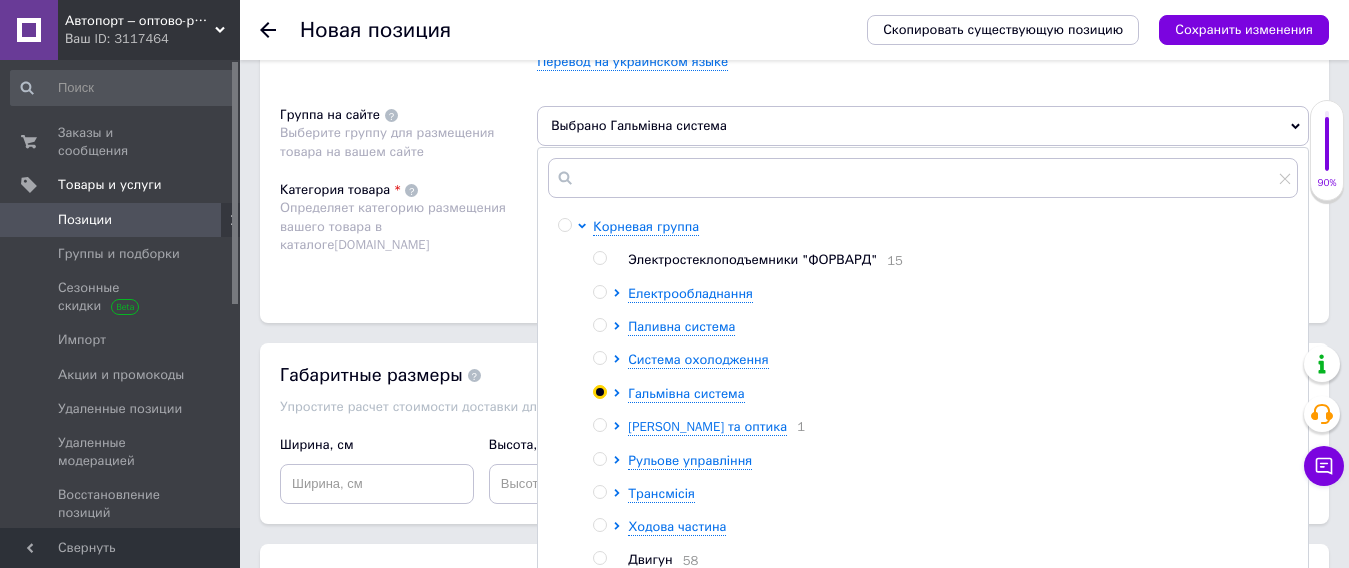 click at bounding box center [599, 392] 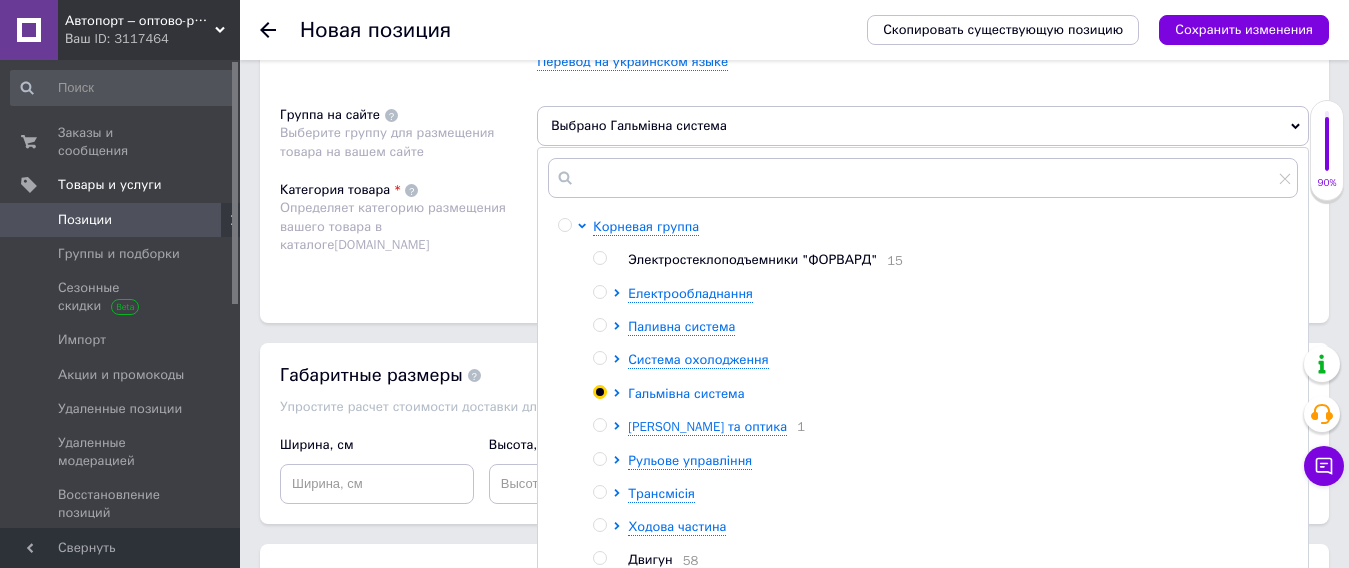 click 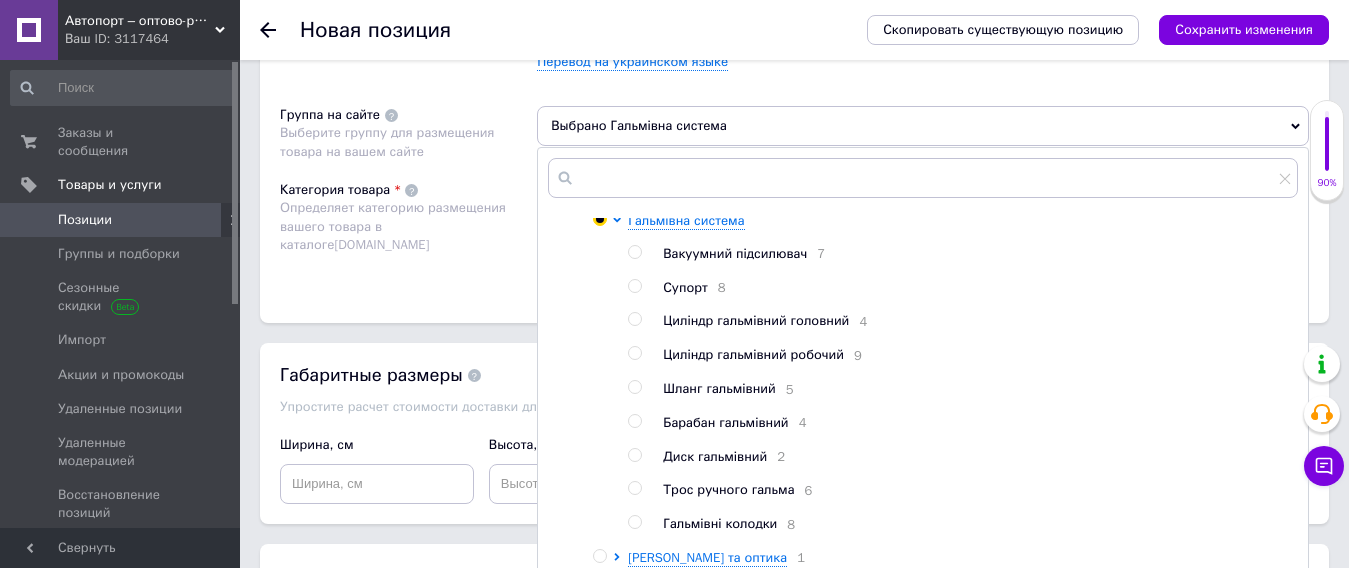 scroll, scrollTop: 153, scrollLeft: 0, axis: vertical 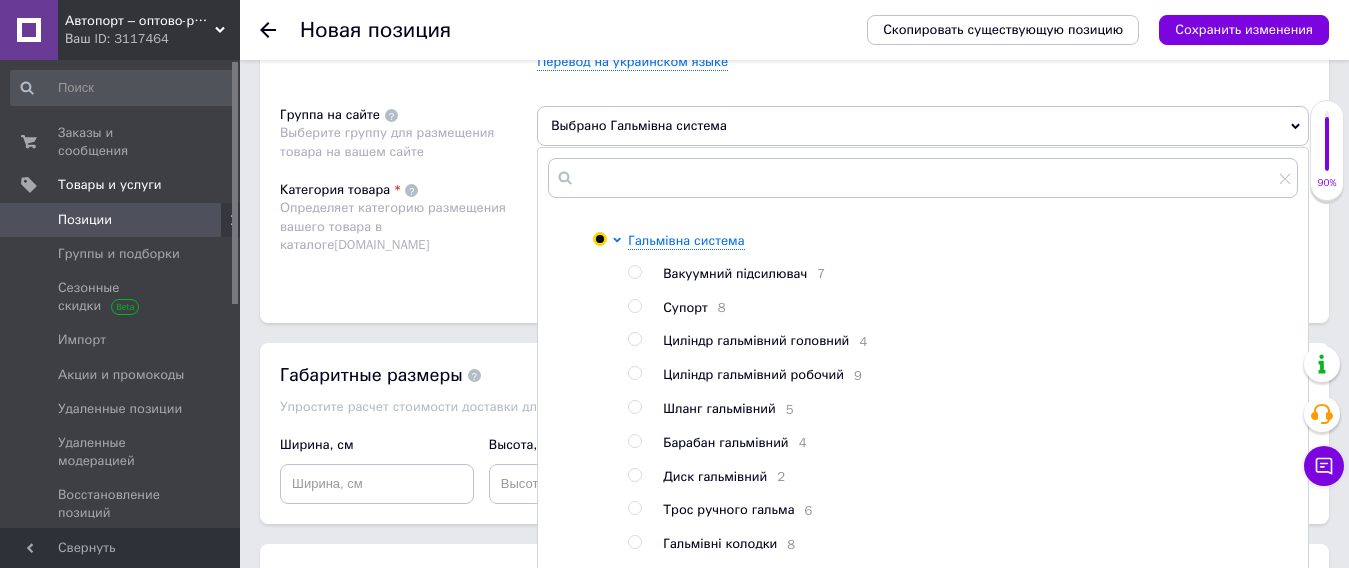 click at bounding box center [634, 373] 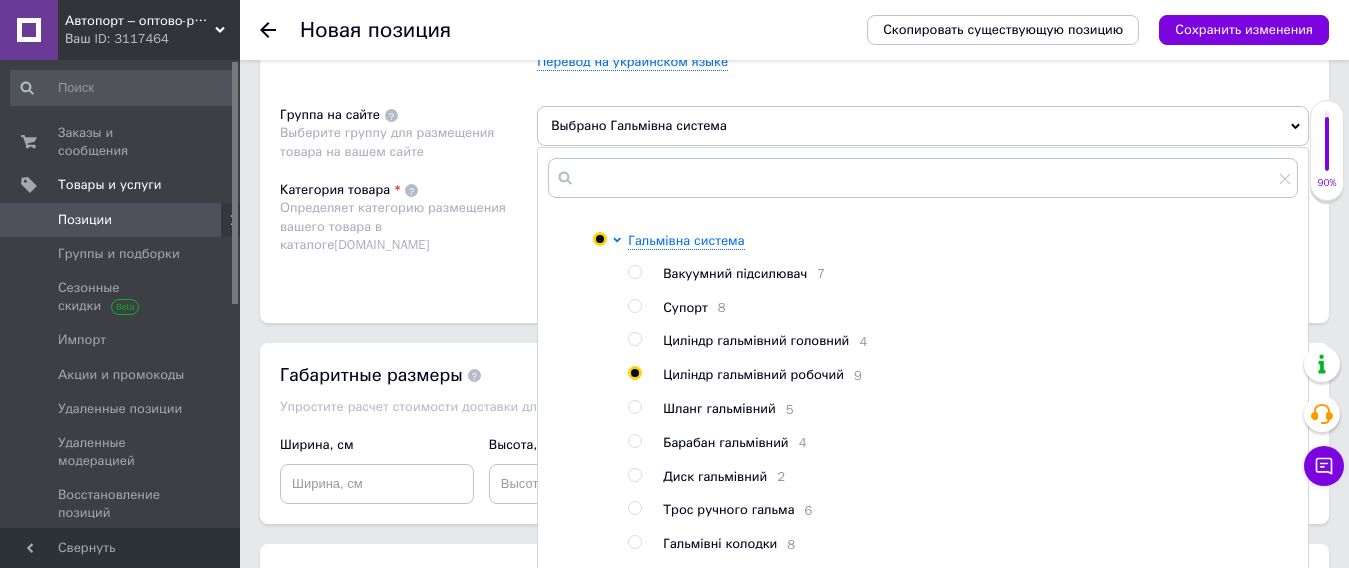 radio on "true" 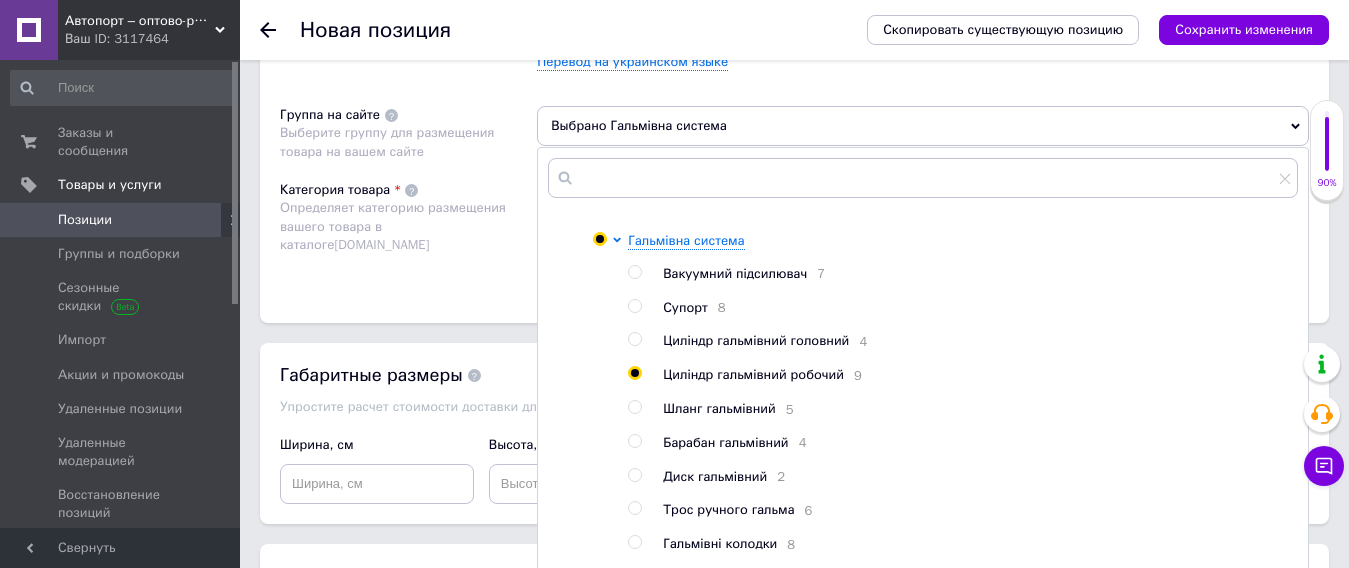radio on "false" 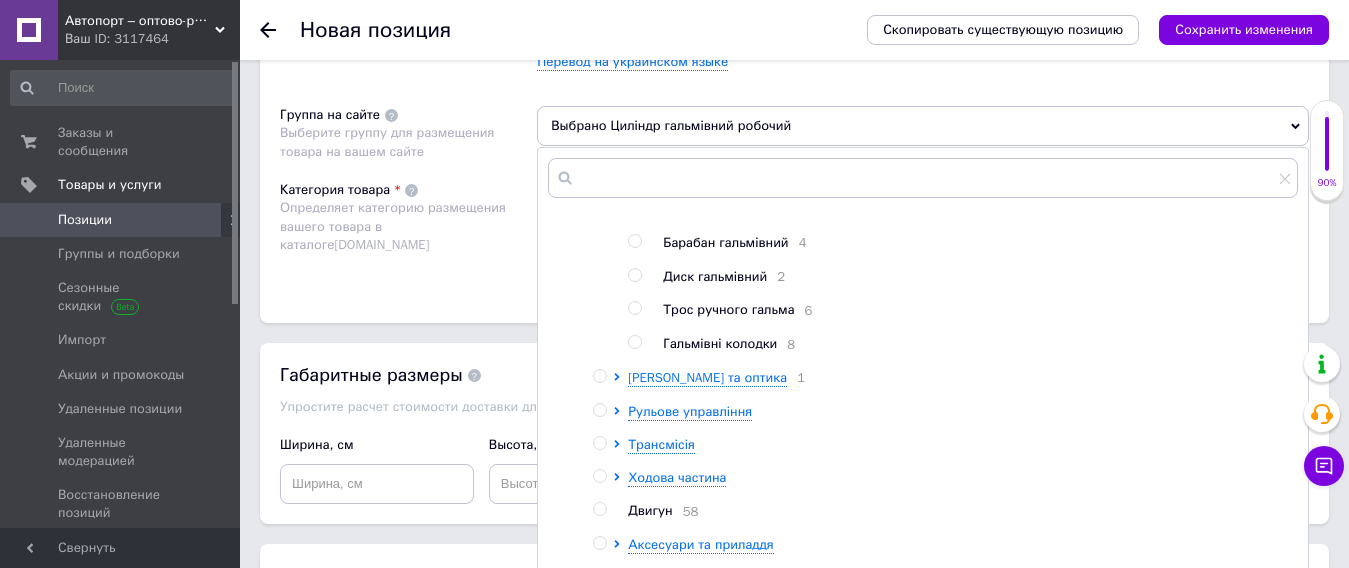 scroll, scrollTop: 367, scrollLeft: 0, axis: vertical 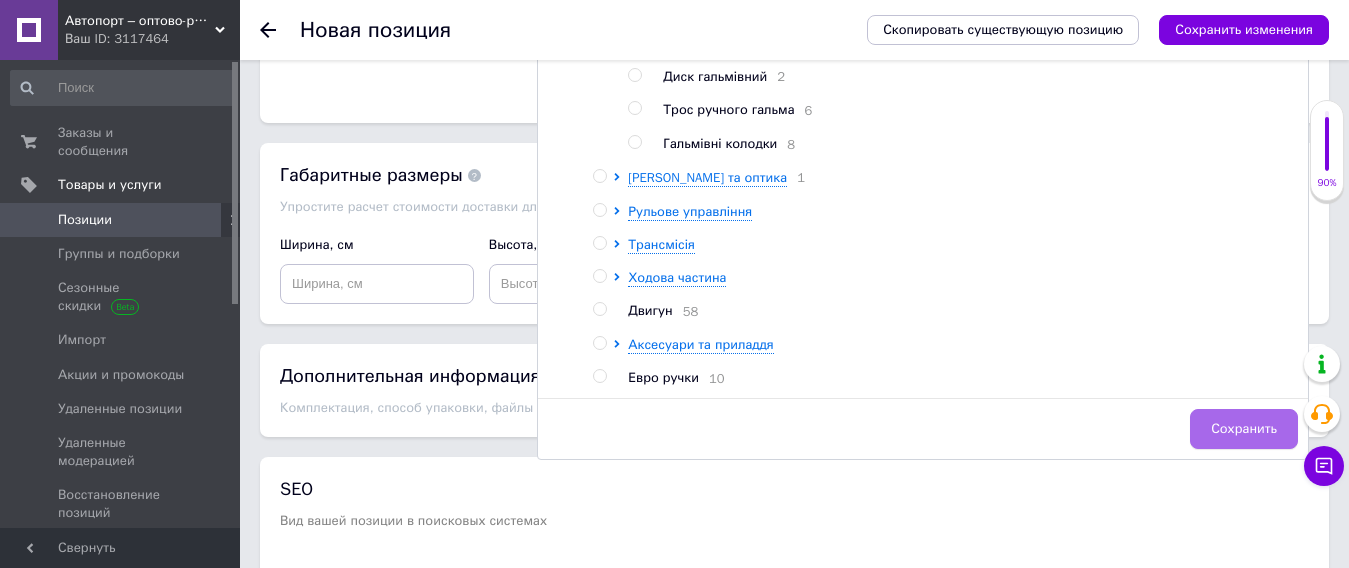 click on "Сохранить" at bounding box center [1244, 429] 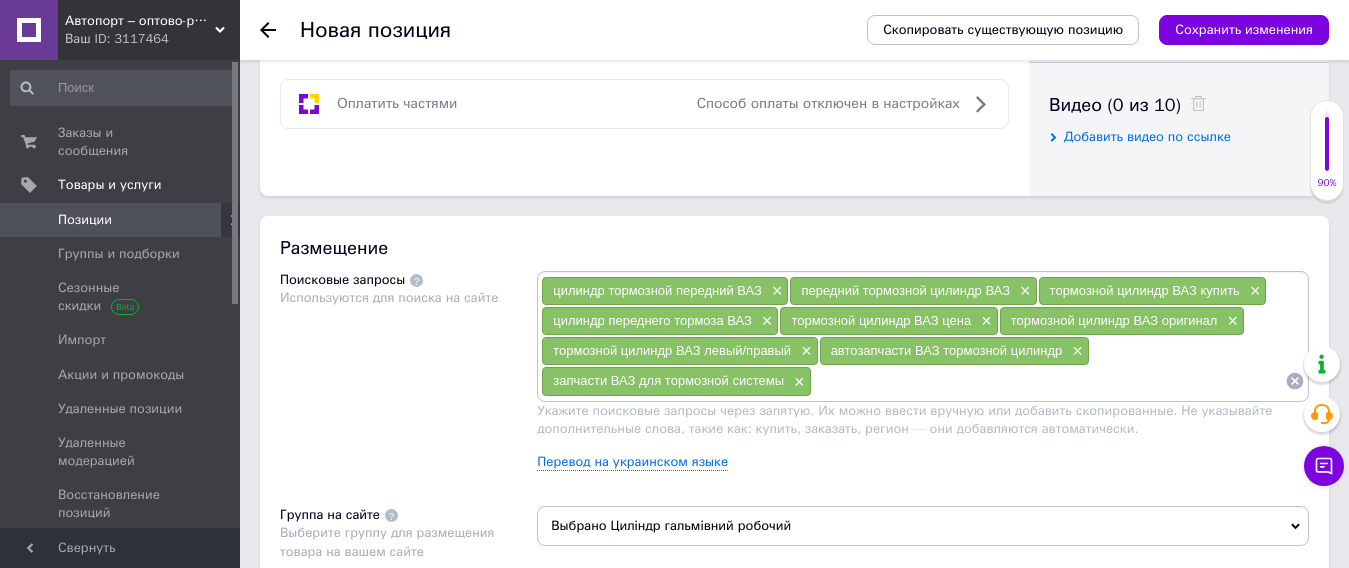 scroll, scrollTop: 1200, scrollLeft: 0, axis: vertical 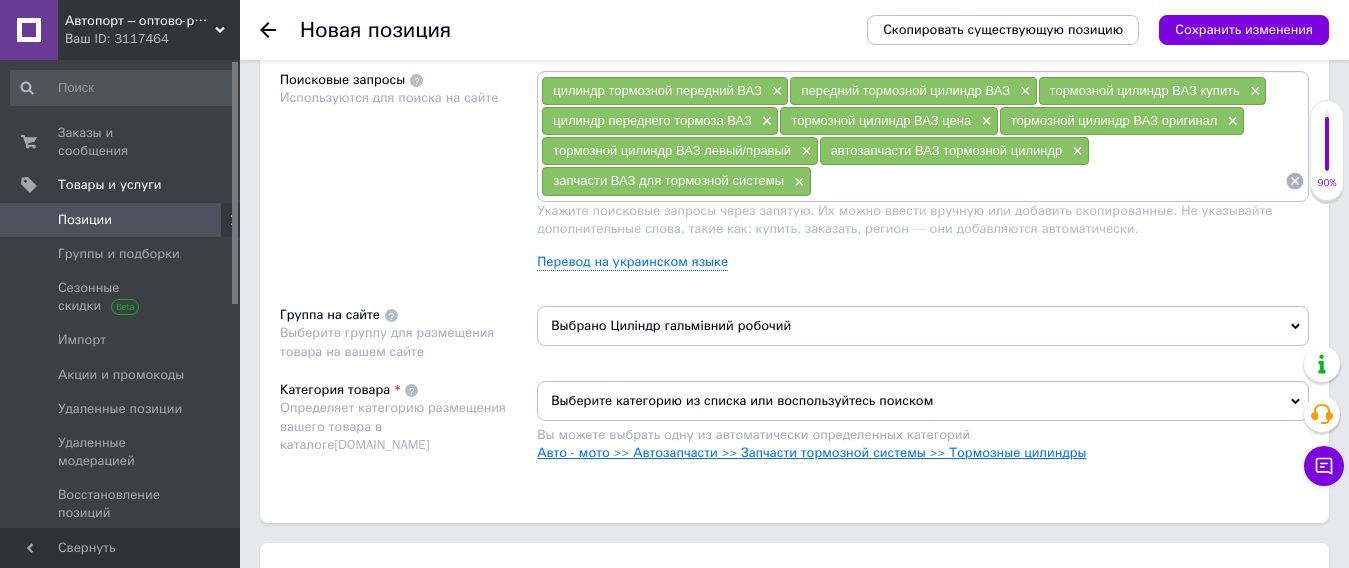 click on "Авто - мото >> Автозапчасти >> Запчасти тормозной системы >> Тормозные цилиндры" at bounding box center (811, 452) 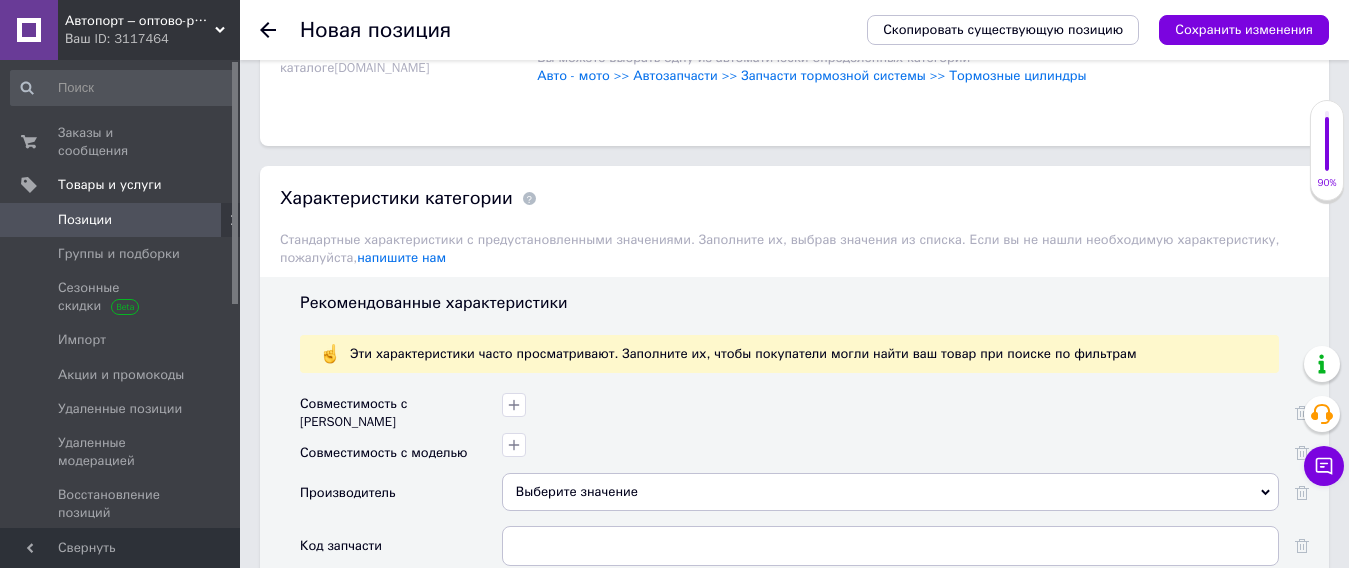 scroll, scrollTop: 1700, scrollLeft: 0, axis: vertical 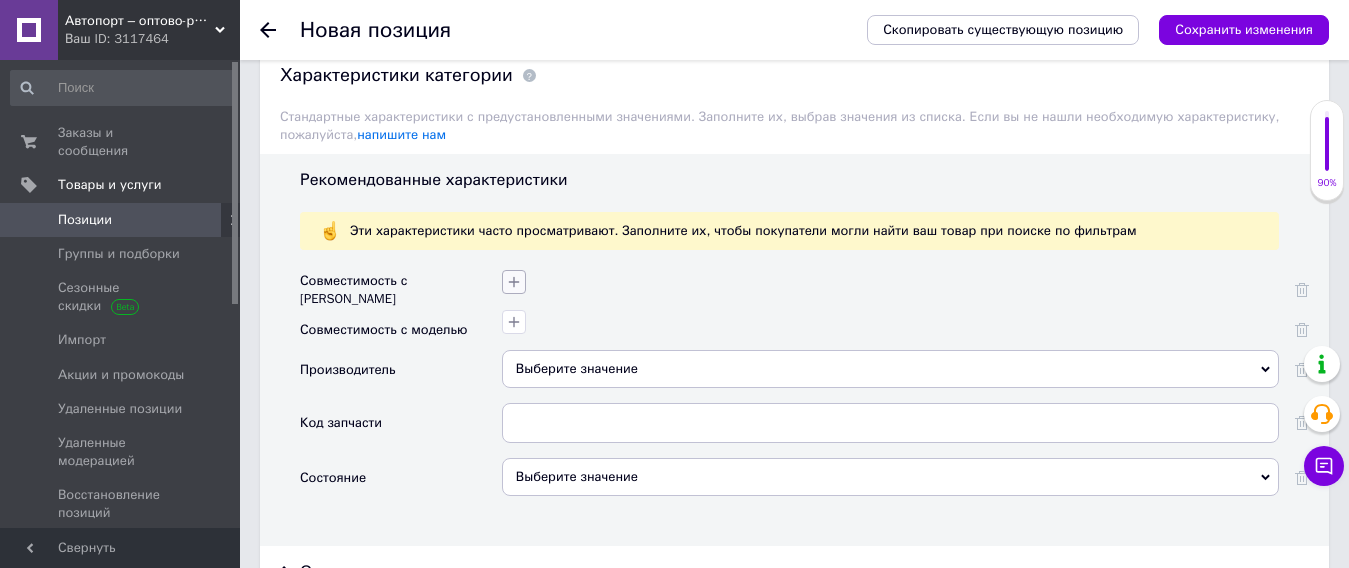 click 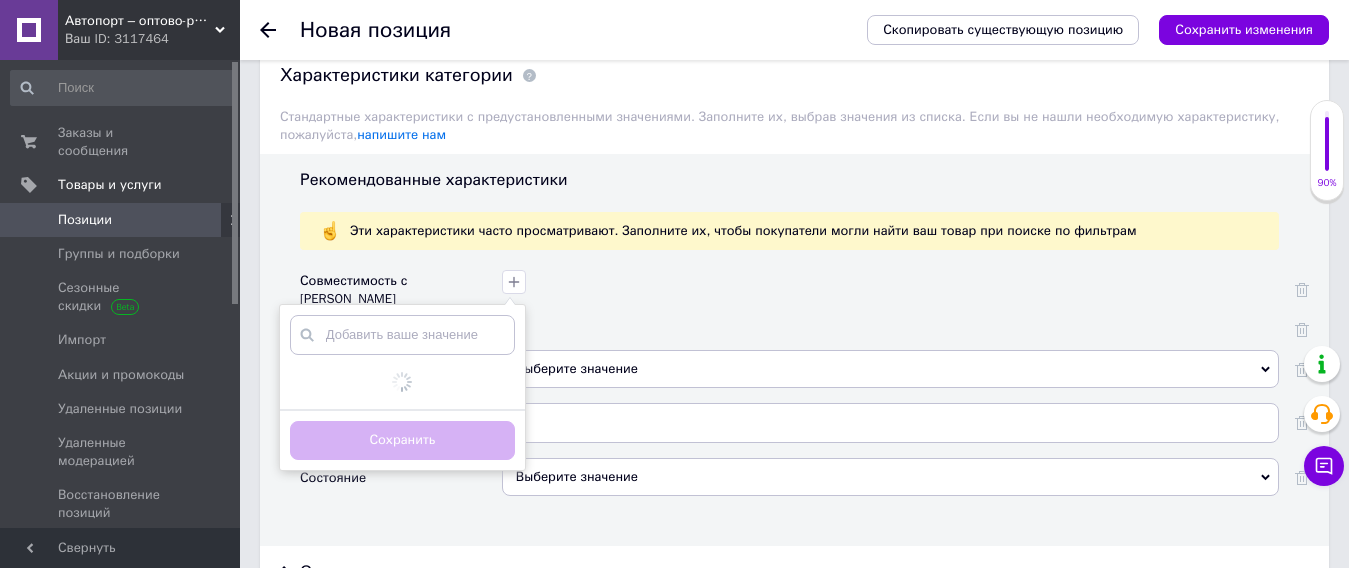 click at bounding box center [402, 335] 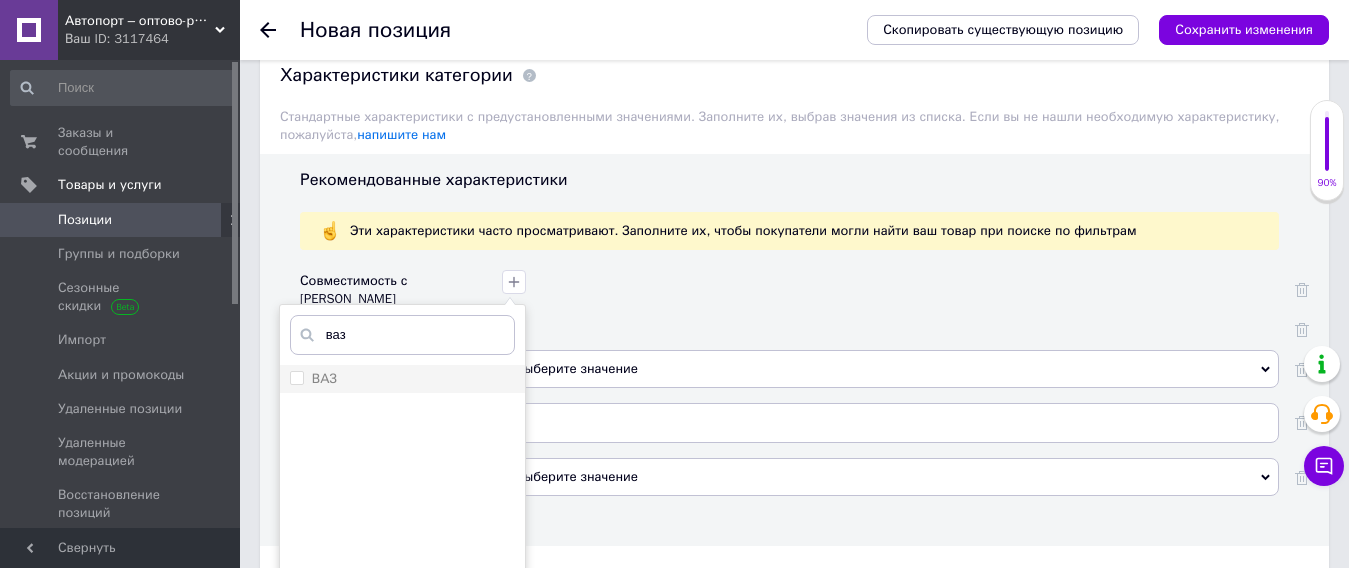 type on "ваз" 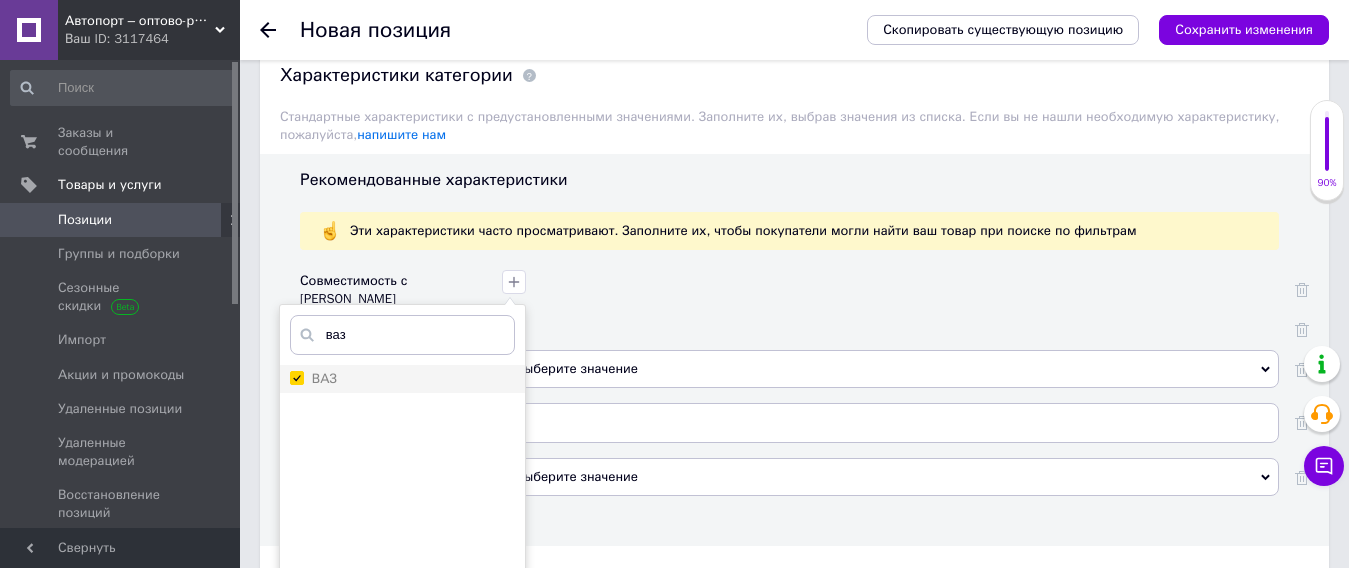checkbox on "true" 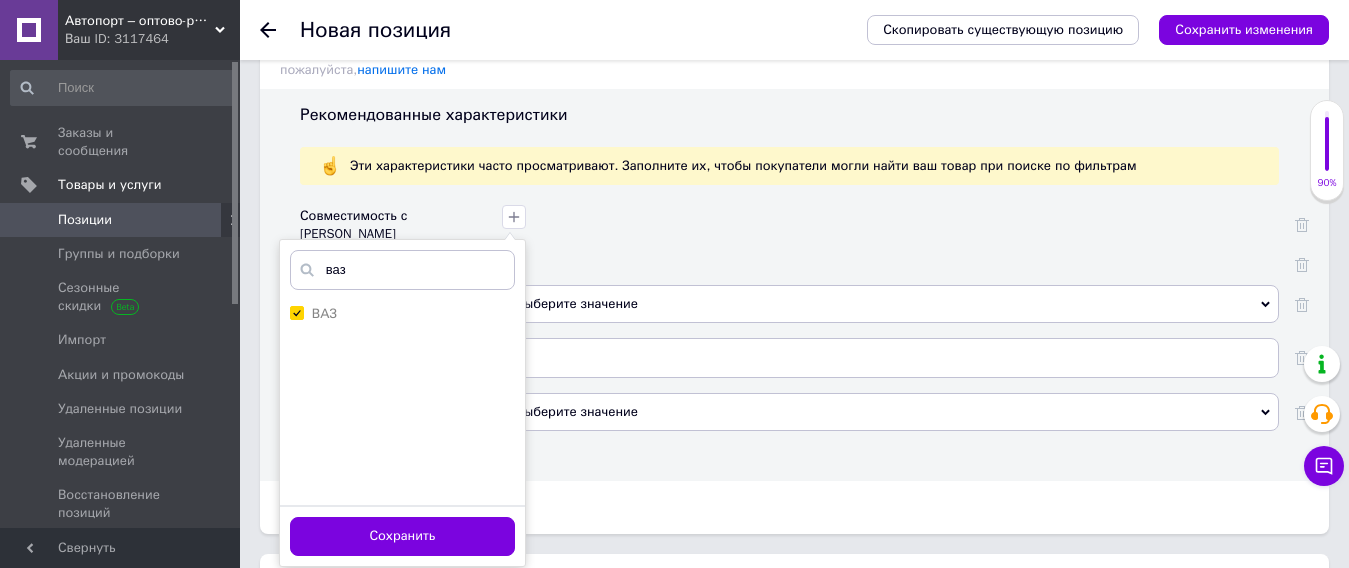 scroll, scrollTop: 1800, scrollLeft: 0, axis: vertical 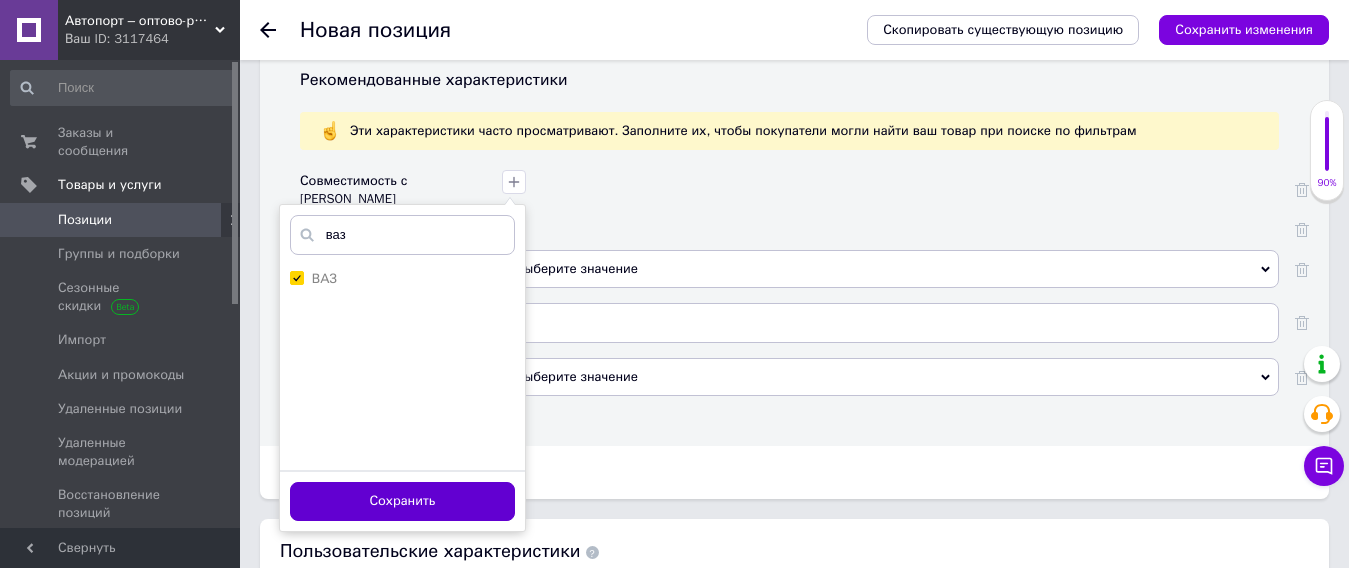 click on "Сохранить" at bounding box center [402, 501] 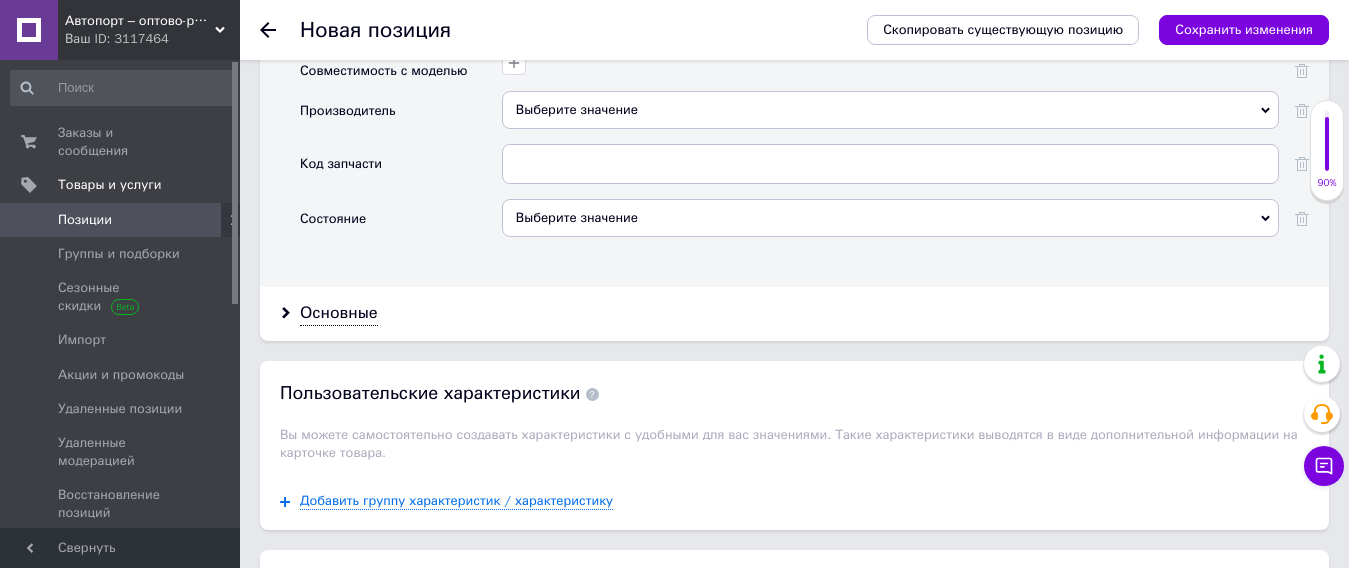 scroll, scrollTop: 2000, scrollLeft: 0, axis: vertical 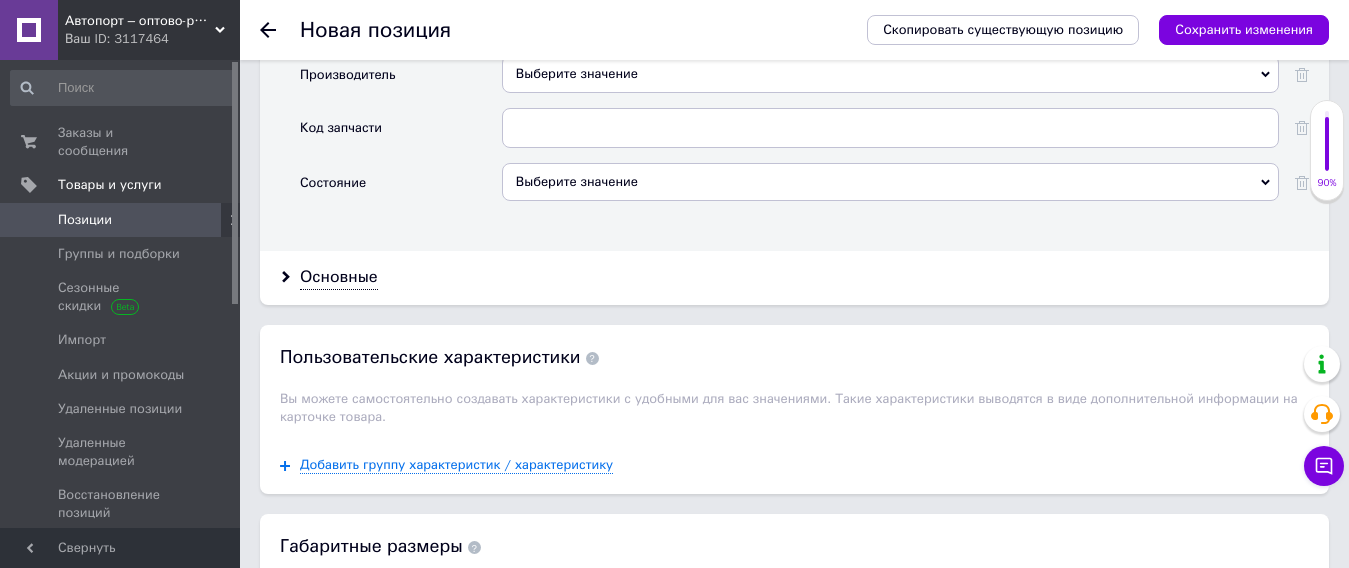 click on "Выберите значение" at bounding box center (890, 182) 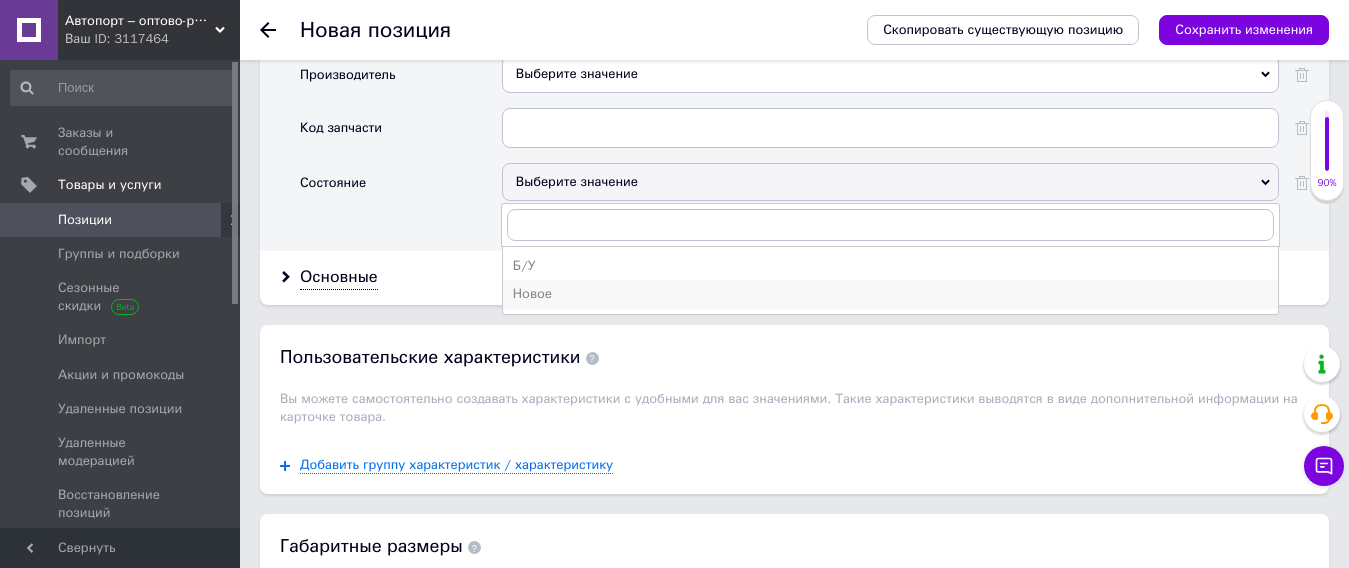 click on "Новое" at bounding box center [890, 294] 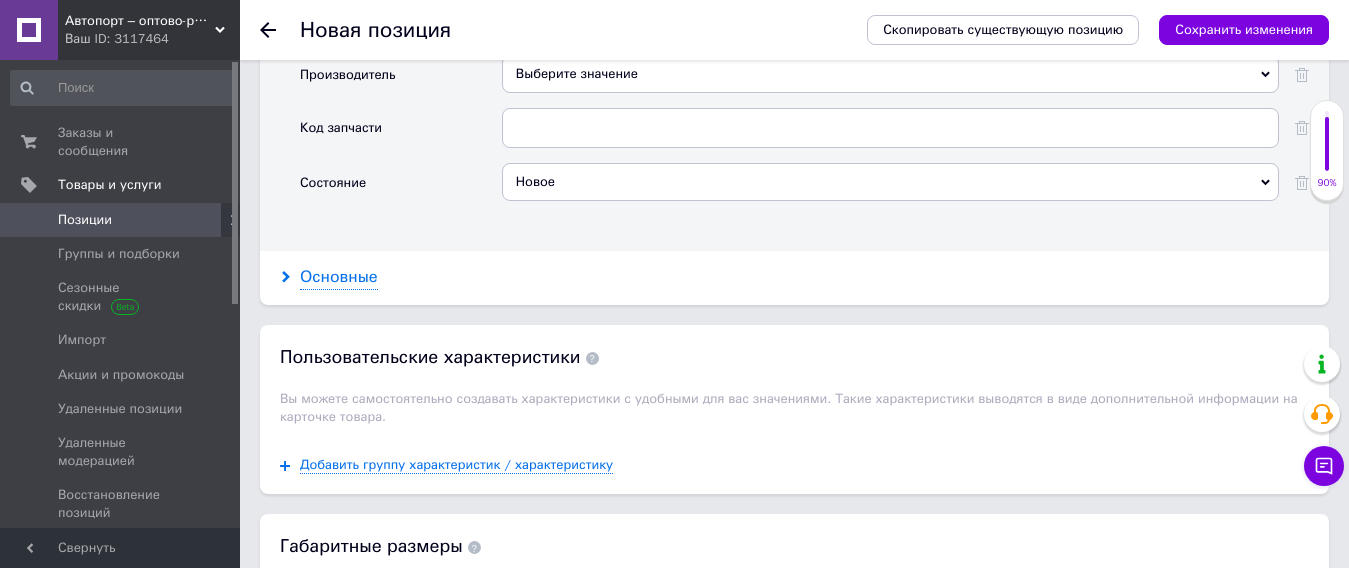 click on "Основные" at bounding box center [339, 277] 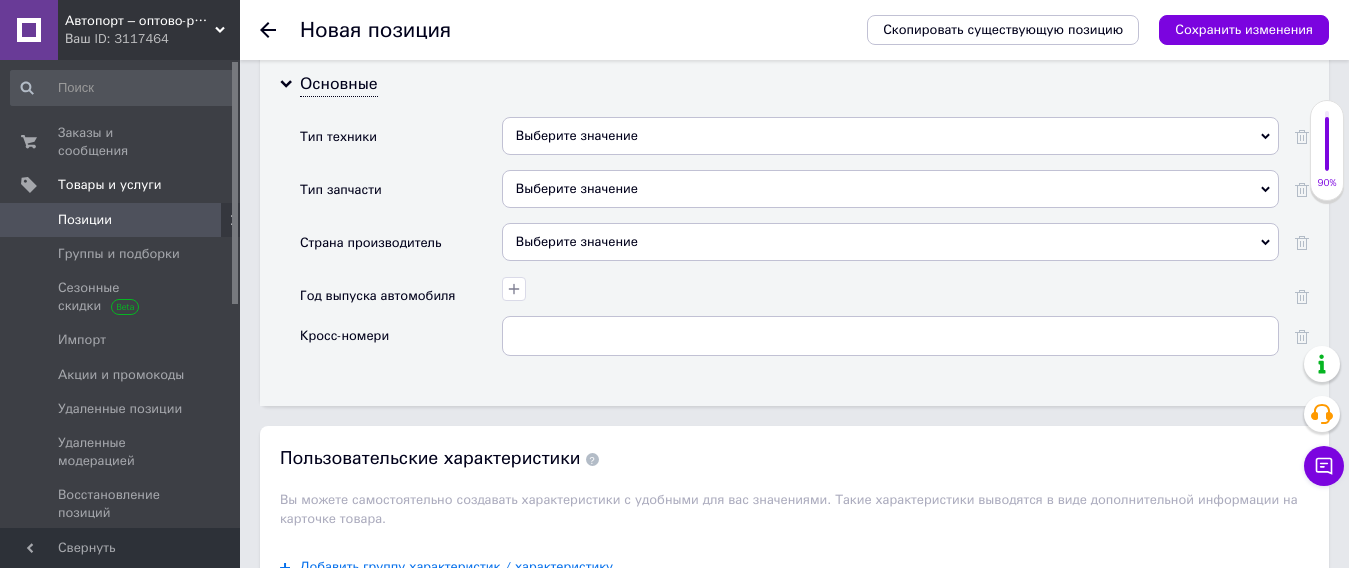scroll, scrollTop: 2200, scrollLeft: 0, axis: vertical 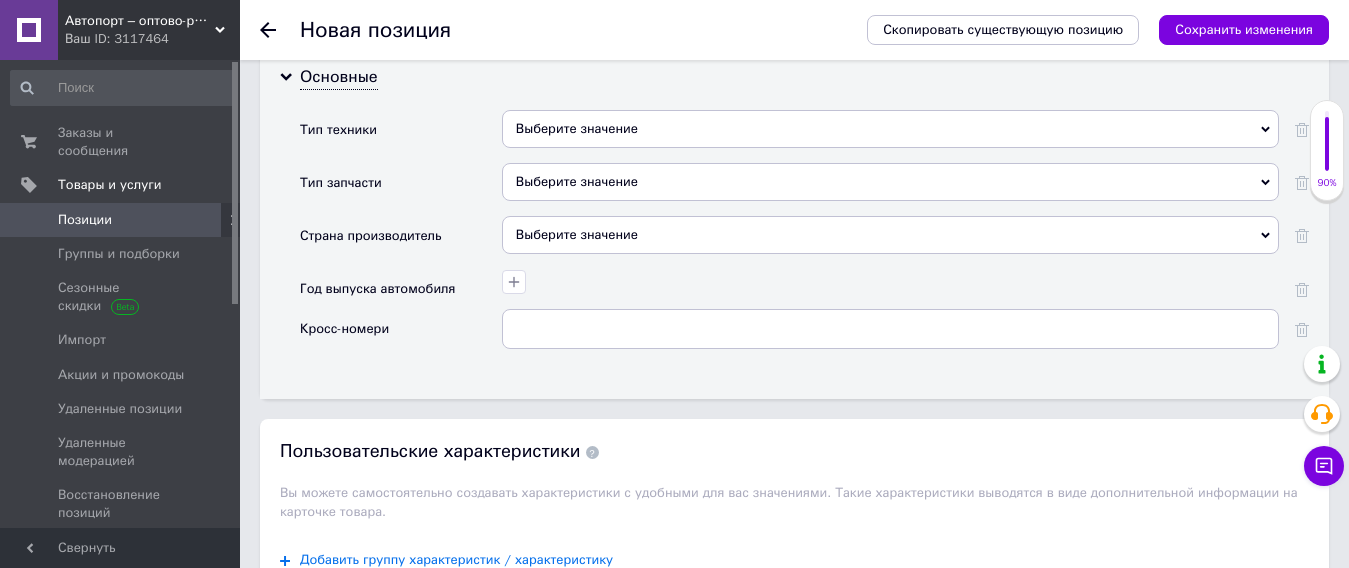 click on "Выберите значение" at bounding box center [890, 129] 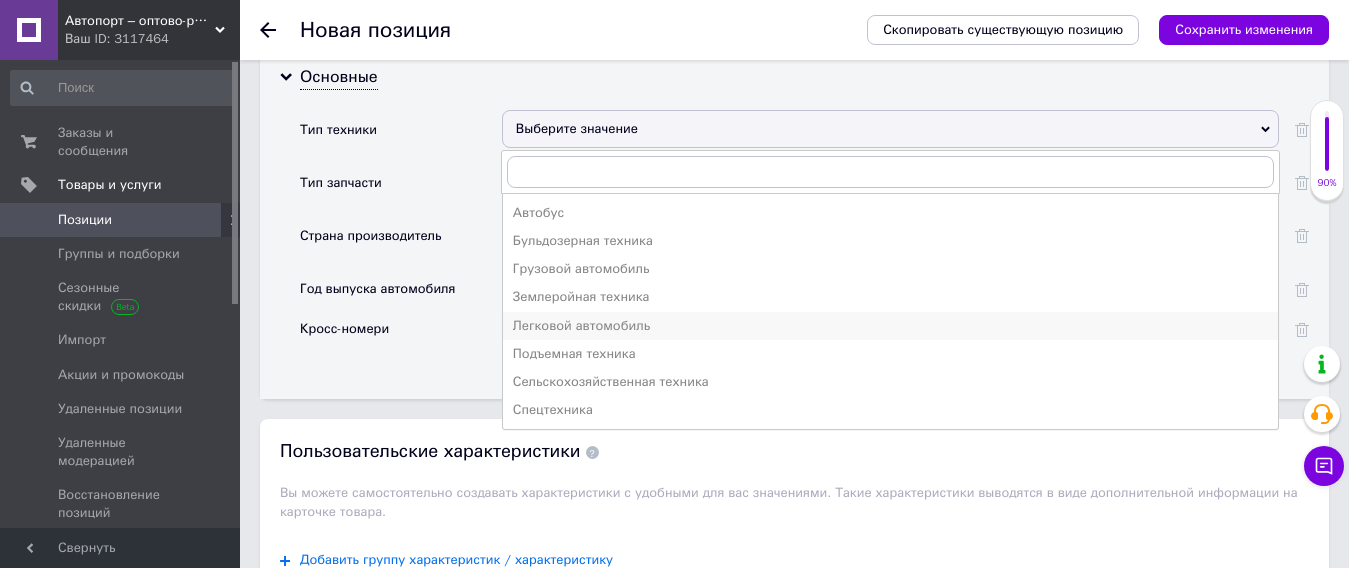 click on "Легковой автомобиль" at bounding box center (890, 326) 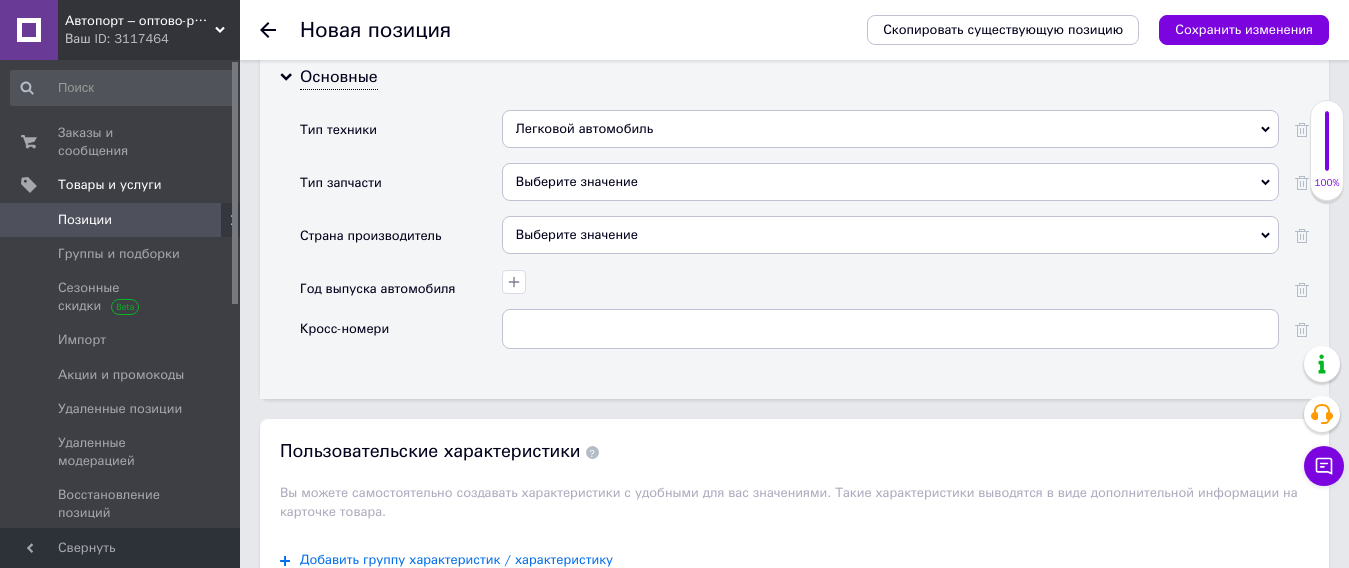 click on "Выберите значение" at bounding box center (890, 182) 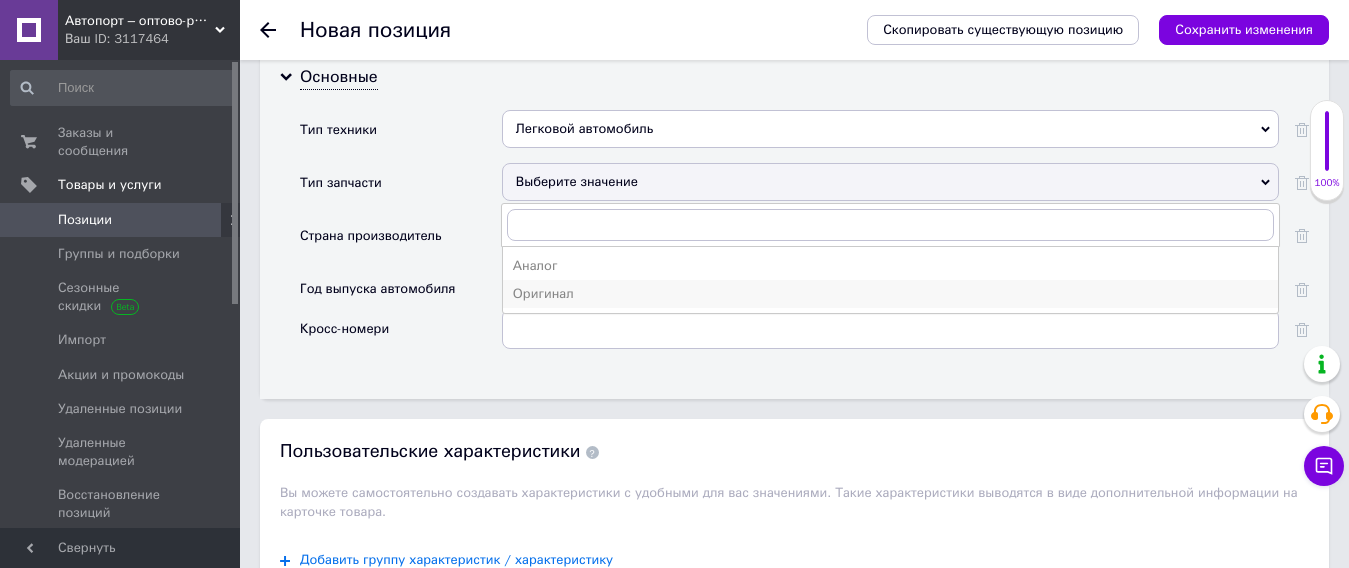 click on "Оригинал" at bounding box center [890, 294] 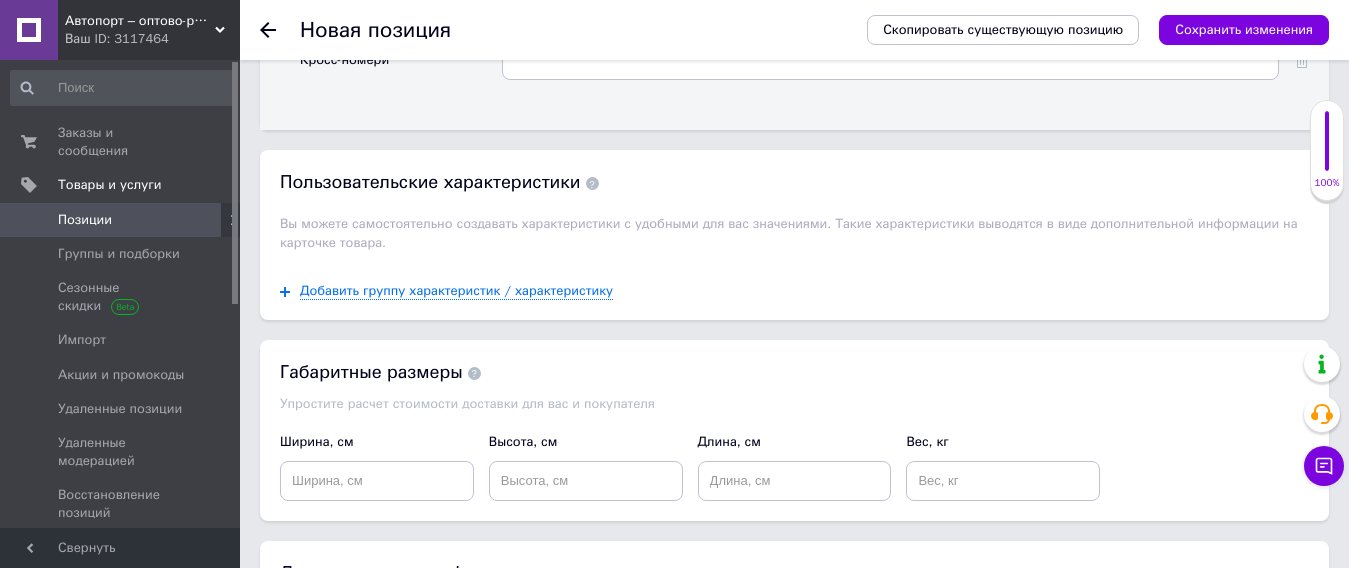 scroll, scrollTop: 2500, scrollLeft: 0, axis: vertical 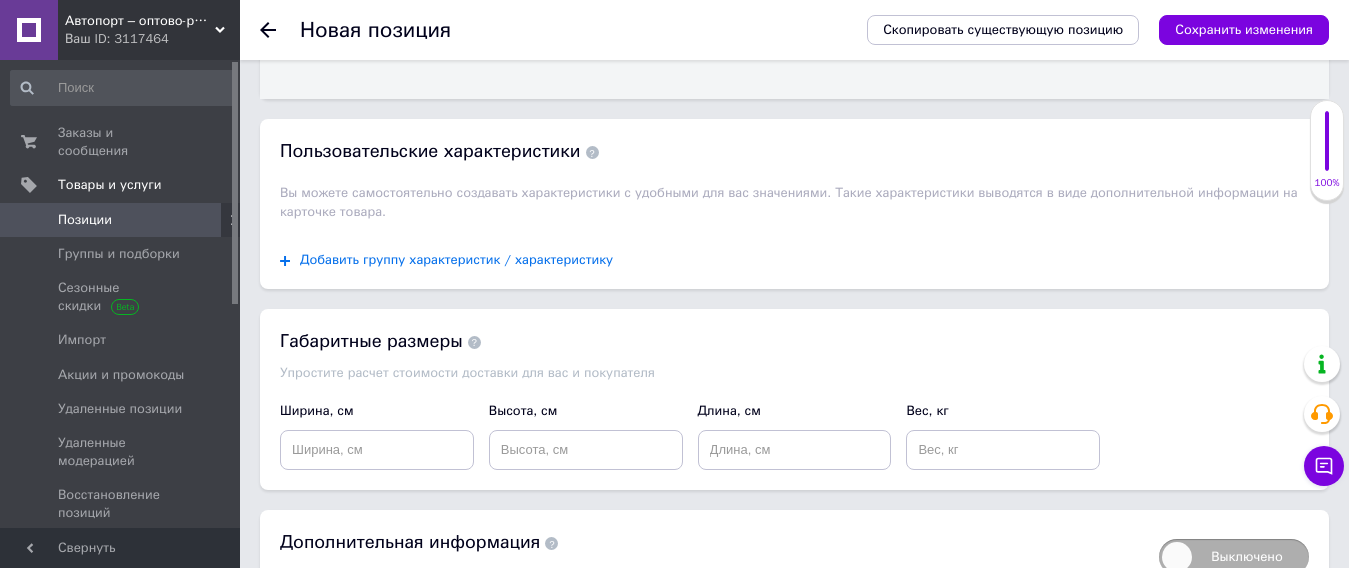 click on "Добавить группу характеристик / характеристику" at bounding box center (456, 260) 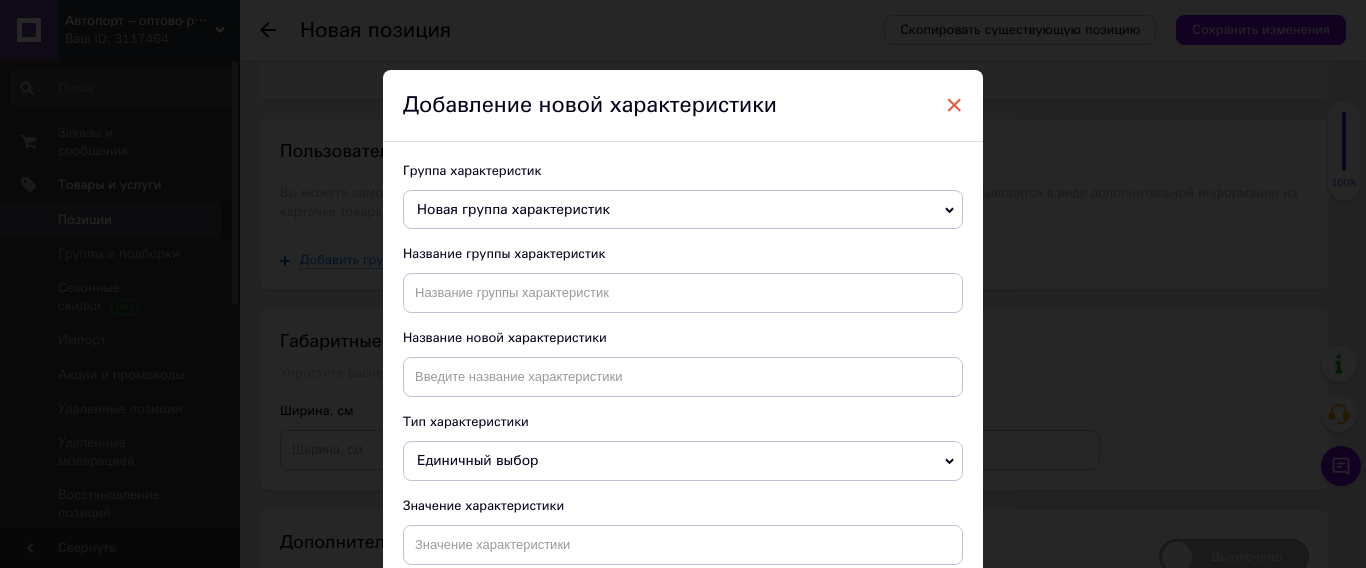 click on "×" at bounding box center (954, 105) 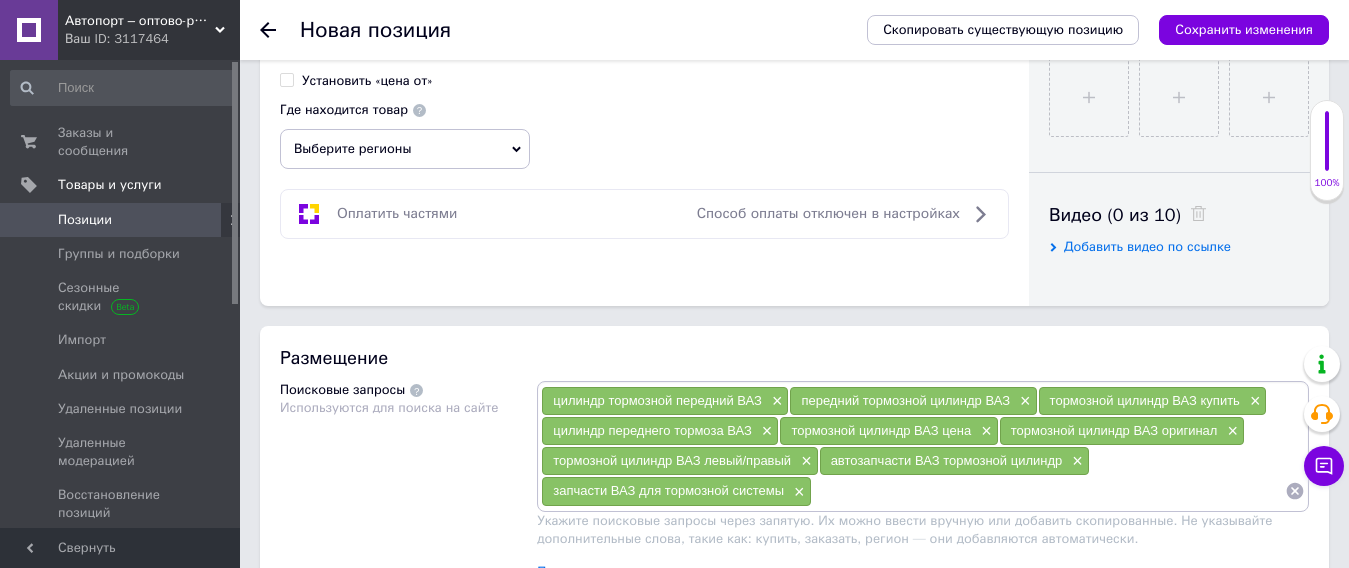 scroll, scrollTop: 705, scrollLeft: 0, axis: vertical 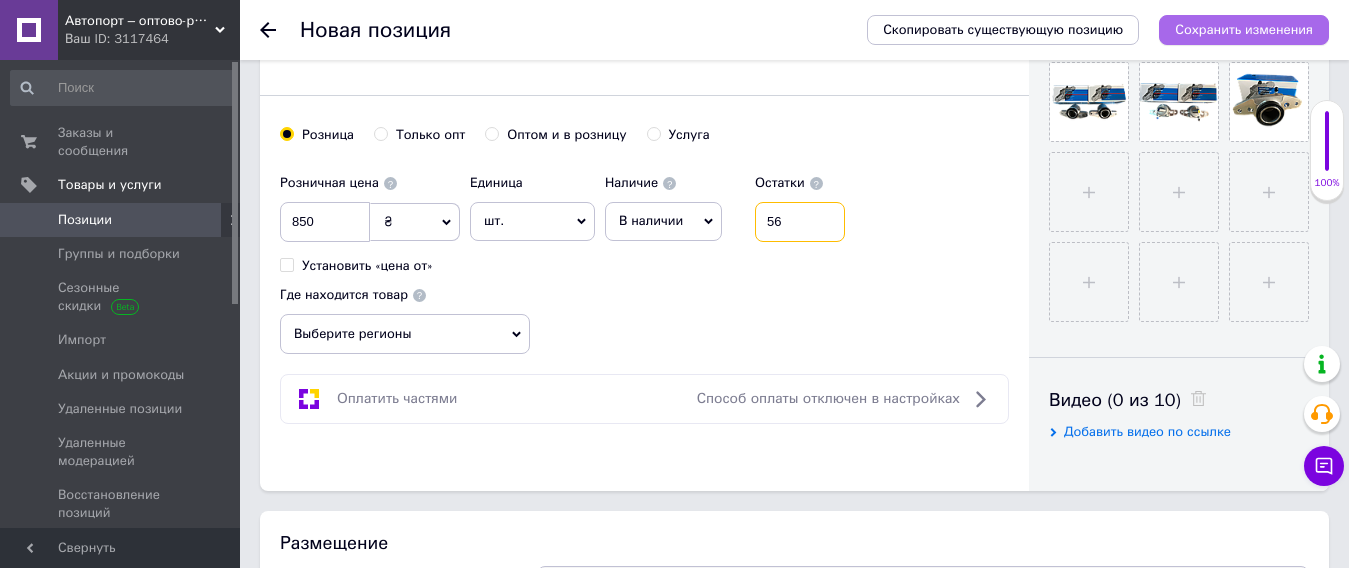 type on "56" 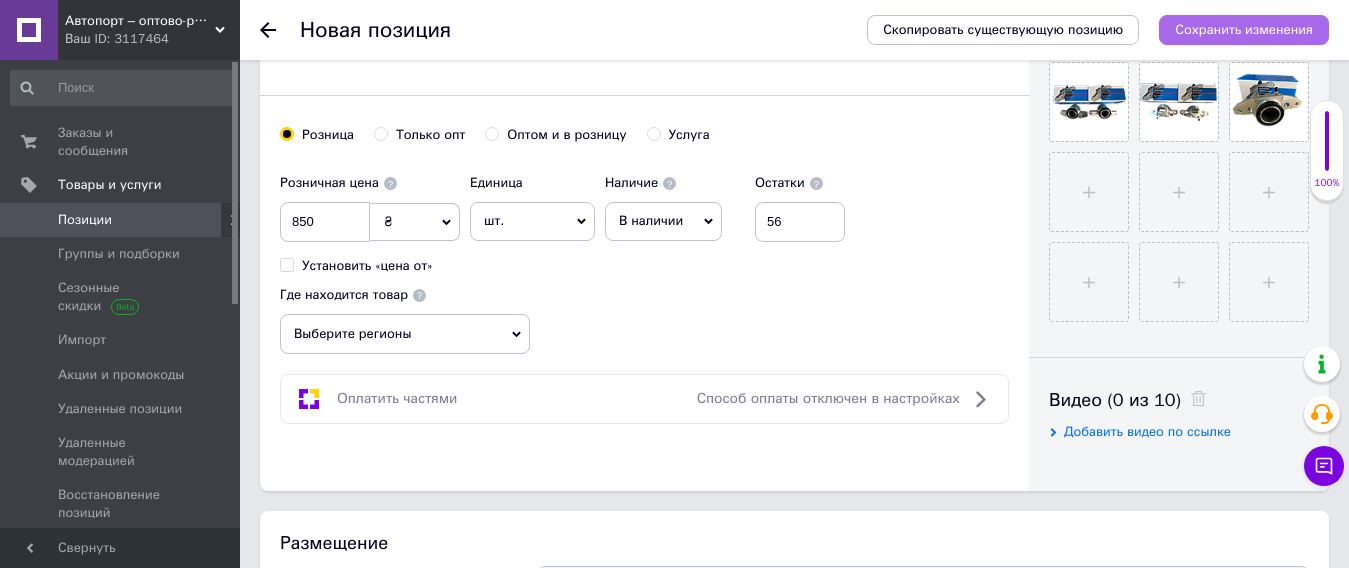 click on "Сохранить изменения" at bounding box center [1244, 30] 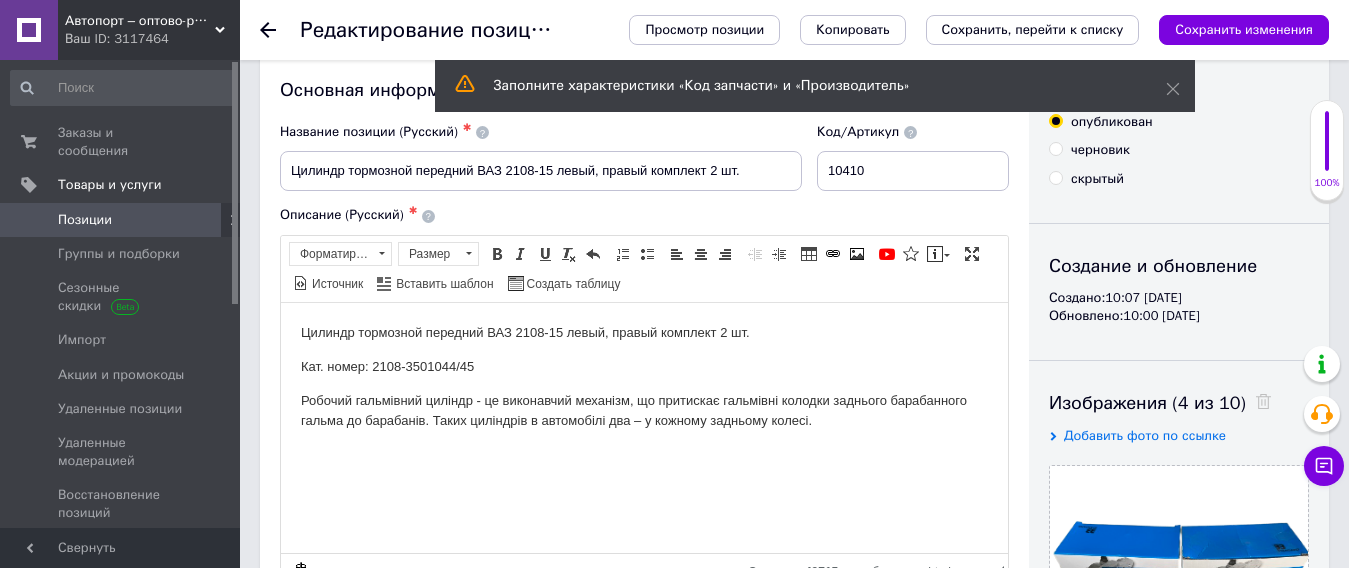 scroll, scrollTop: 0, scrollLeft: 0, axis: both 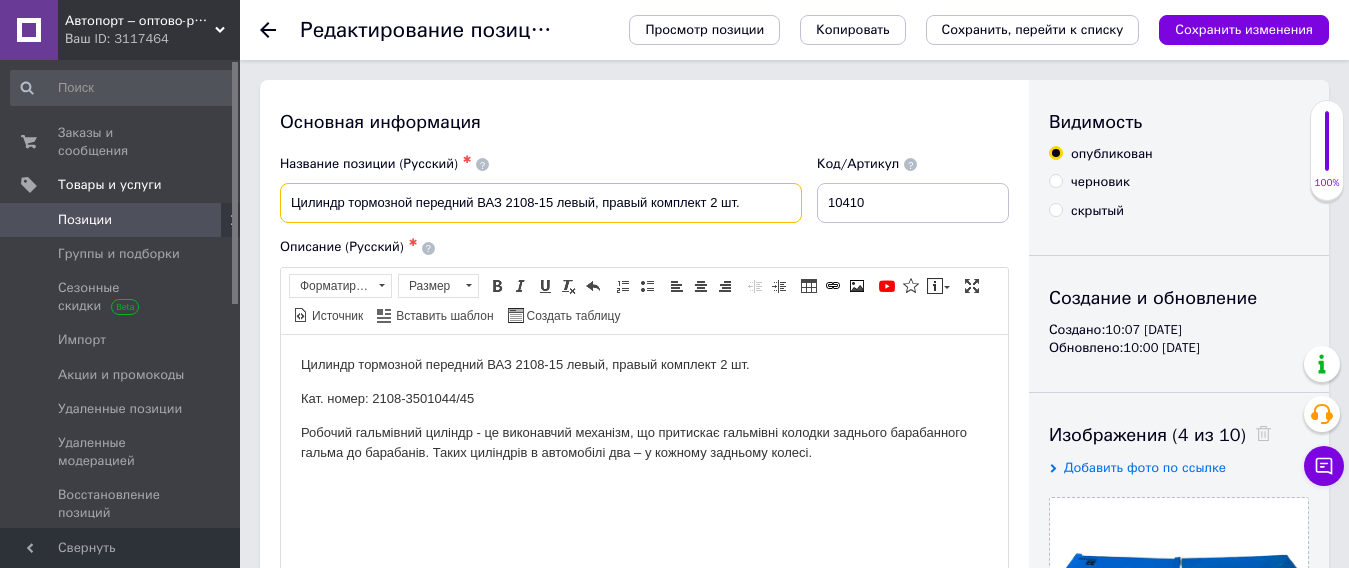 click on "Цилиндр тормозной передний ВАЗ 2108-15 левый, правый комплект 2 шт." at bounding box center (541, 203) 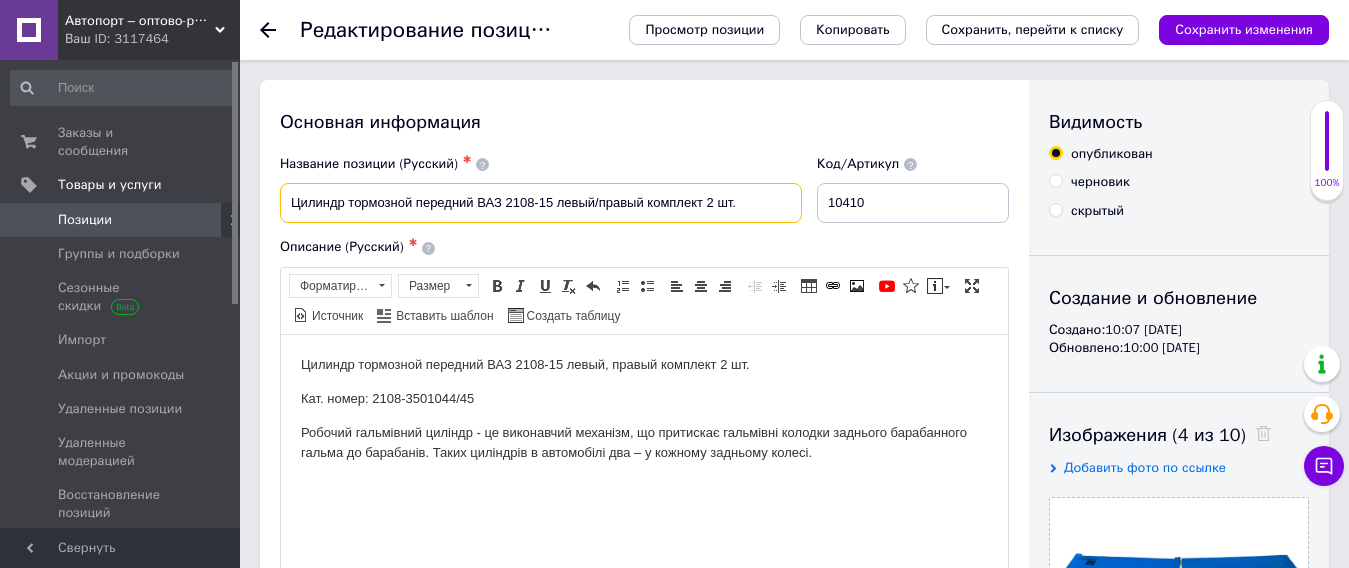 type on "Цилиндр тормозной передний ВАЗ 2108-15 левый/правый комплект 2 шт." 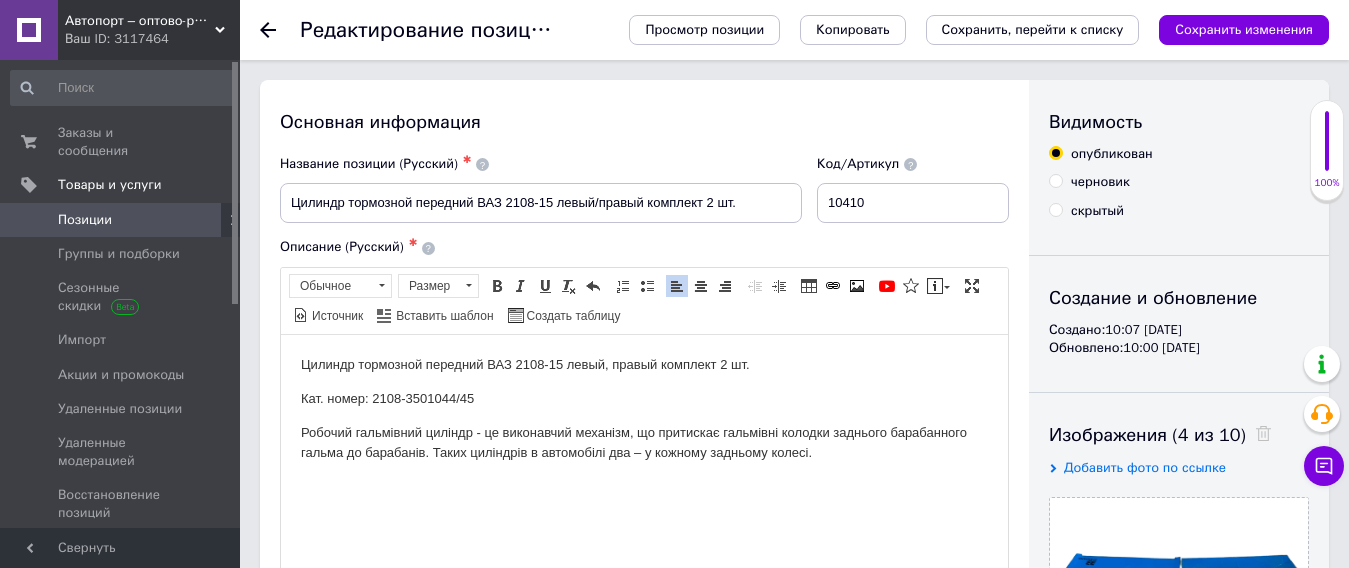 click on "Цилиндр тормозной передний ВАЗ 2108-15 левый, правый комплект 2 шт." at bounding box center [644, 364] 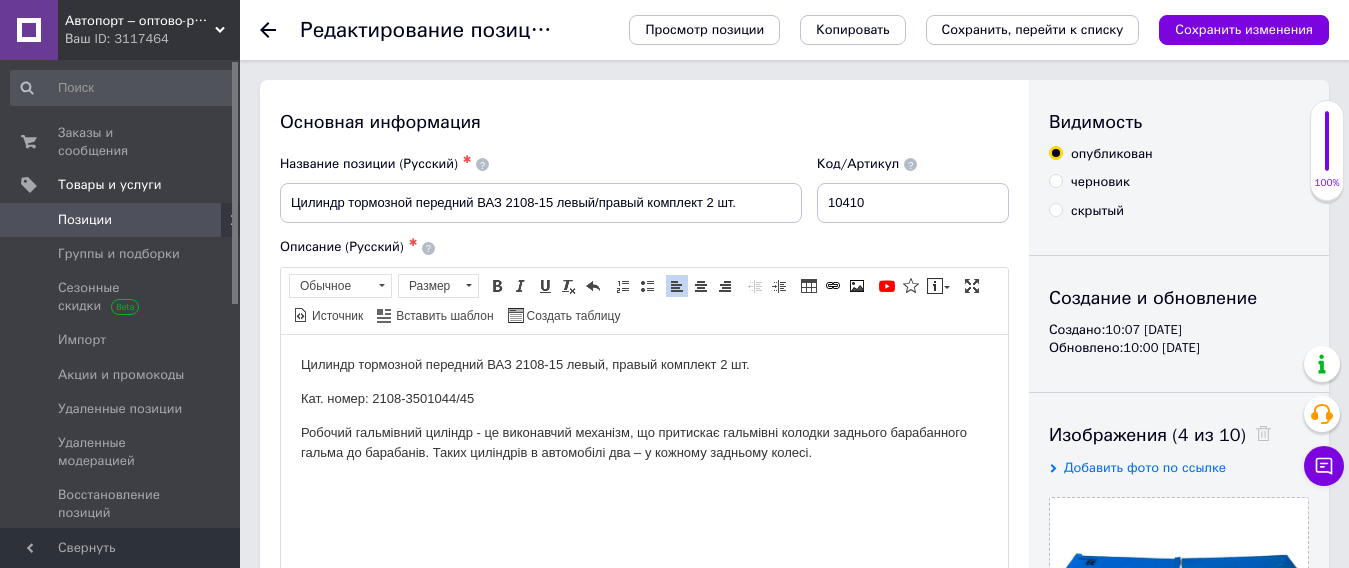 type 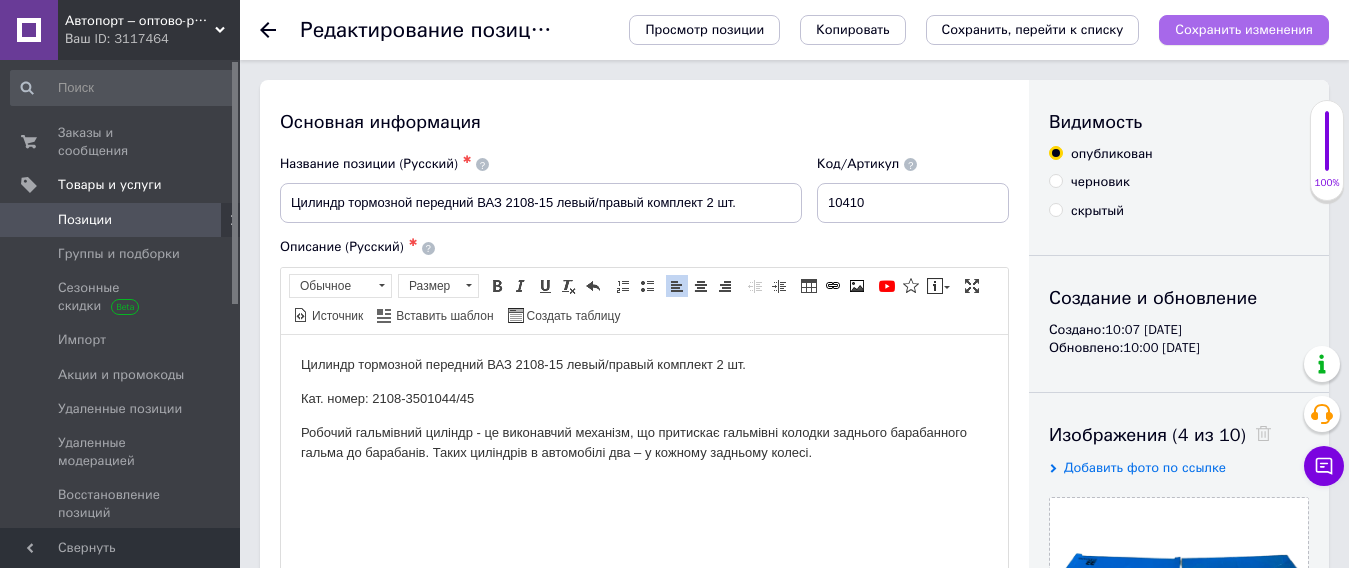 click on "Сохранить изменения" at bounding box center (1244, 30) 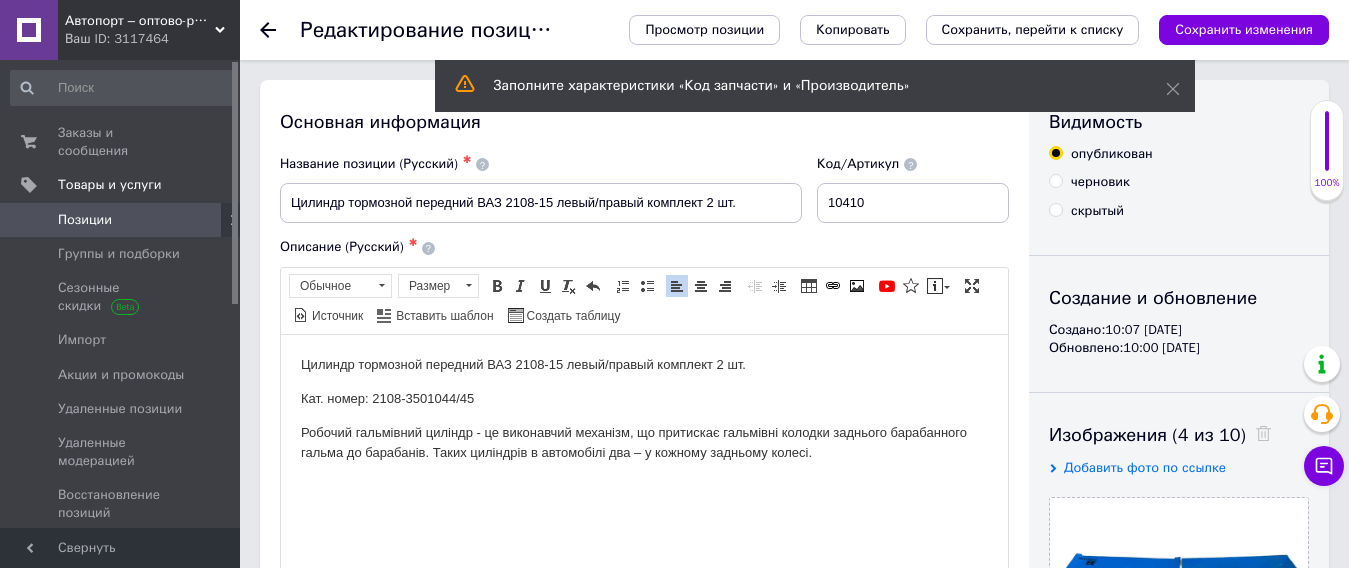 click on "Позиции" at bounding box center [85, 220] 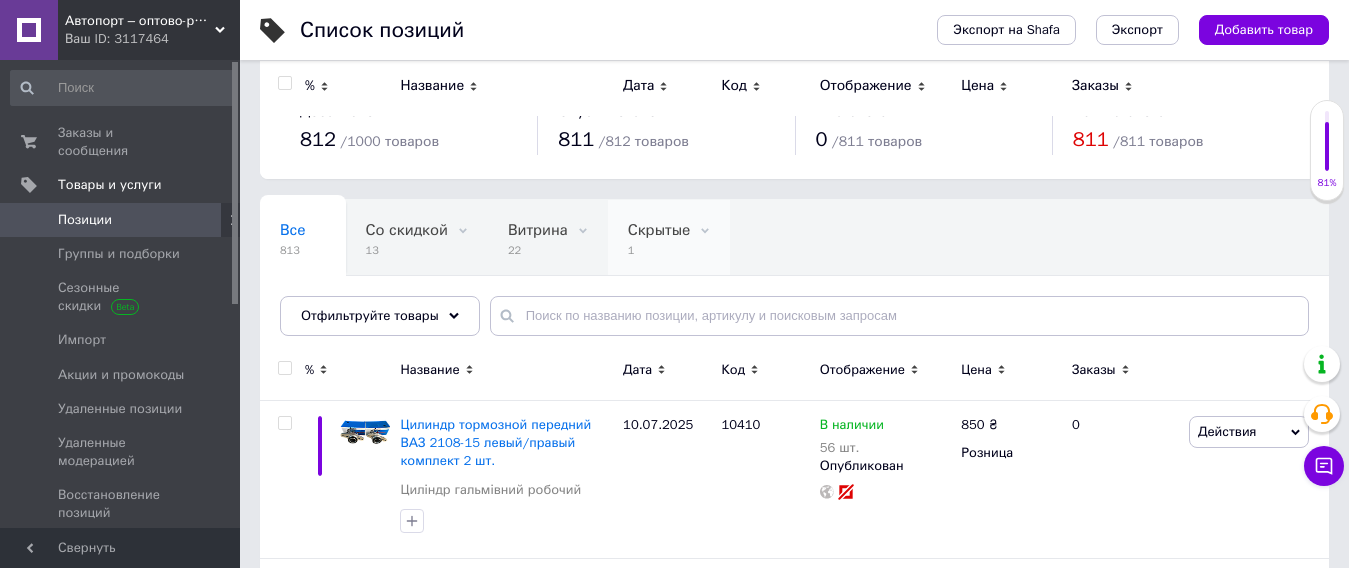 scroll, scrollTop: 0, scrollLeft: 0, axis: both 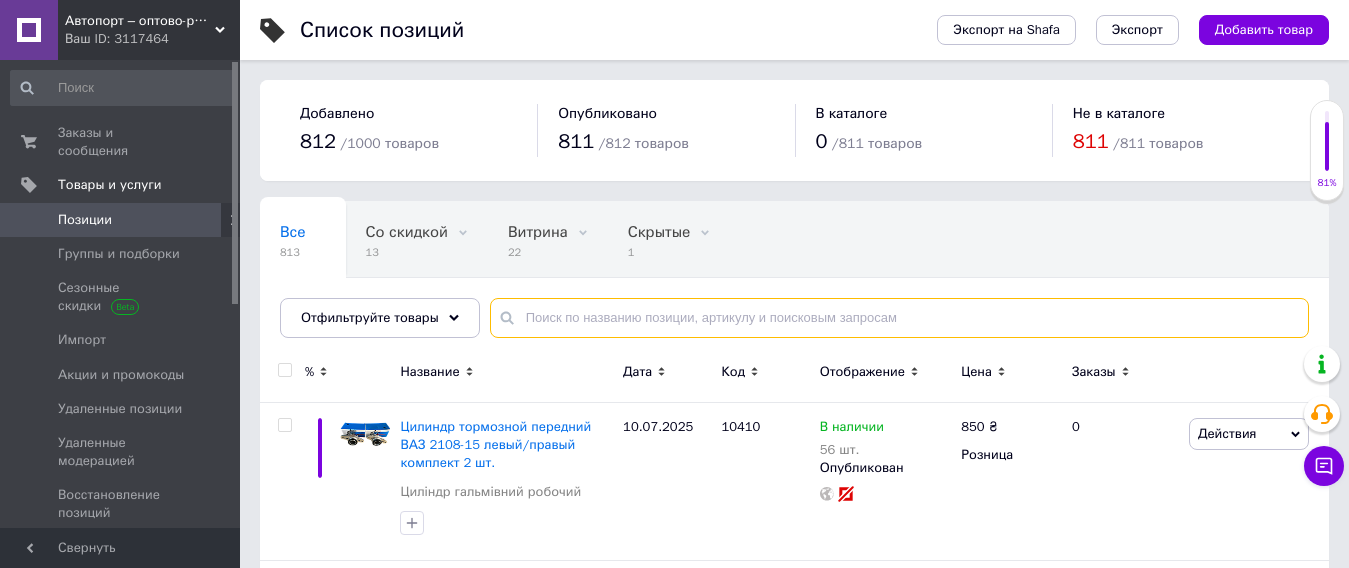 click at bounding box center (899, 318) 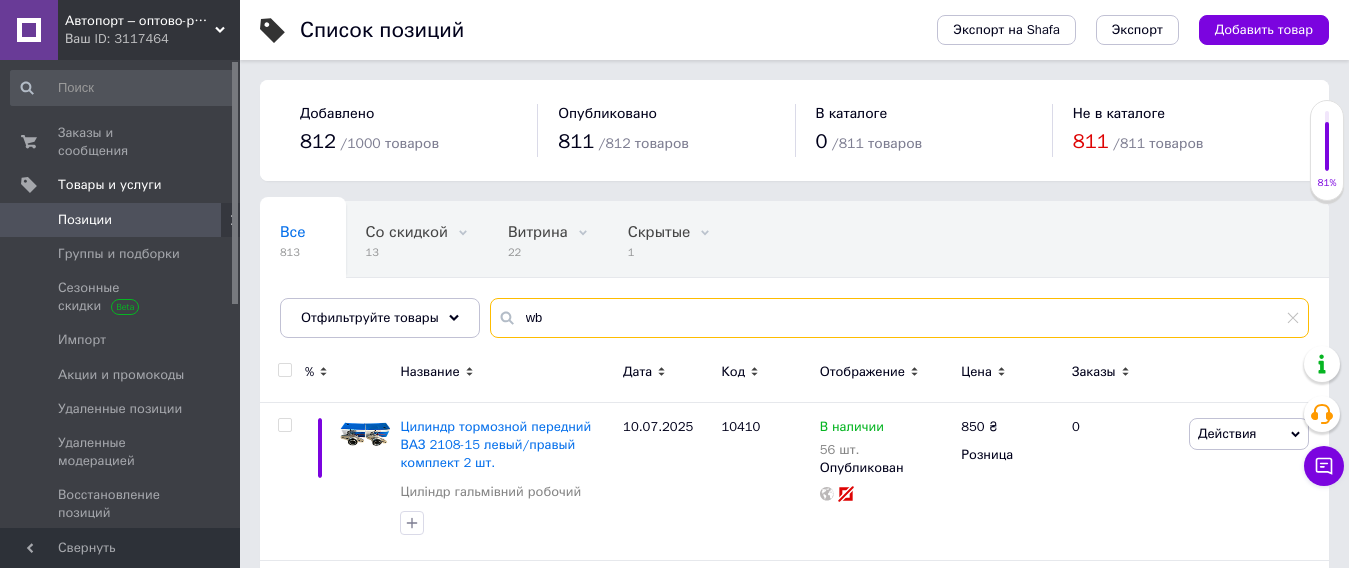 type on "w" 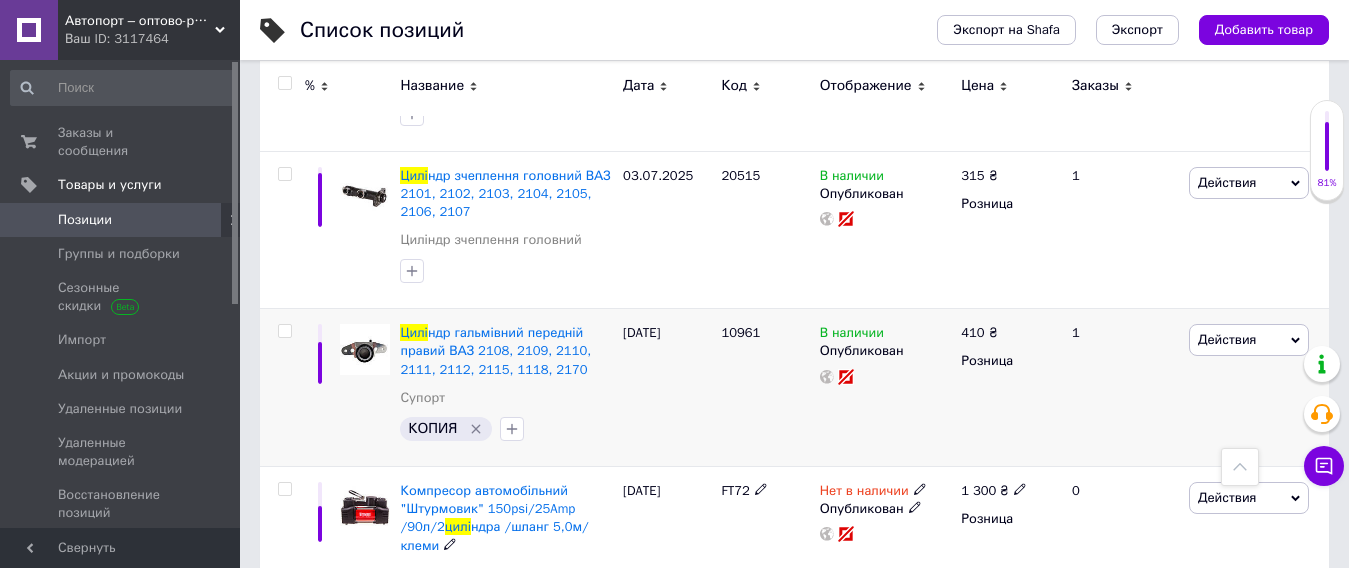 scroll, scrollTop: 2000, scrollLeft: 0, axis: vertical 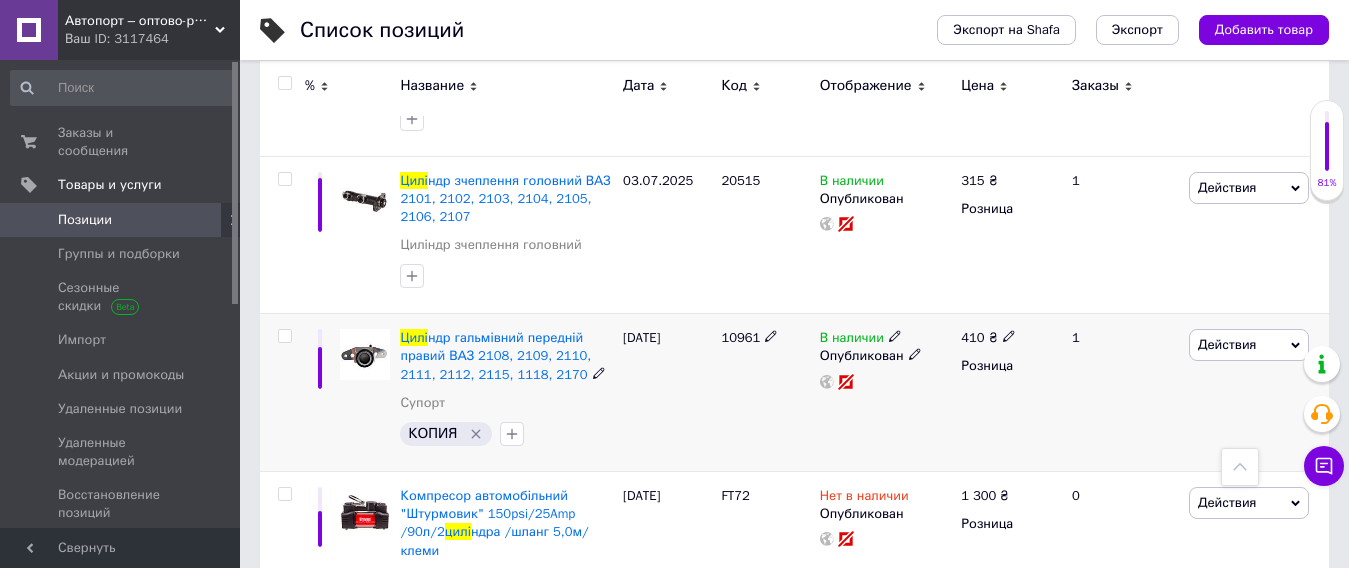 type on "цилі" 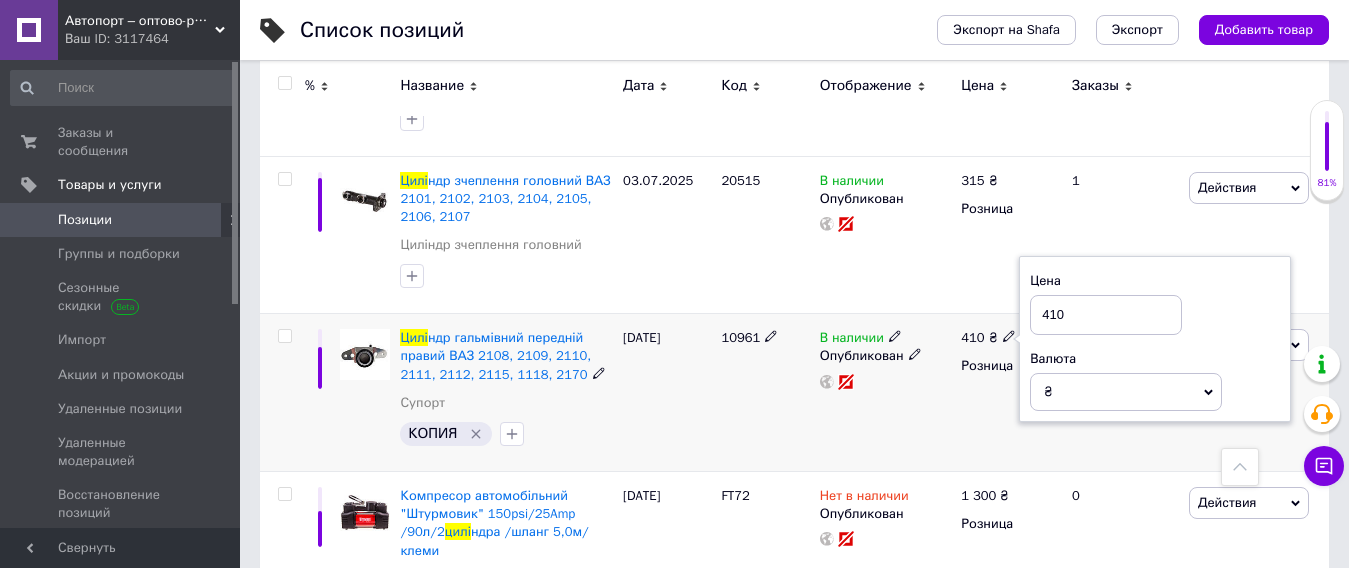 drag, startPoint x: 1073, startPoint y: 262, endPoint x: 1017, endPoint y: 263, distance: 56.008926 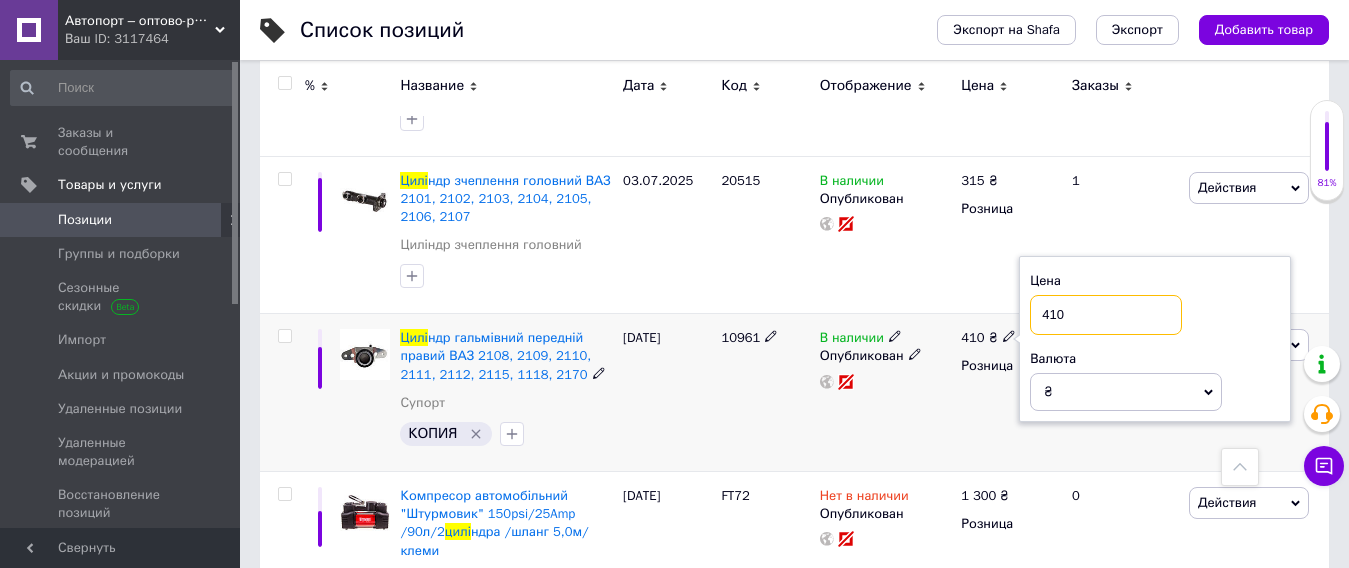 click on "410" at bounding box center [1106, 315] 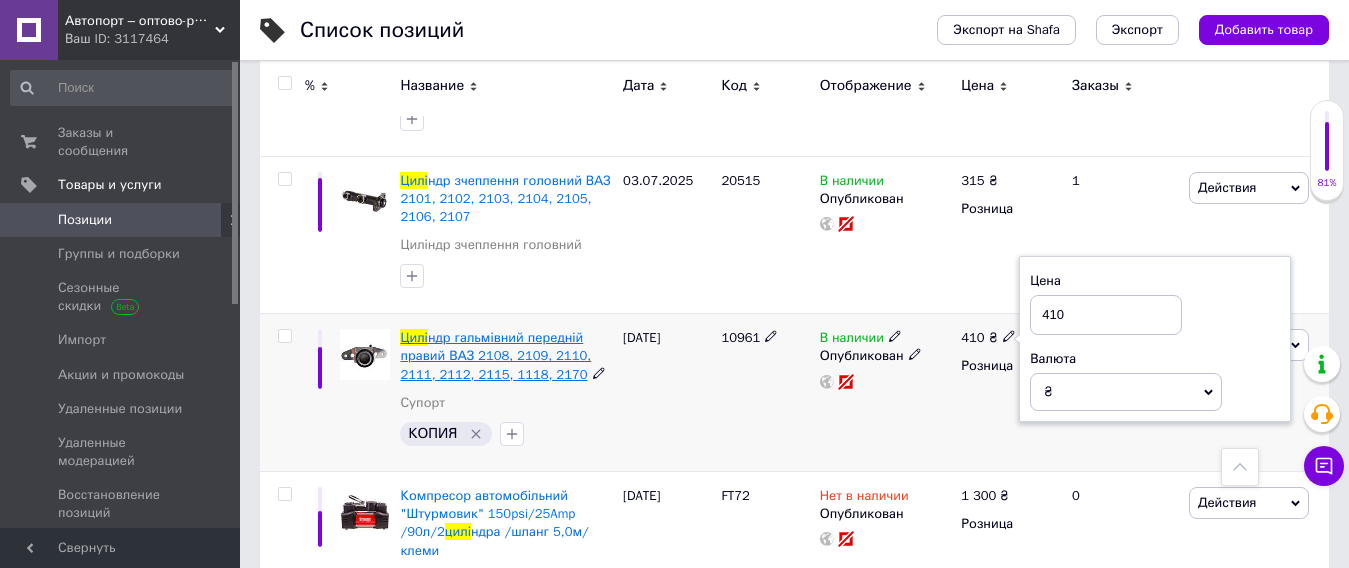 click on "ндр гальмівний передній правий ВАЗ 2108, 2109, 2110, 2111, 2112, 2115, 1118, 2170" at bounding box center (495, 355) 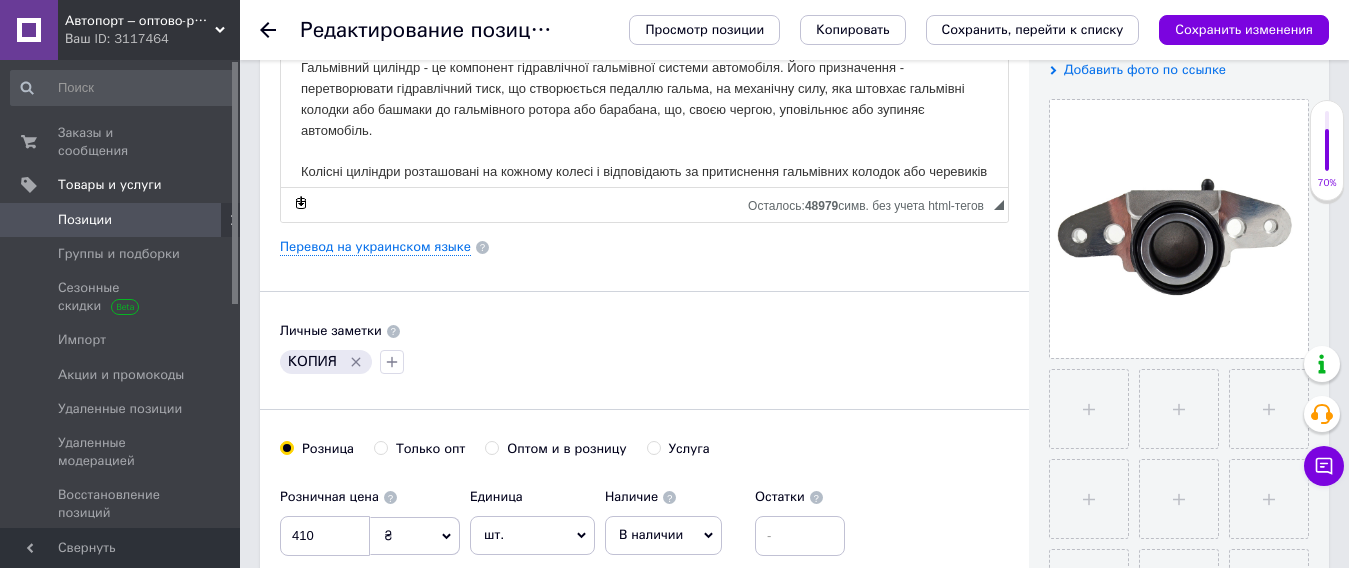 scroll, scrollTop: 500, scrollLeft: 0, axis: vertical 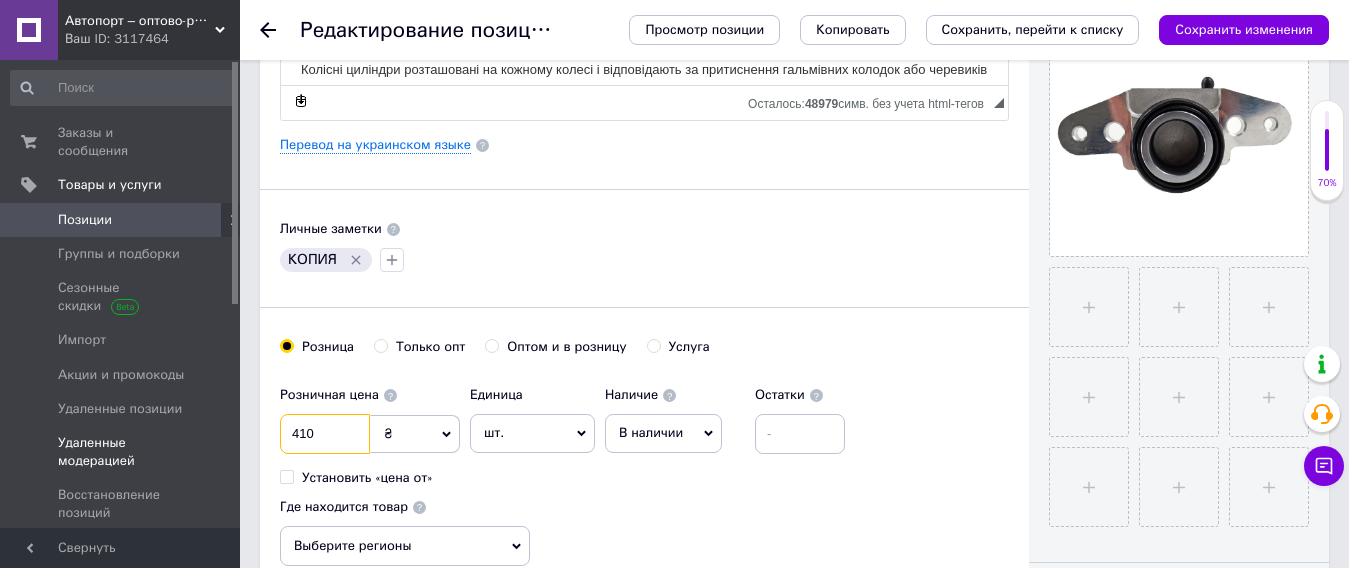 drag, startPoint x: 348, startPoint y: 432, endPoint x: 239, endPoint y: 424, distance: 109.29318 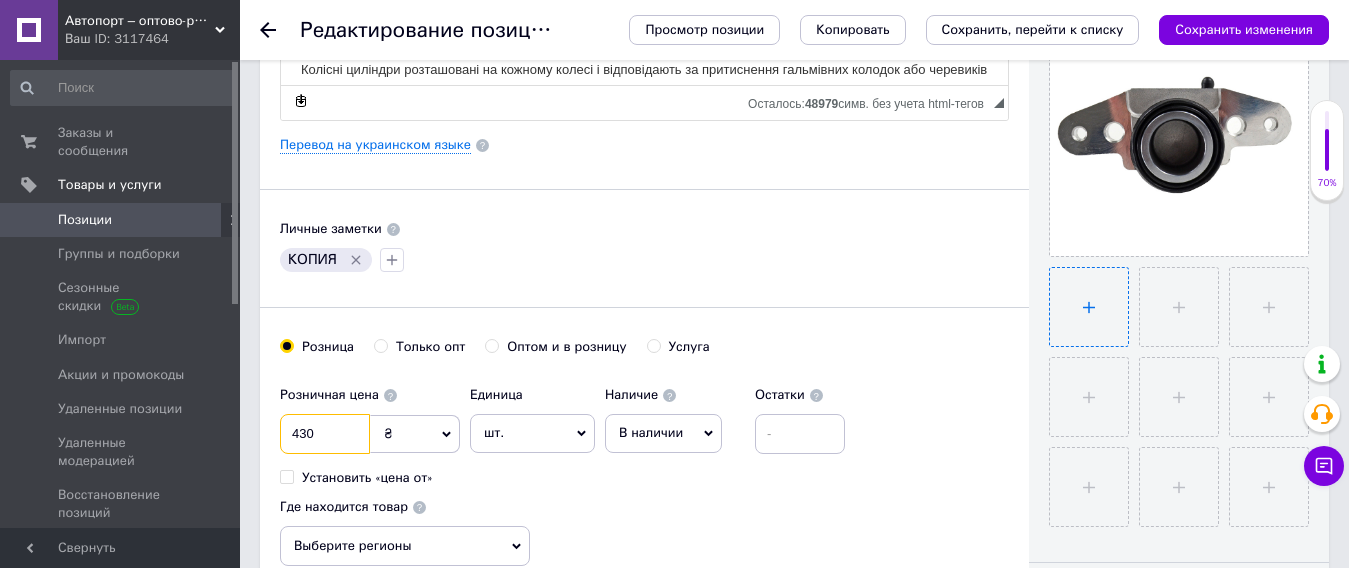 type on "430" 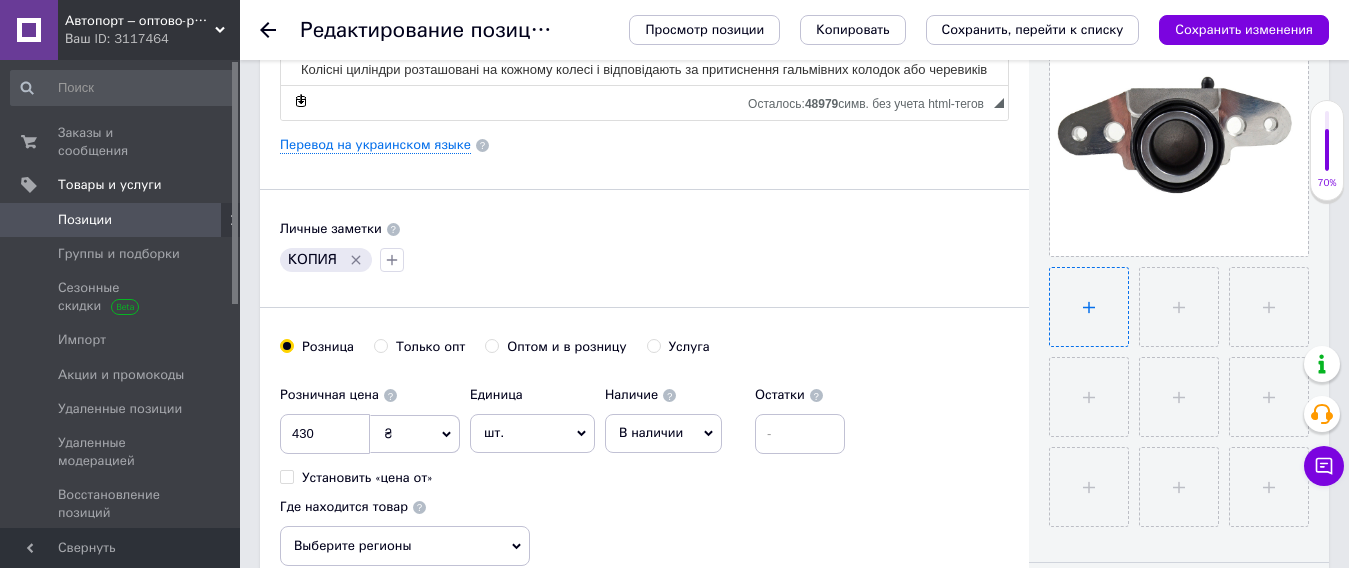 click at bounding box center [1089, 307] 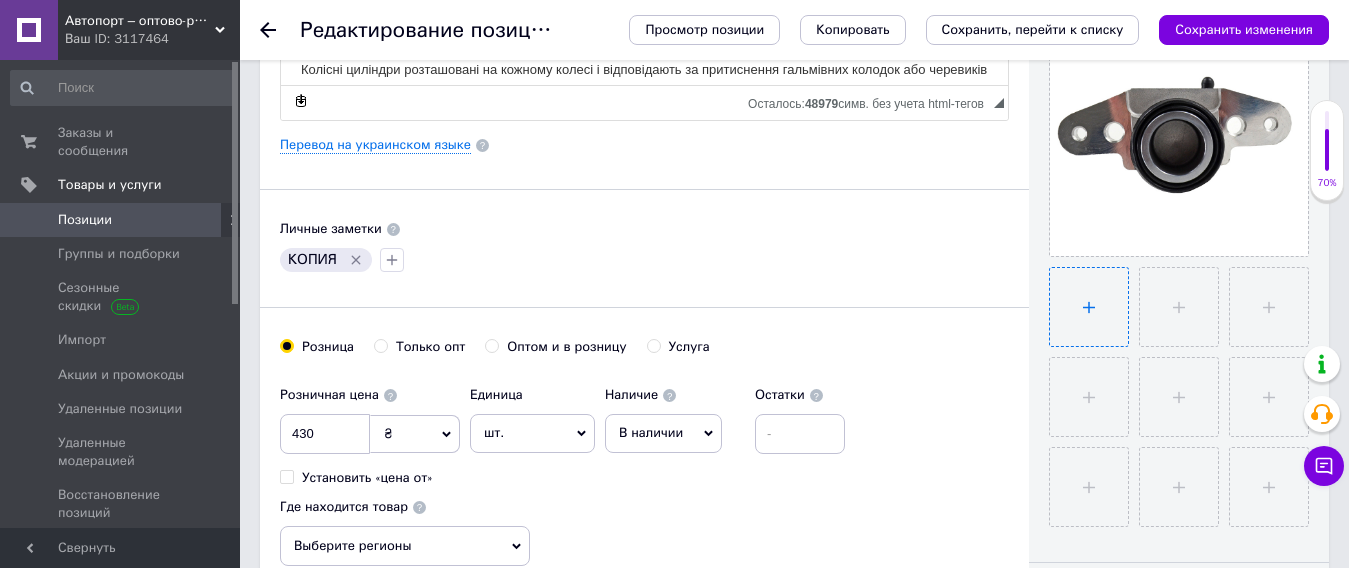 type on "C:\fakepath\wefoqygefuwhvf.png" 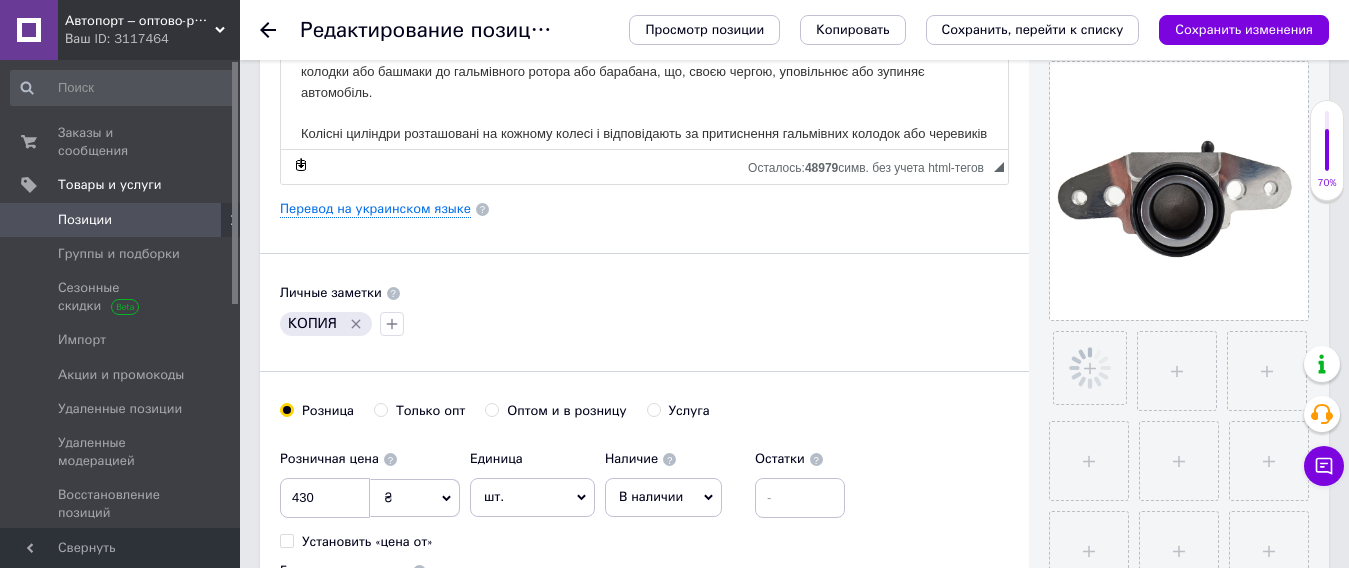 scroll, scrollTop: 400, scrollLeft: 0, axis: vertical 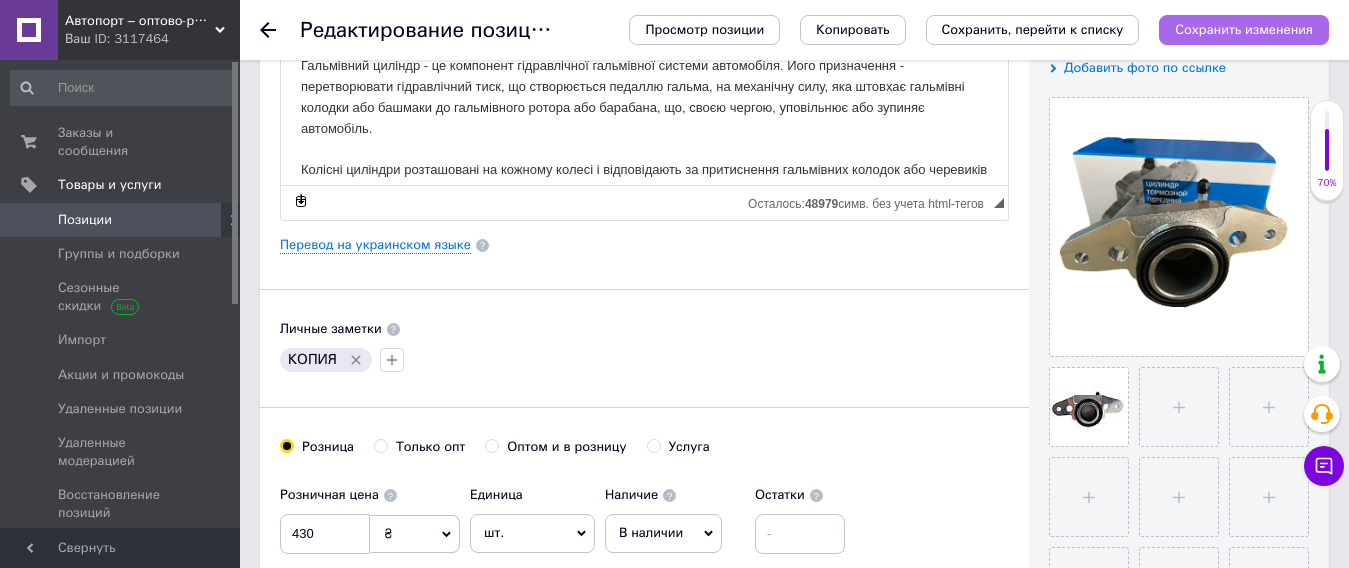 click on "Сохранить изменения" at bounding box center [1244, 29] 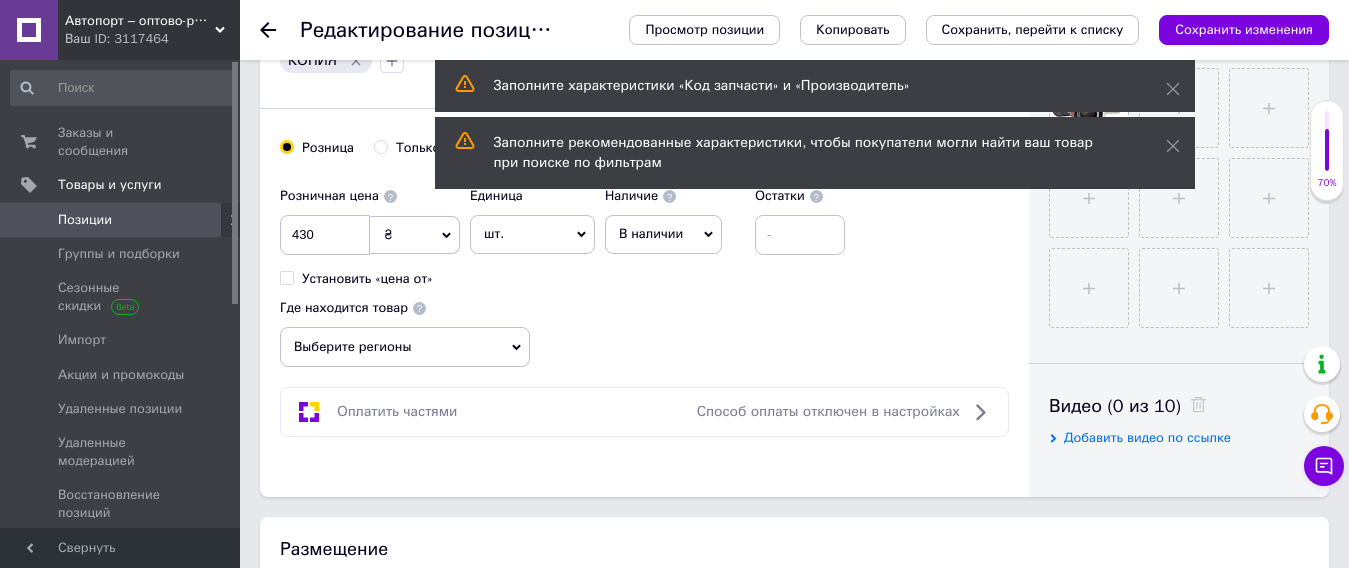 scroll, scrollTop: 900, scrollLeft: 0, axis: vertical 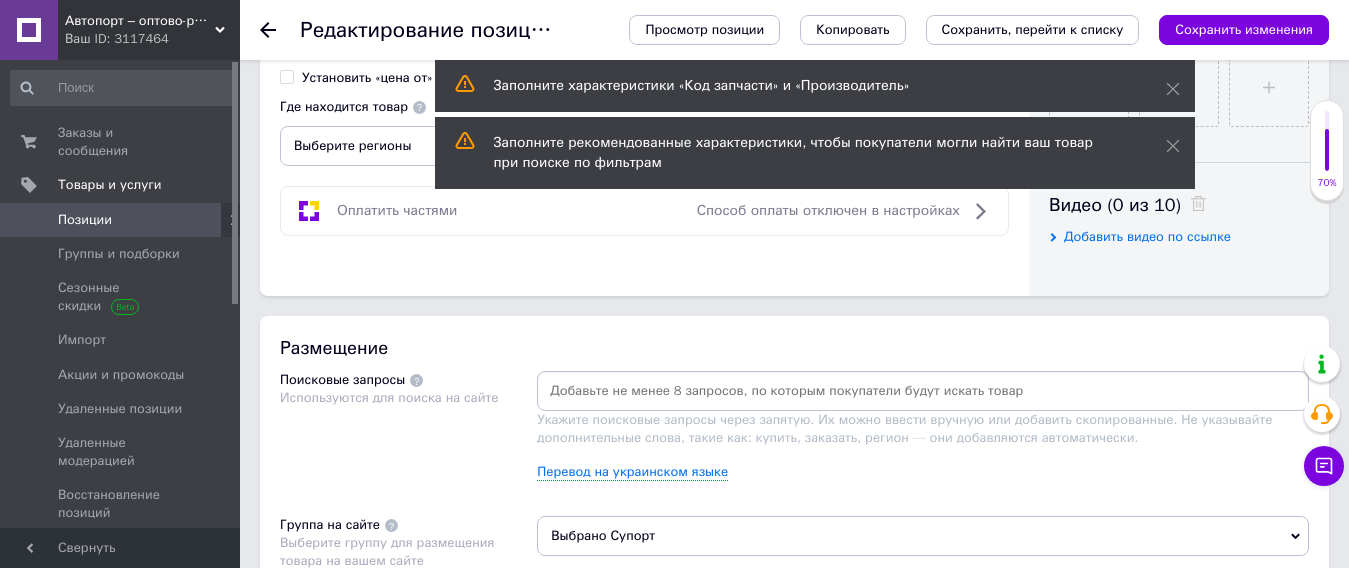 click at bounding box center [923, 391] 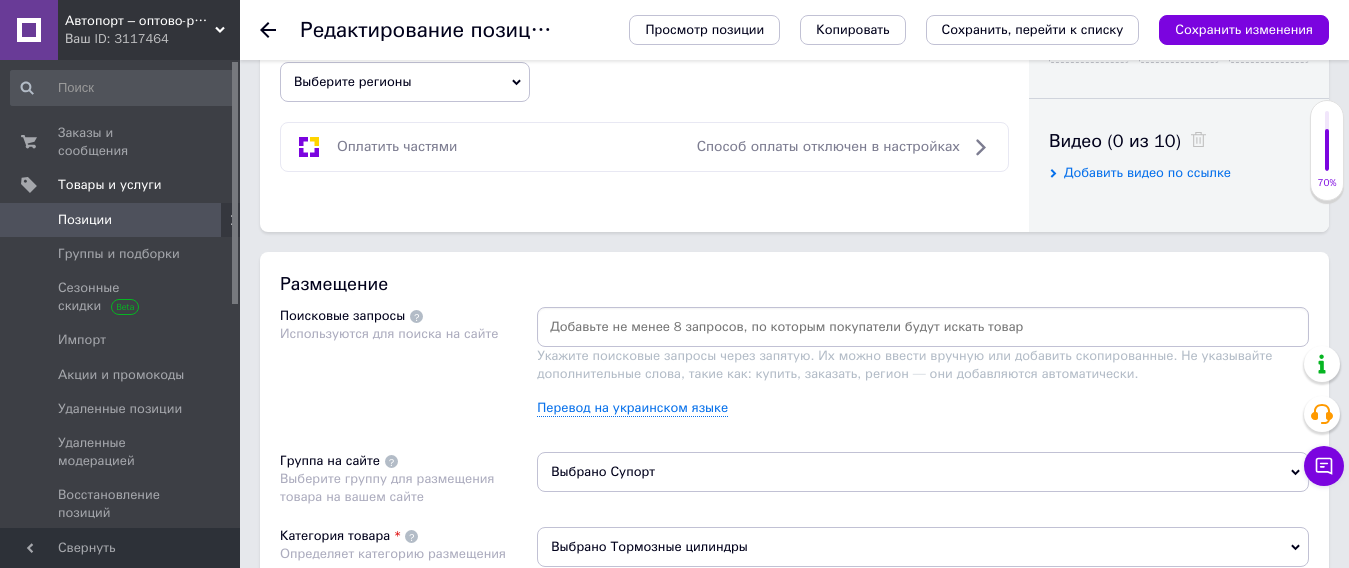 scroll, scrollTop: 1000, scrollLeft: 0, axis: vertical 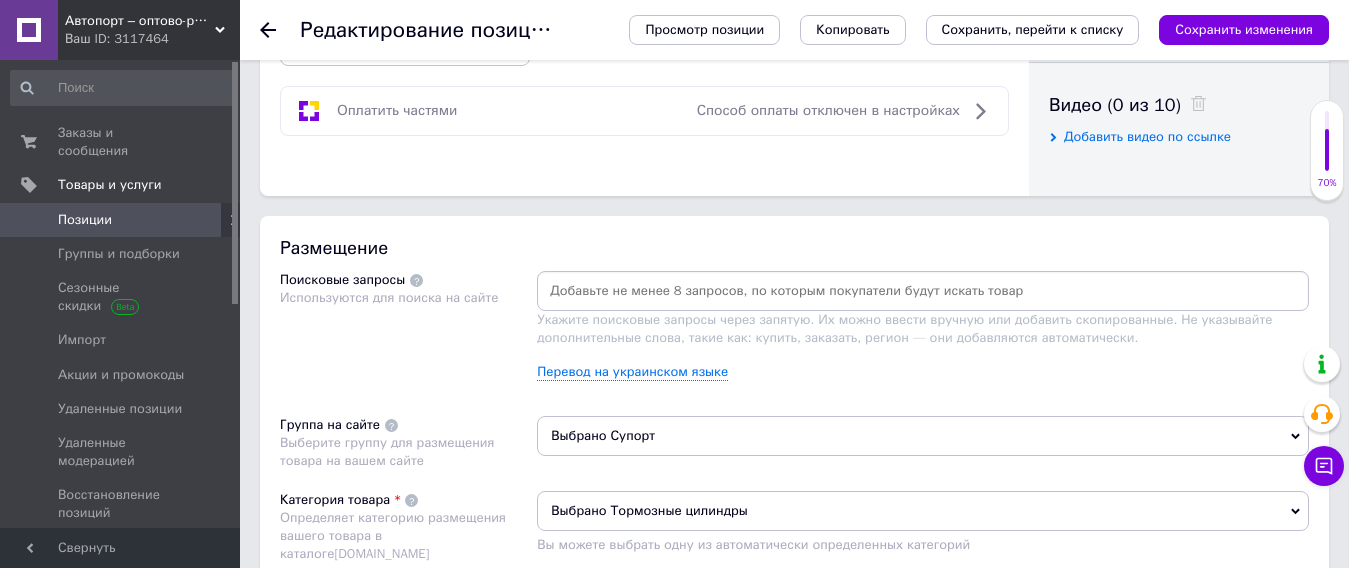 paste on "цилиндр тормозной передний ВАЗ" 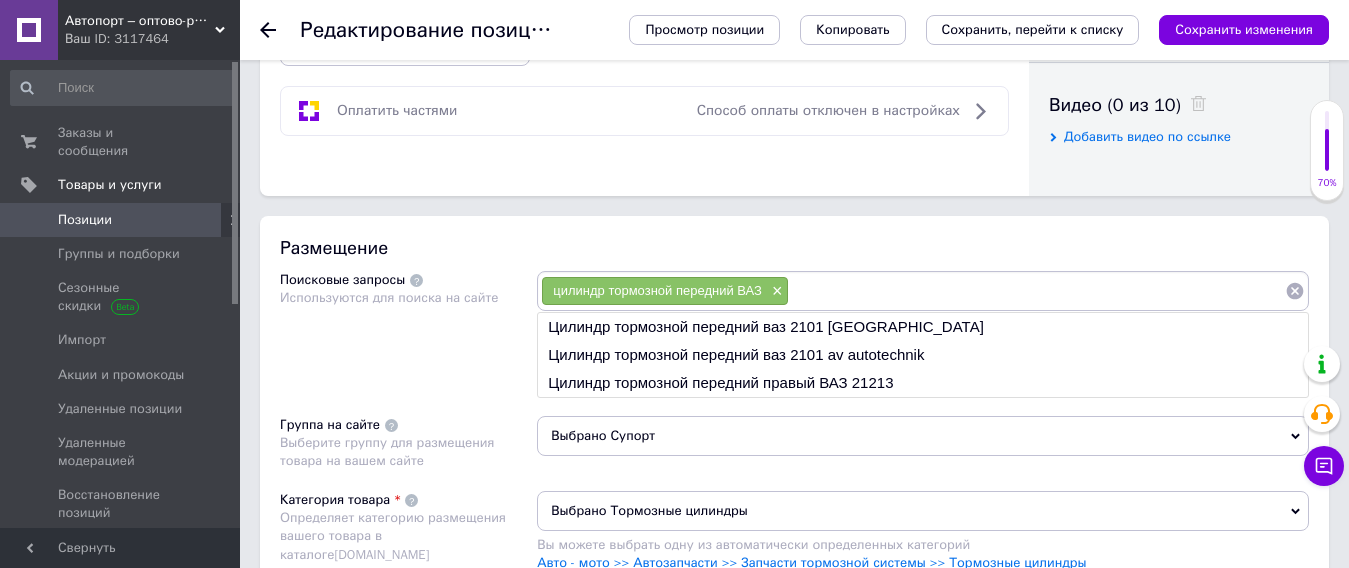 paste on "передний тормозной цилиндр ВАЗ" 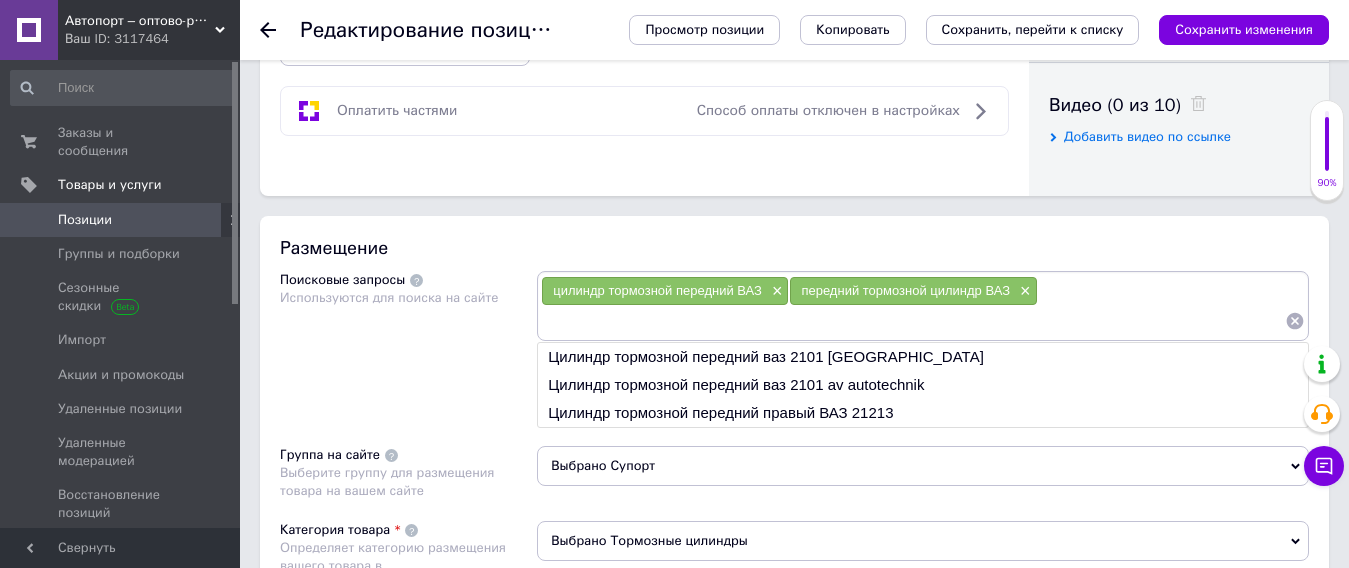 paste on "тормозной цилиндр ВАЗ купить" 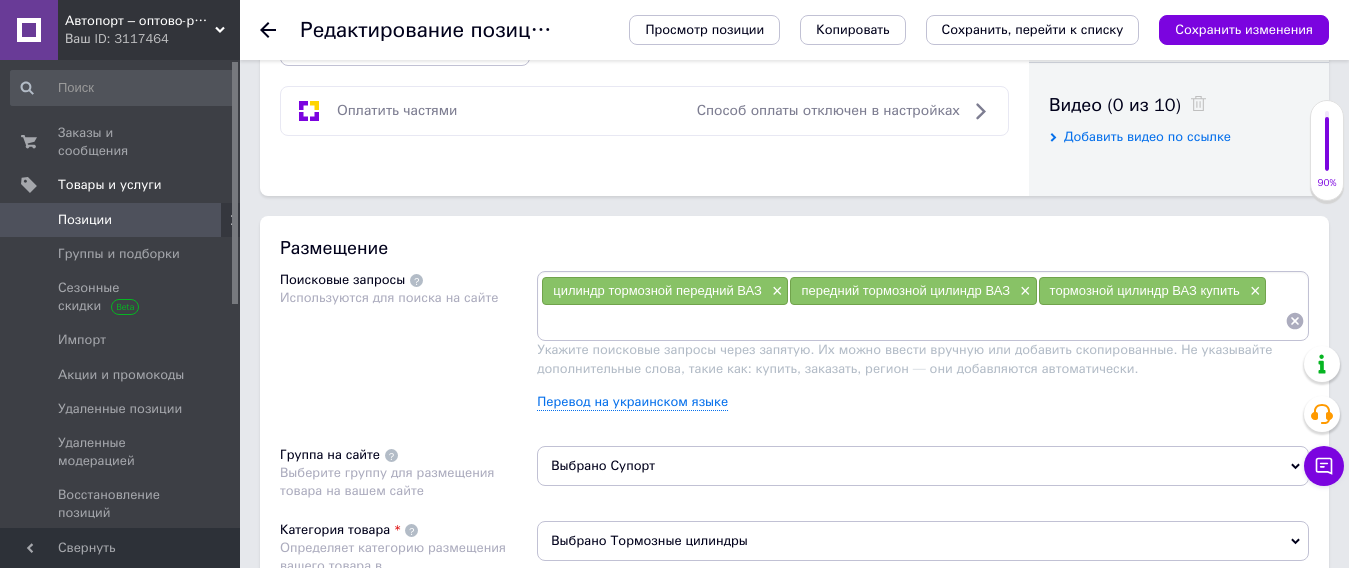 paste on "цилиндр переднего тормоза ВАЗ" 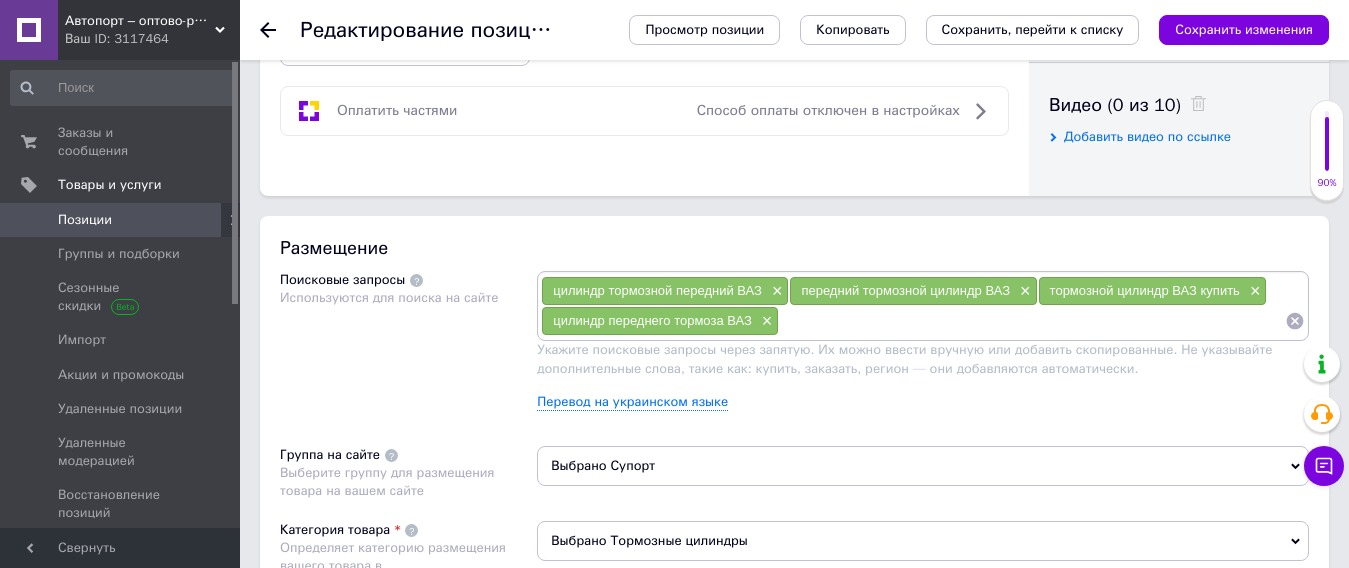 paste on "тормозной цилиндр ВАЗ цена" 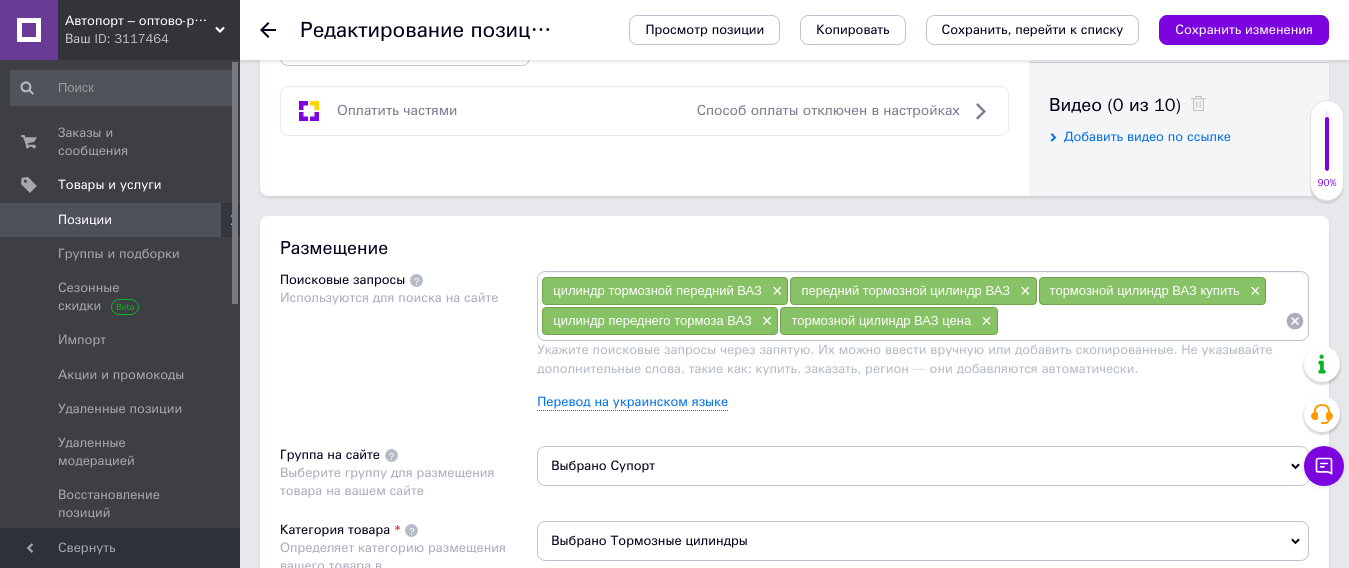 paste on "тормозной цилиндр ВАЗ оригинал" 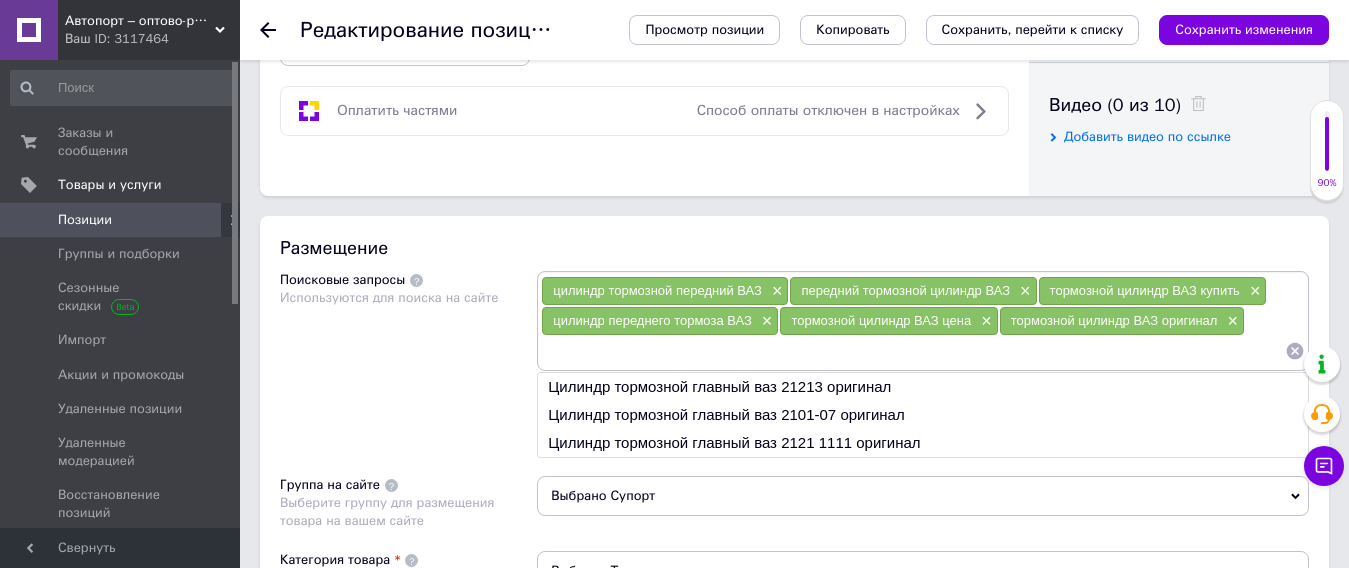 paste on "тормозной цилиндр ВАЗ аналог" 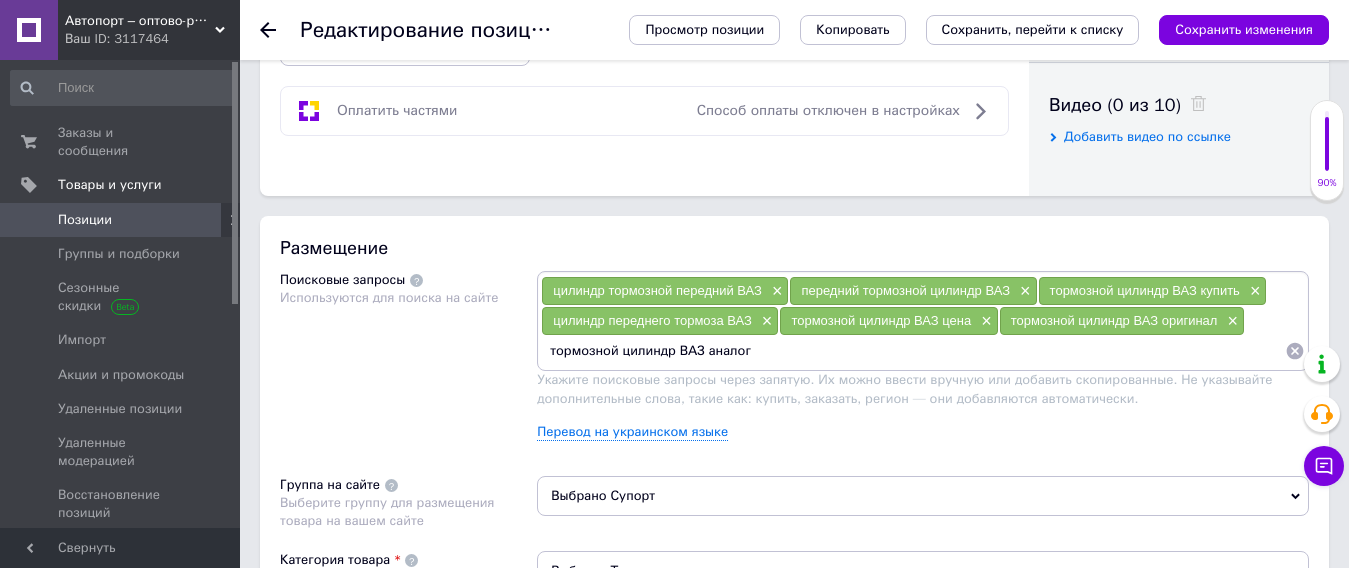 type 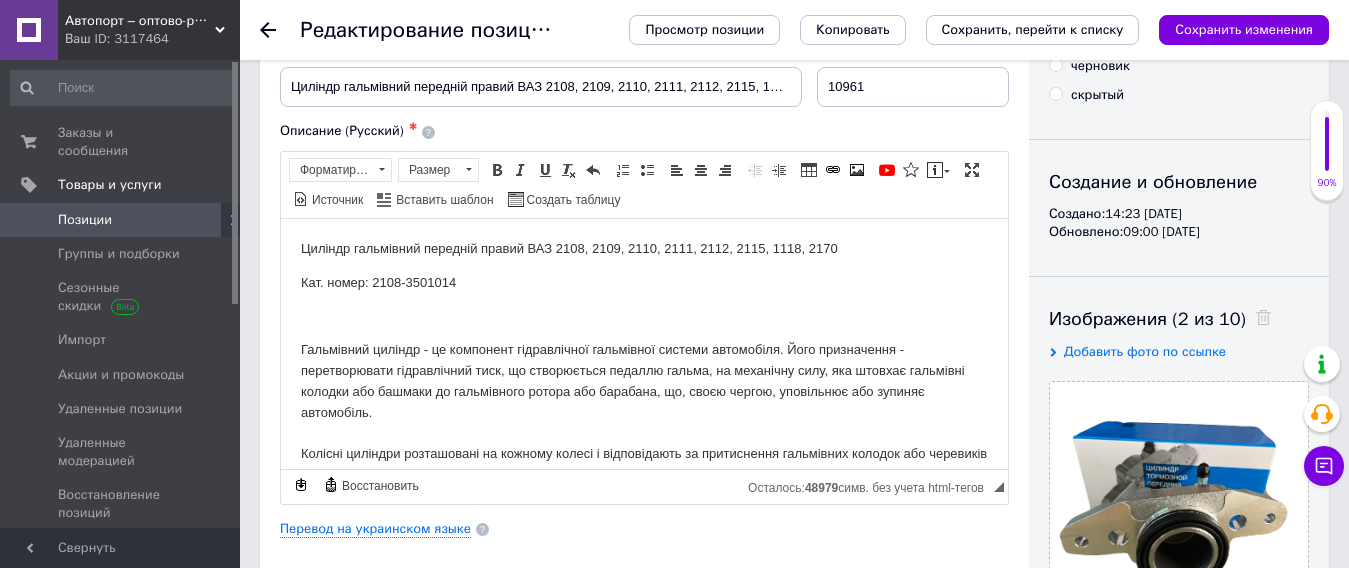 scroll, scrollTop: 100, scrollLeft: 0, axis: vertical 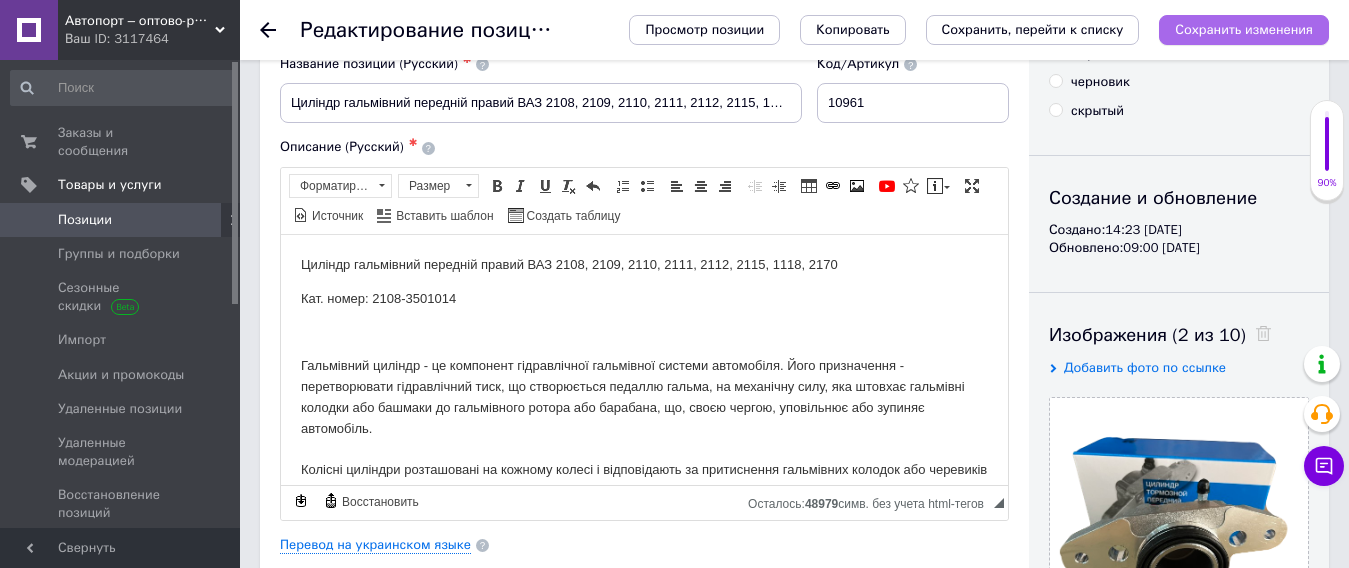 click on "Сохранить изменения" at bounding box center [1244, 29] 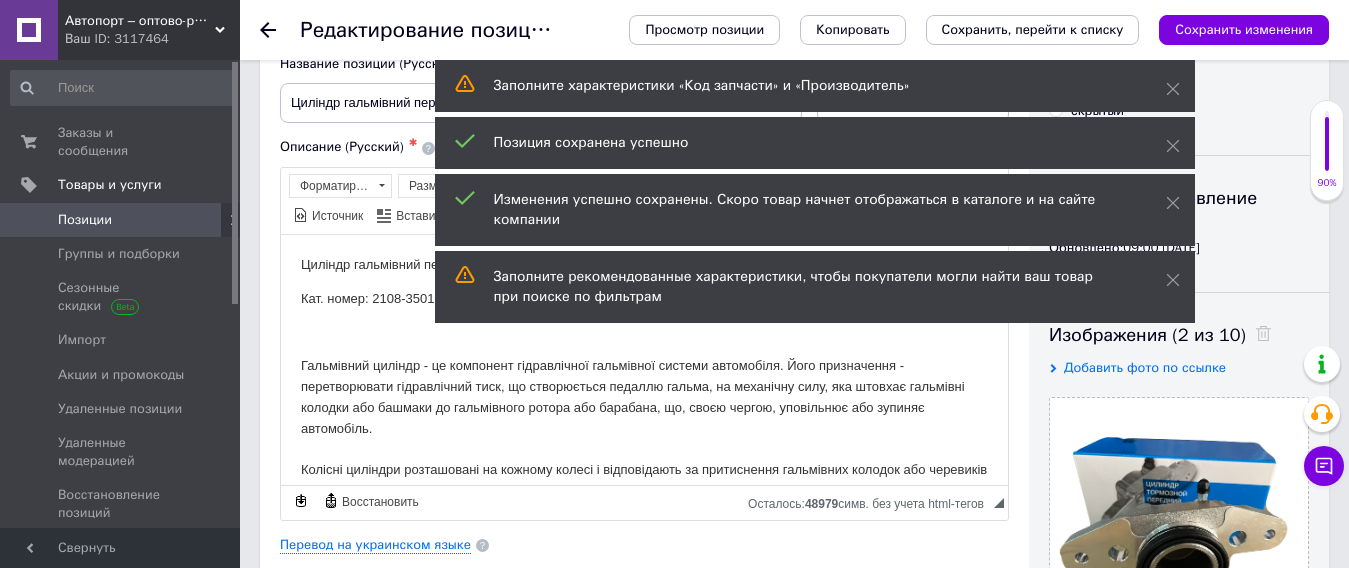 click on "Позиции" at bounding box center [121, 220] 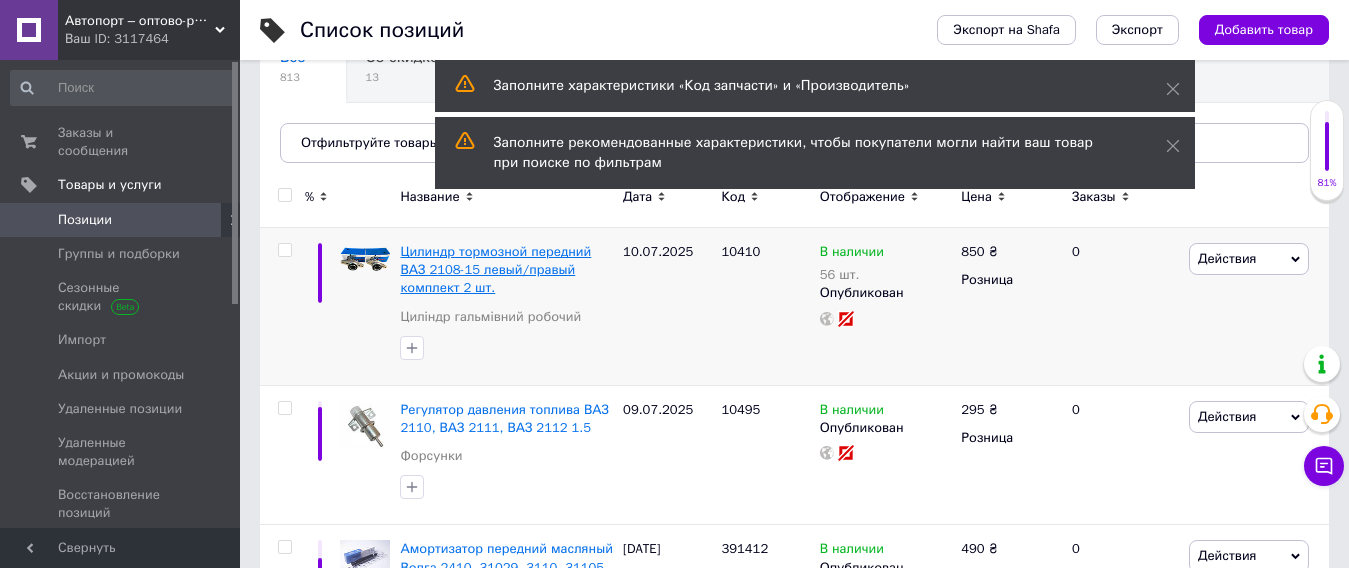 scroll, scrollTop: 200, scrollLeft: 0, axis: vertical 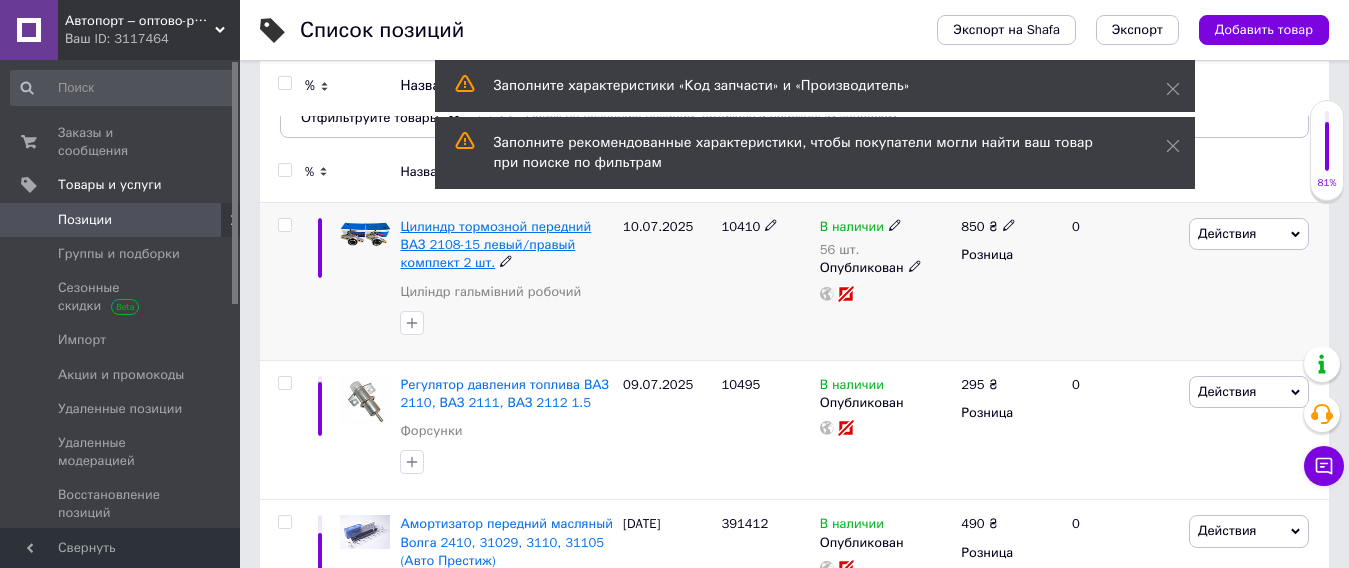 click on "Цилиндр тормозной передний ВАЗ 2108-15 левый/правый комплект 2 шт." at bounding box center [495, 244] 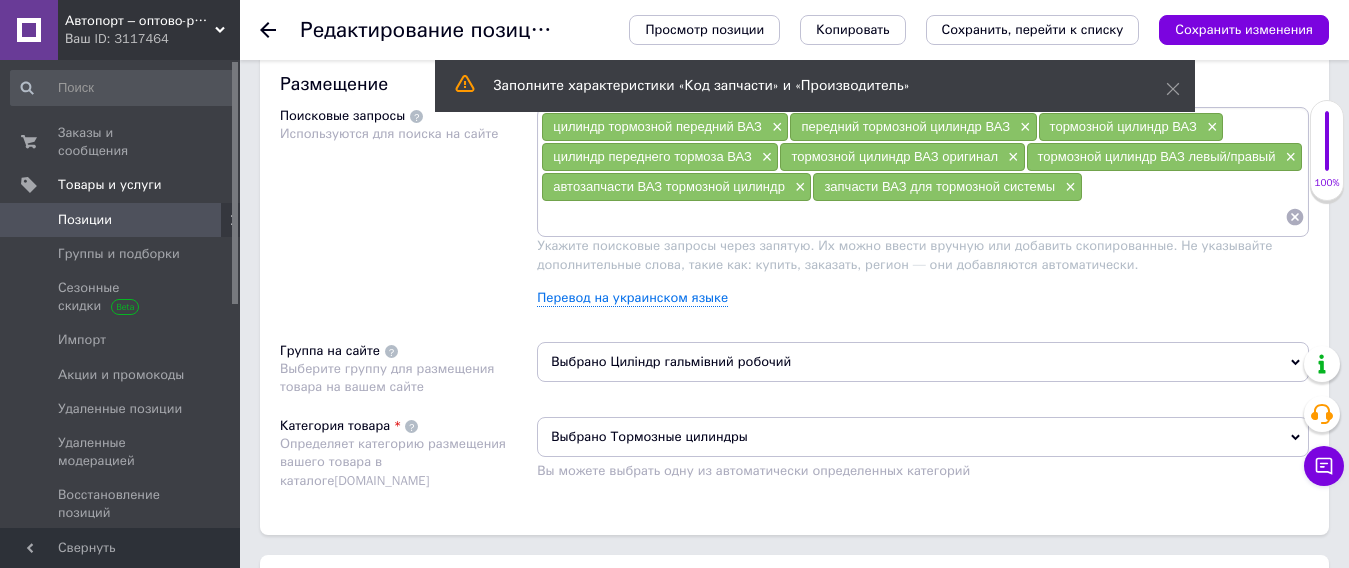 scroll, scrollTop: 1200, scrollLeft: 0, axis: vertical 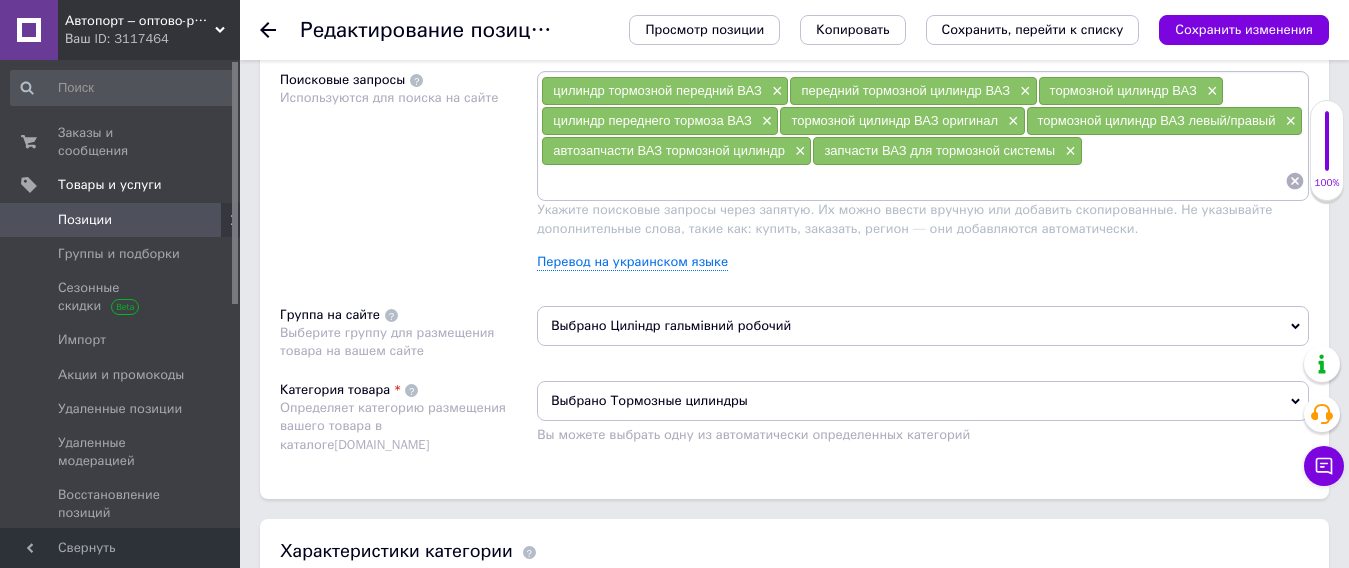 click on "Выбрано Циліндр гальмівний робочий" at bounding box center [923, 326] 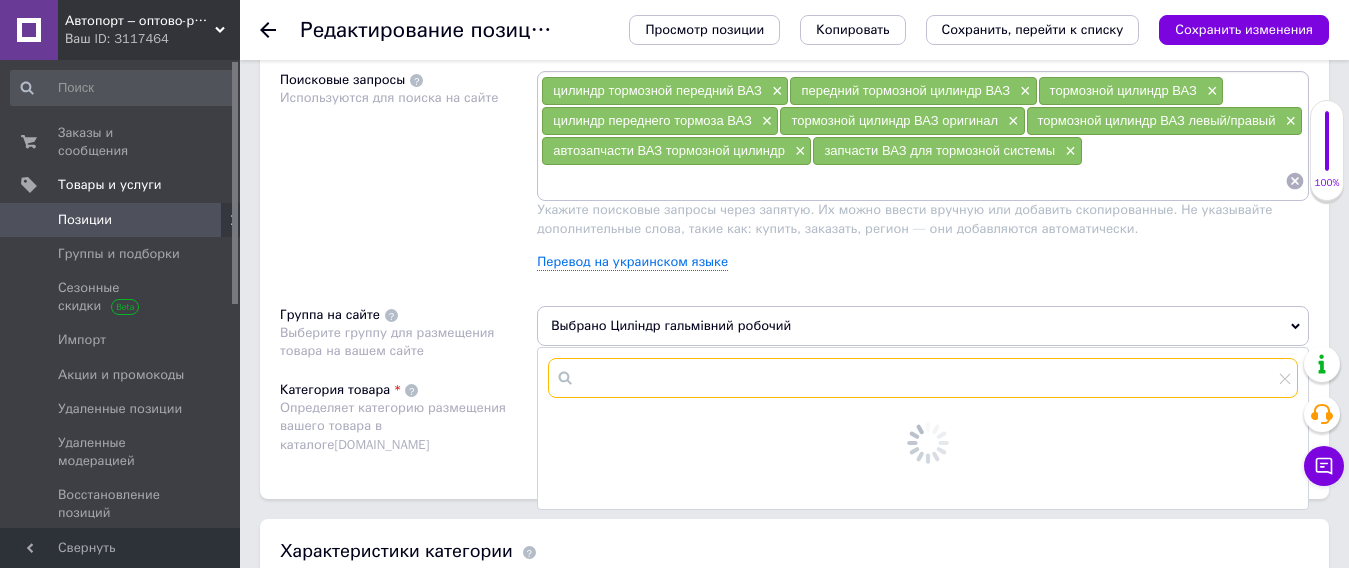 click at bounding box center [923, 378] 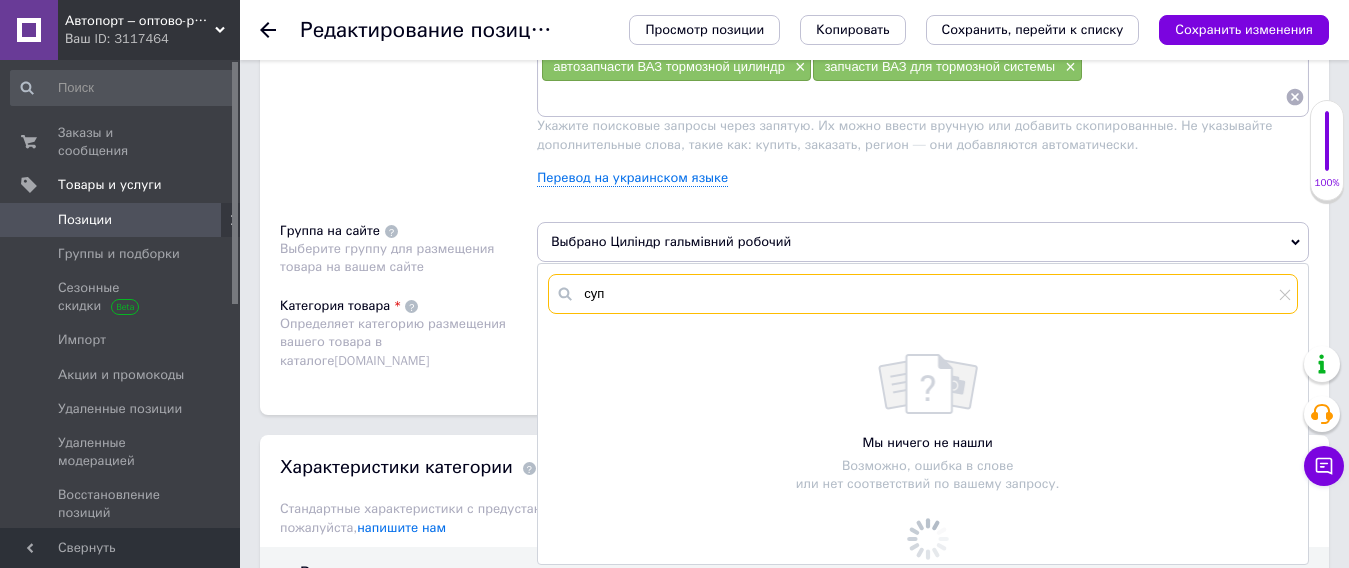 scroll, scrollTop: 1400, scrollLeft: 0, axis: vertical 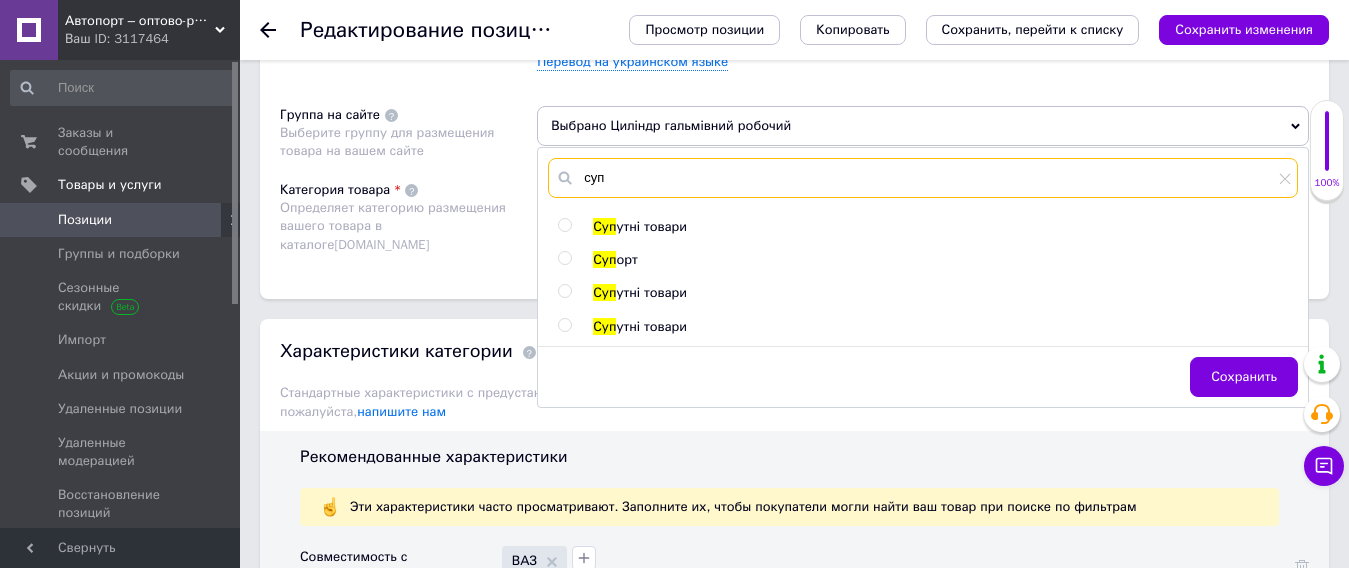 type on "суп" 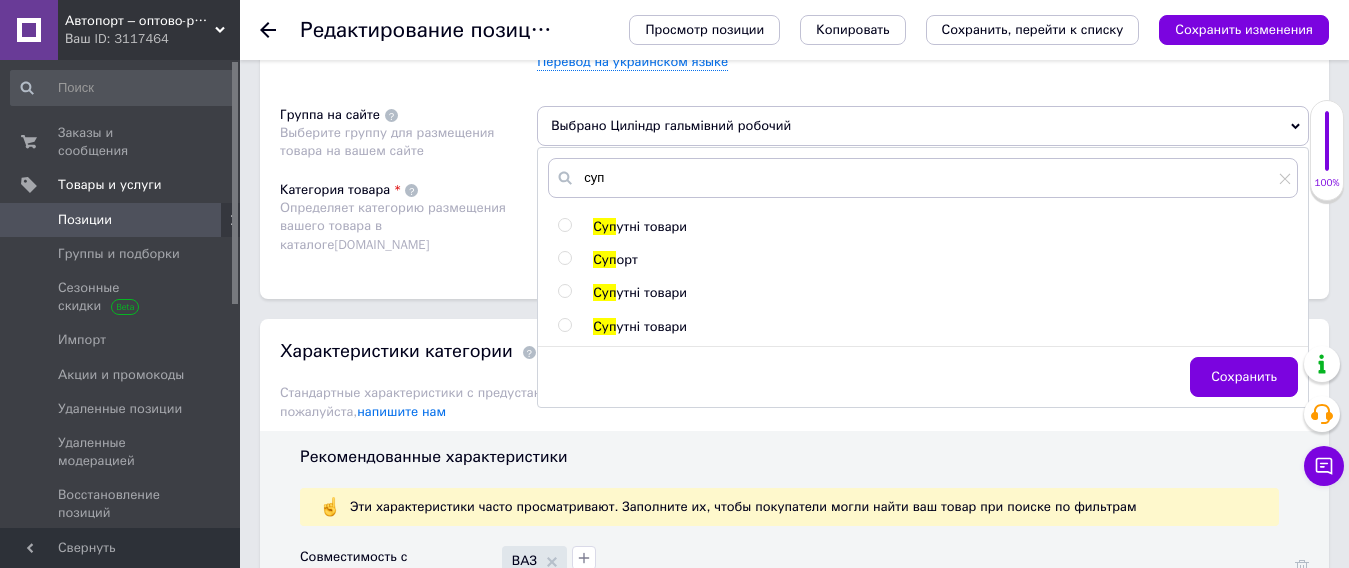 click at bounding box center [564, 258] 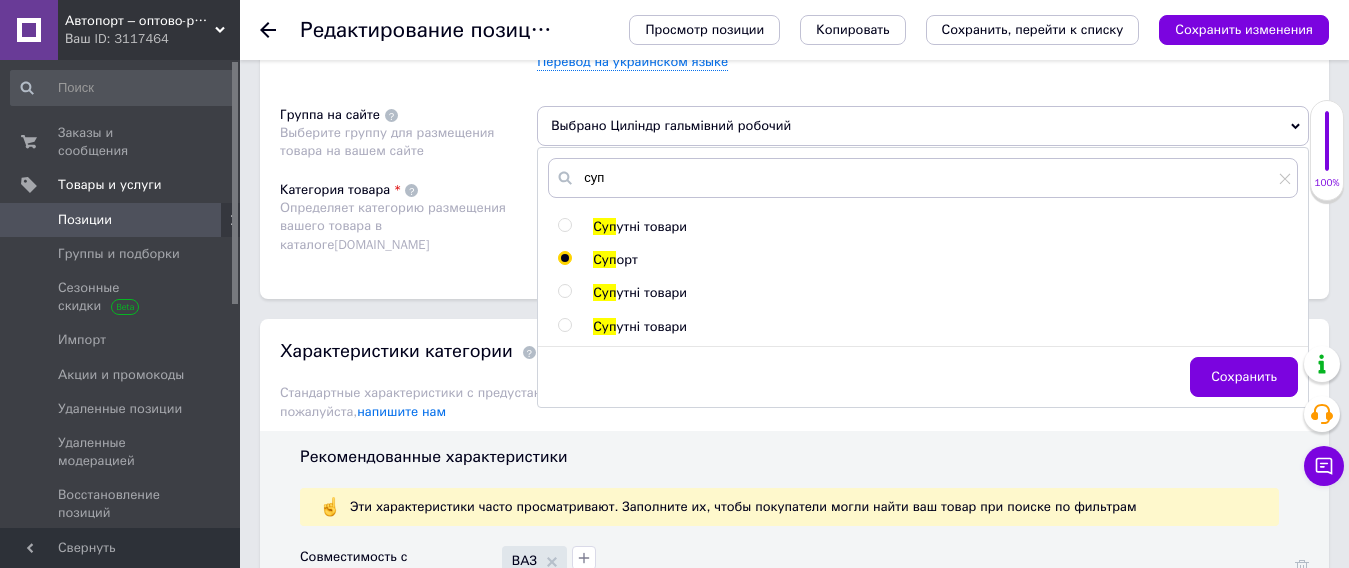 radio on "true" 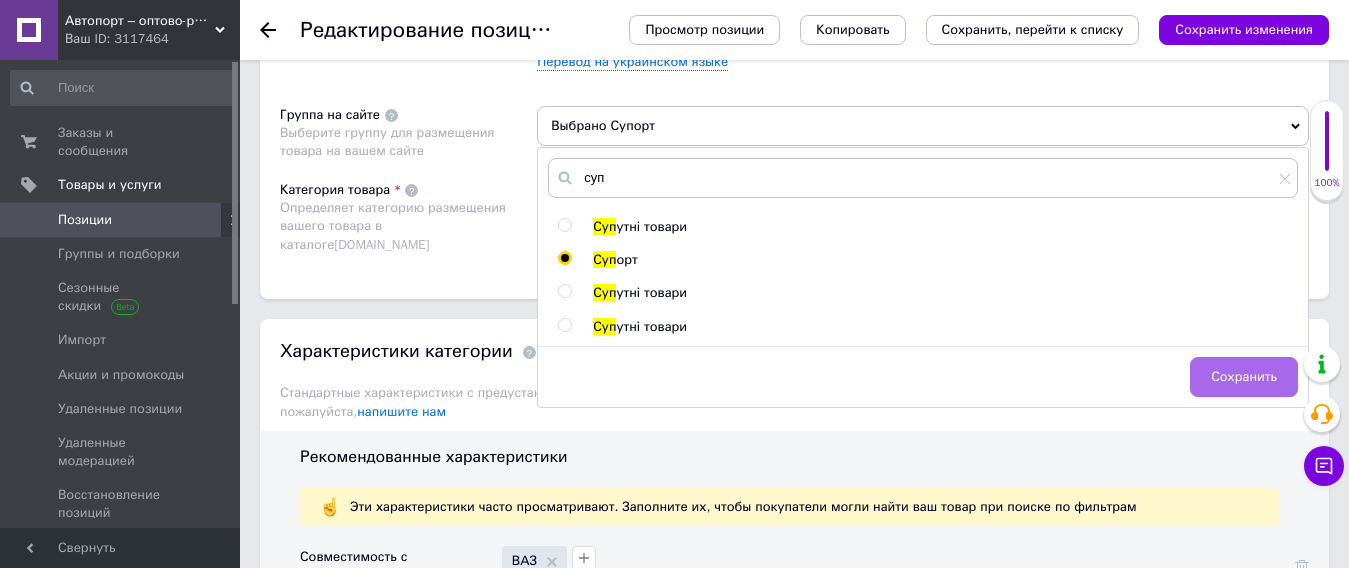 click on "Сохранить" at bounding box center (1244, 377) 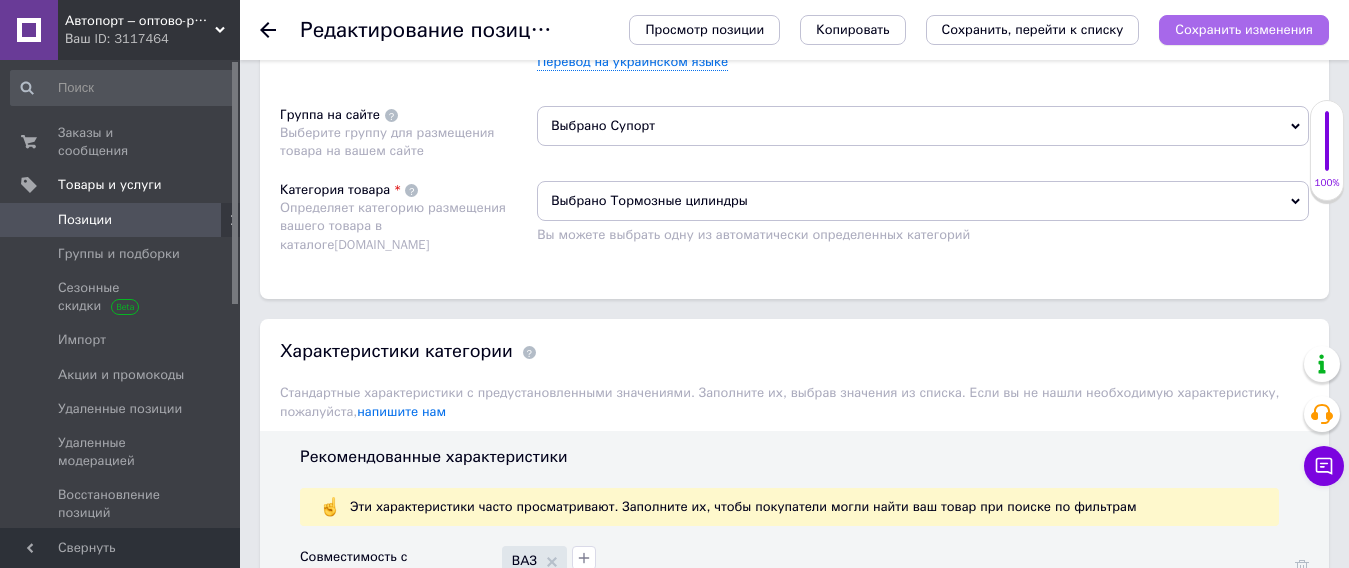click on "Сохранить изменения" at bounding box center [1244, 29] 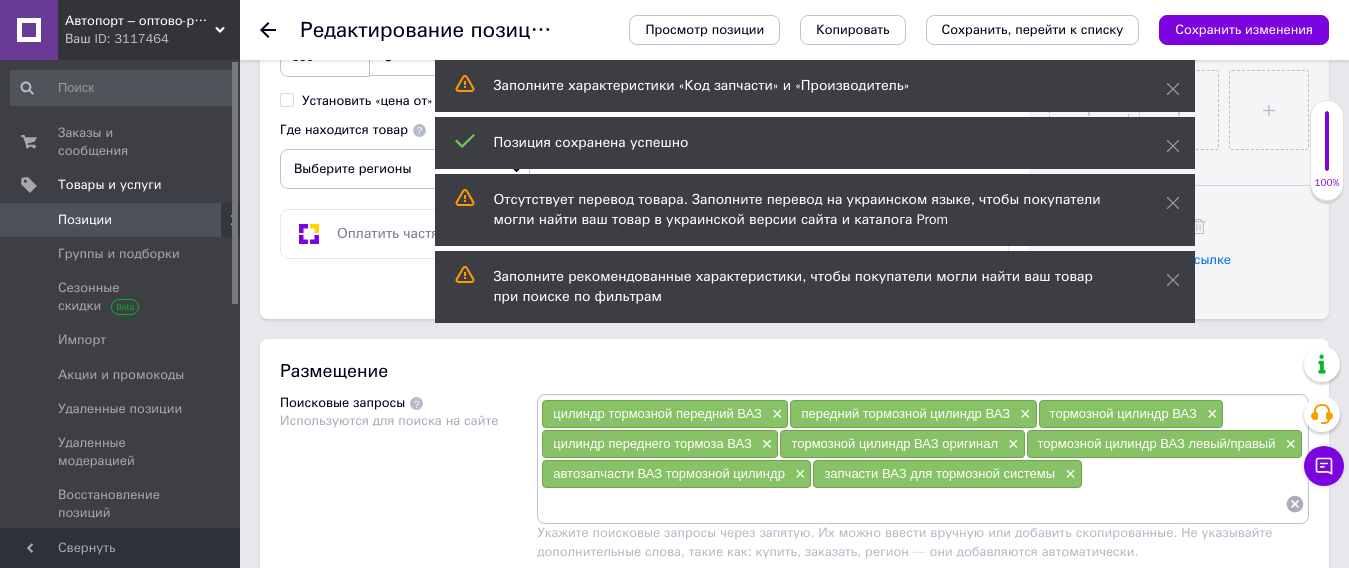 scroll, scrollTop: 700, scrollLeft: 0, axis: vertical 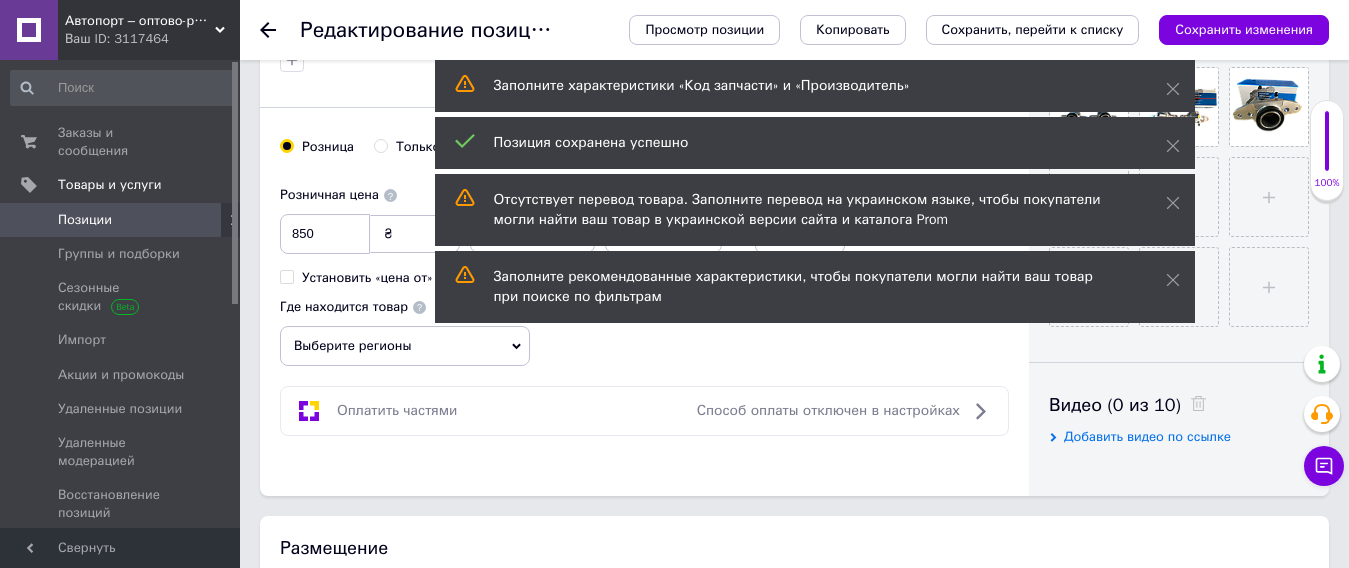 click on "Позиции" at bounding box center (121, 220) 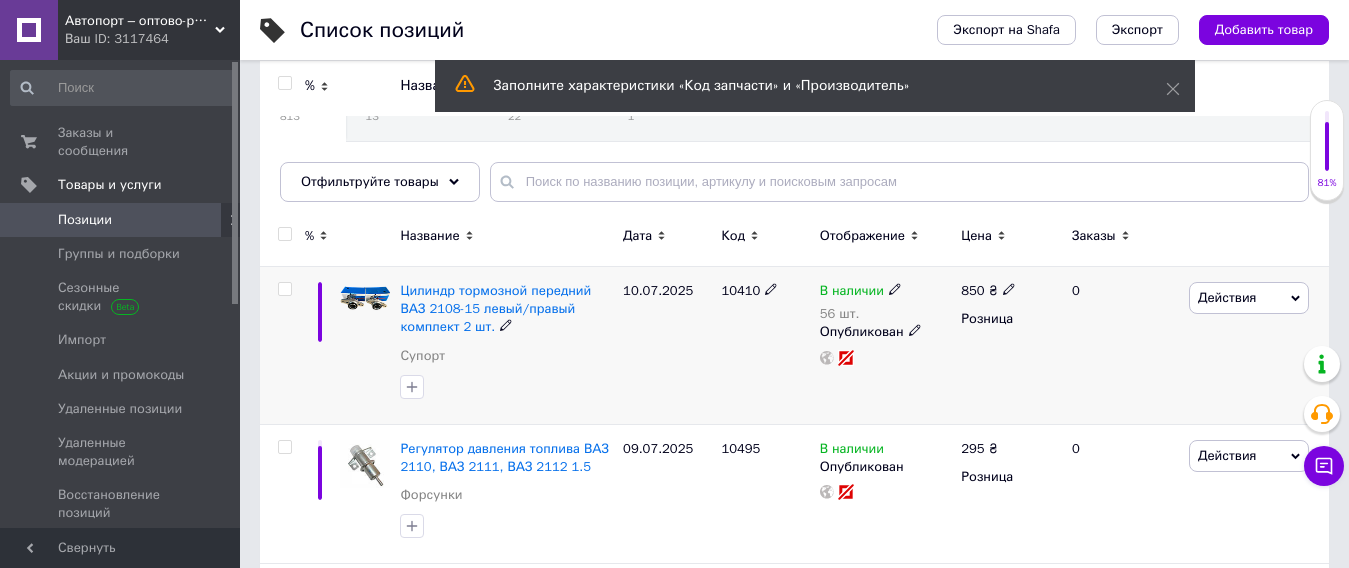 scroll, scrollTop: 100, scrollLeft: 0, axis: vertical 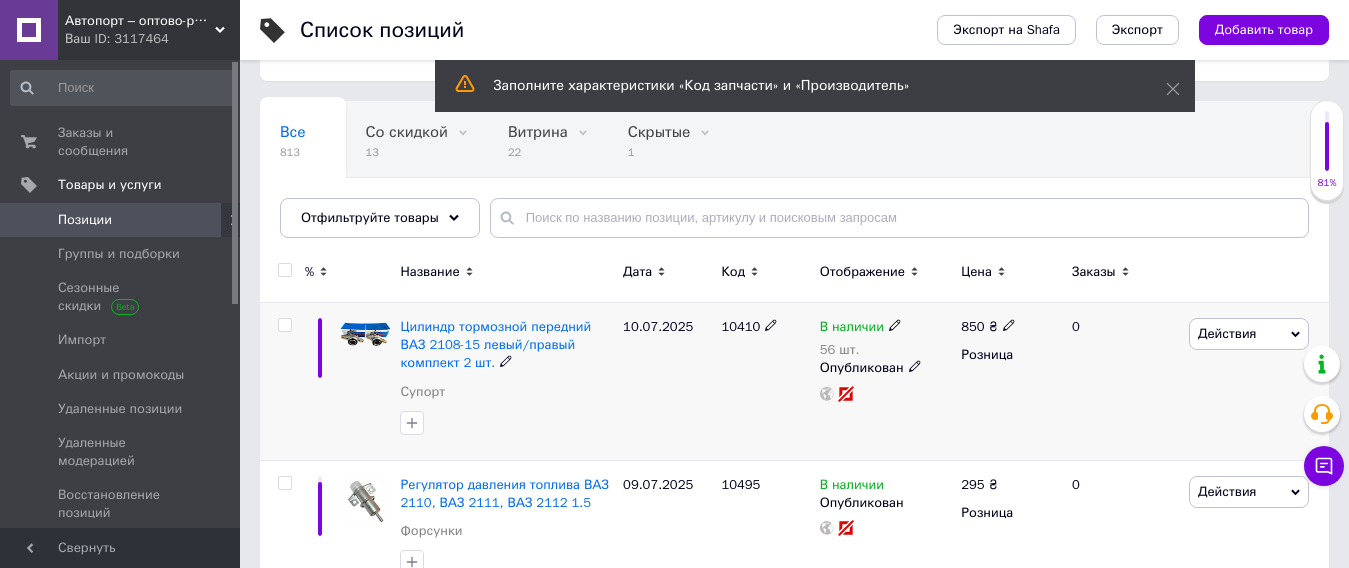 click 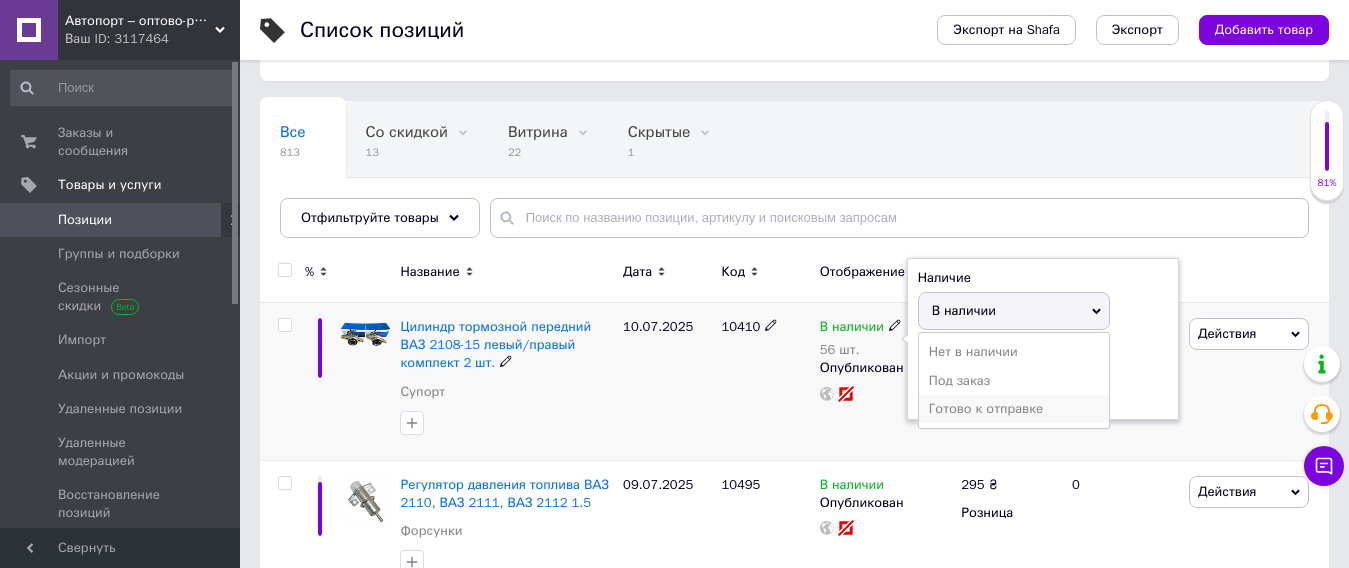 click on "Готово к отправке" at bounding box center (1014, 409) 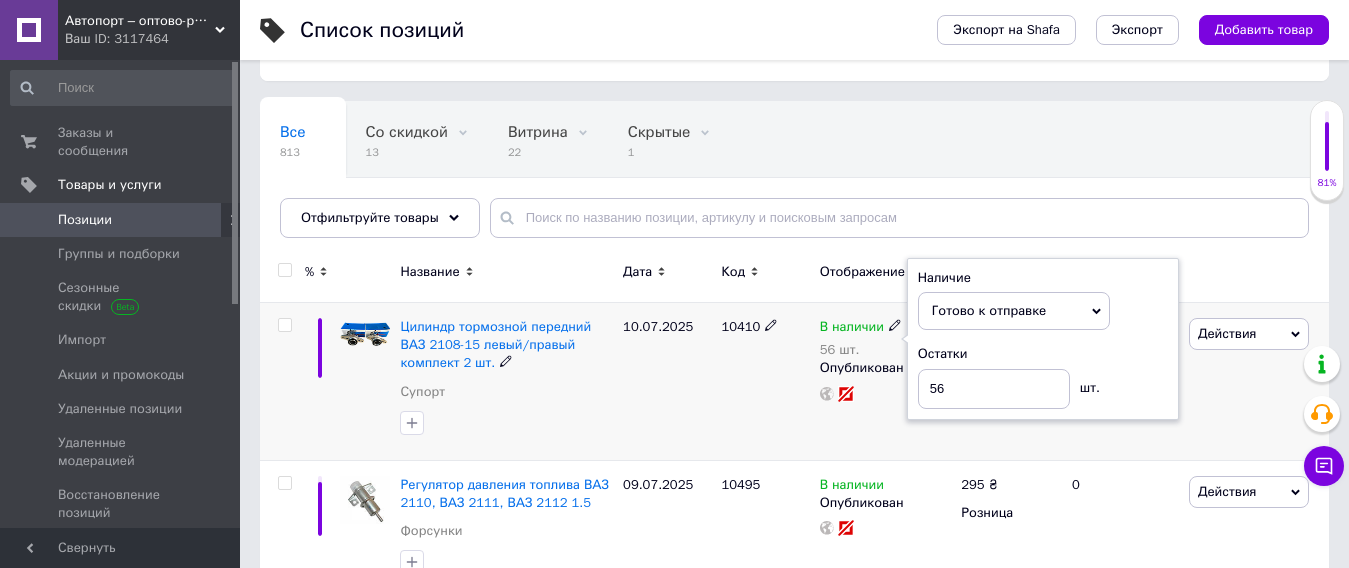 click on "10.07.2025" at bounding box center (667, 382) 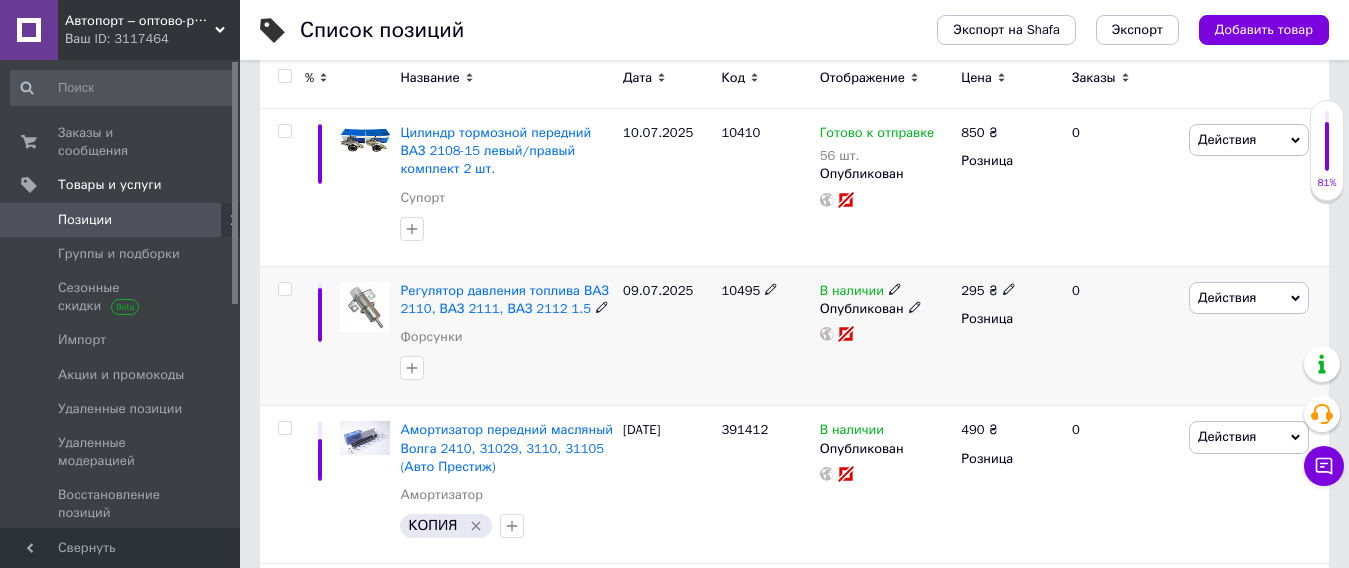 scroll, scrollTop: 300, scrollLeft: 0, axis: vertical 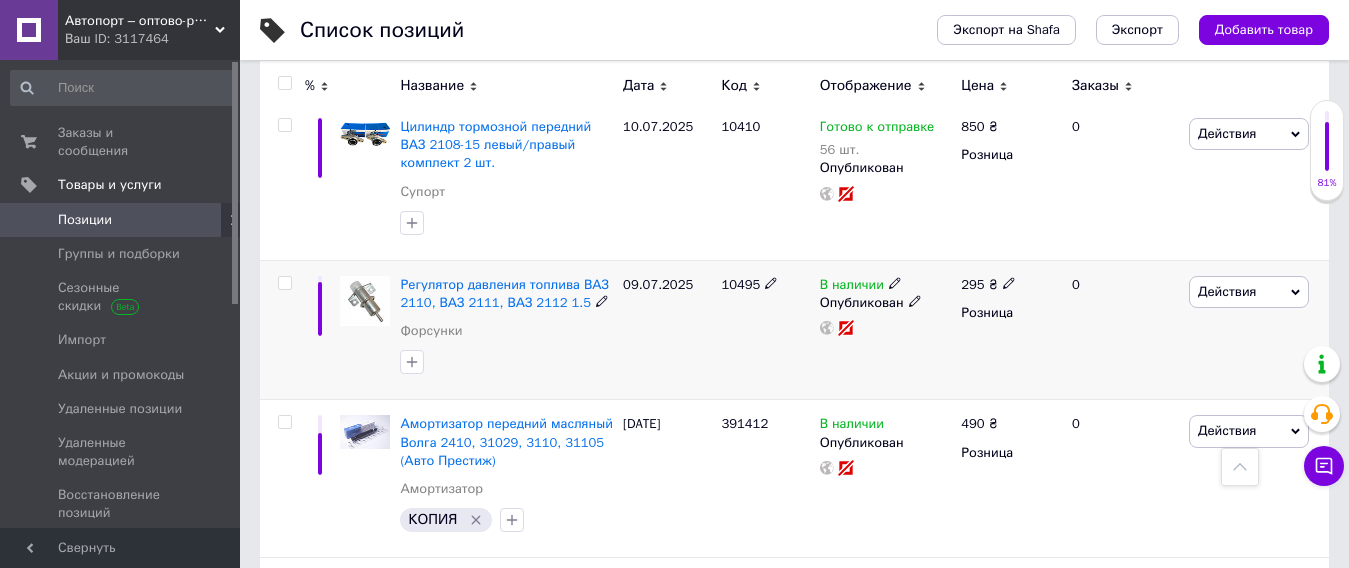 click 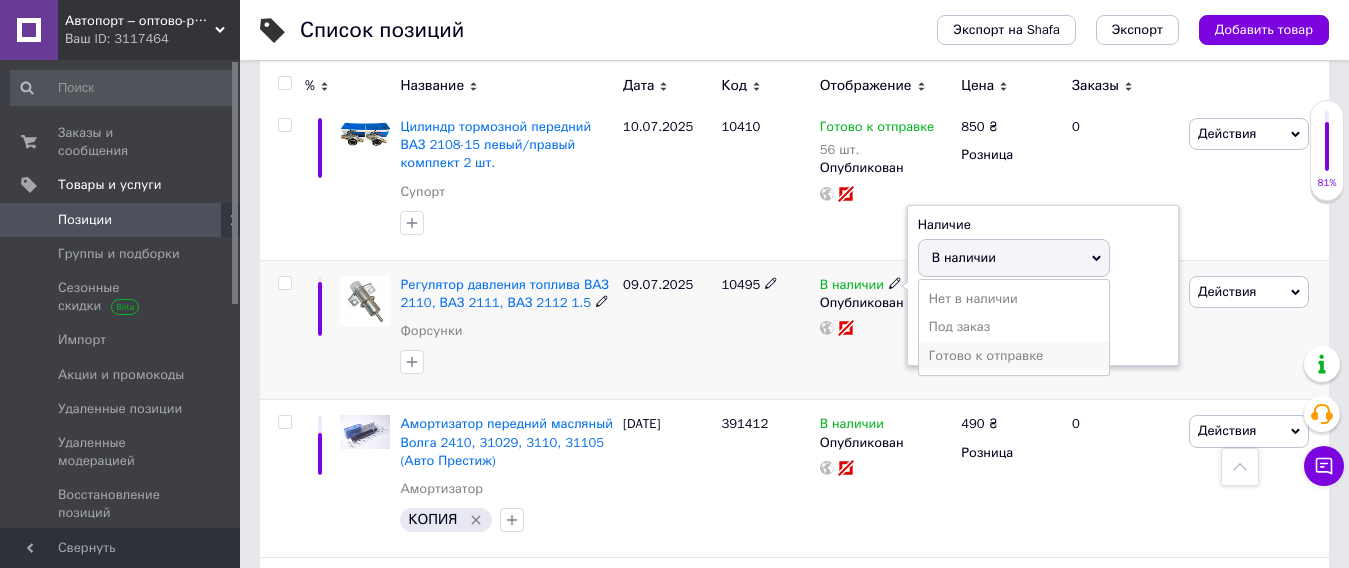 click on "Готово к отправке" at bounding box center (1014, 356) 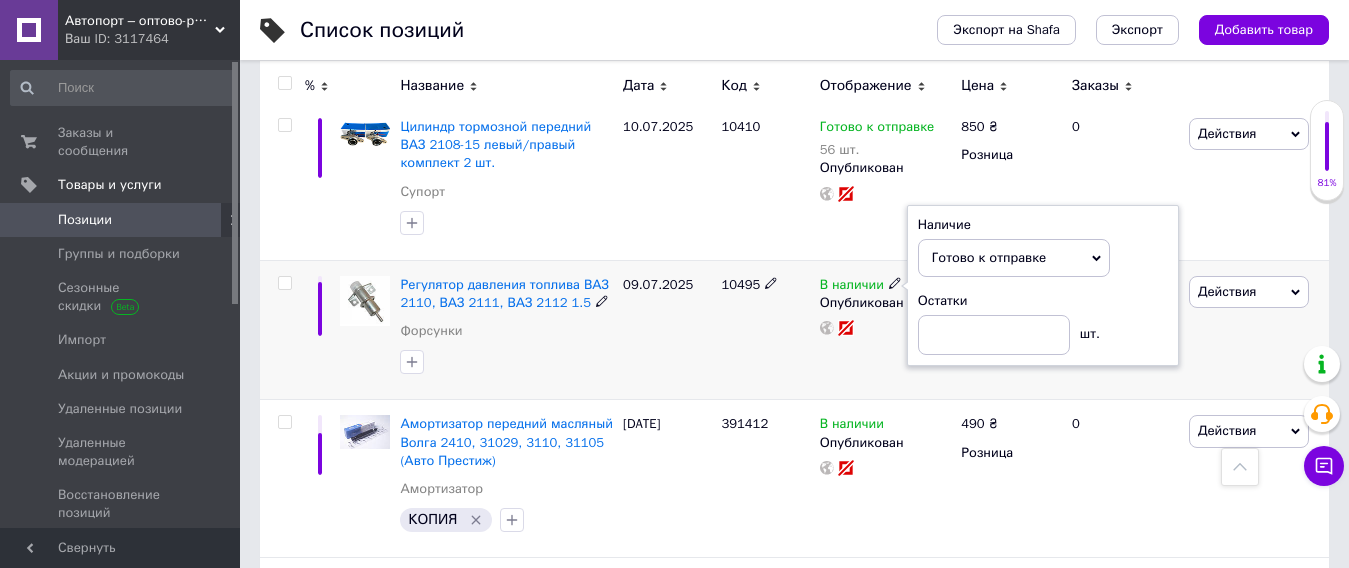 click on "09.07.2025" at bounding box center [667, 330] 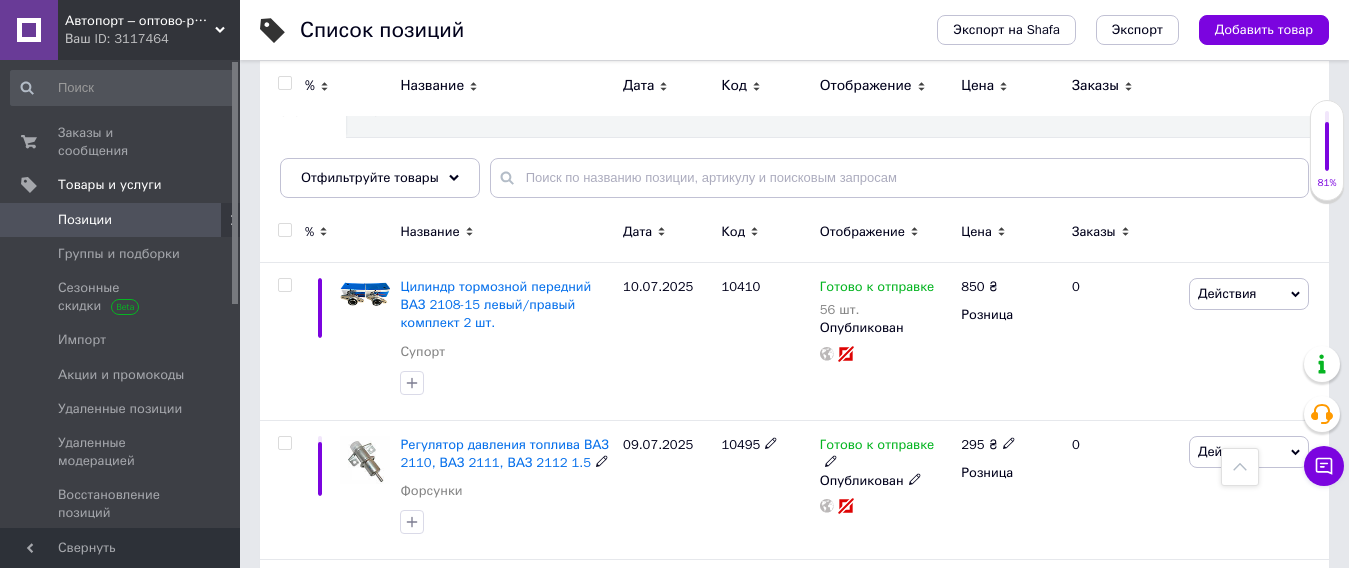 scroll, scrollTop: 0, scrollLeft: 0, axis: both 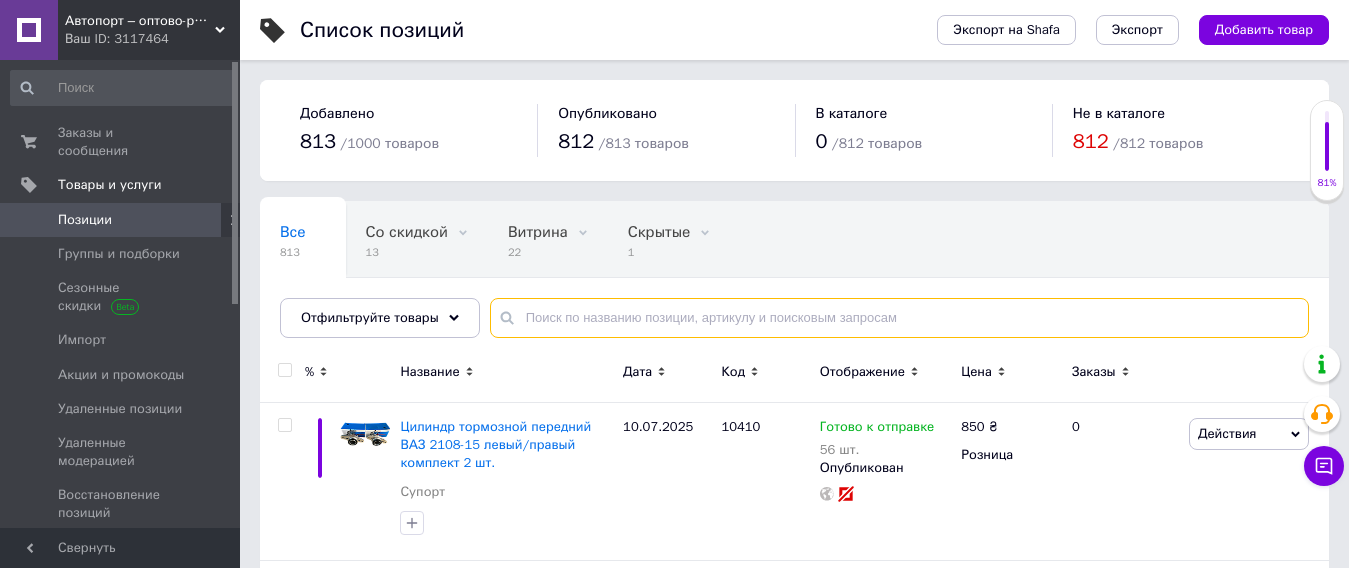 click at bounding box center [899, 318] 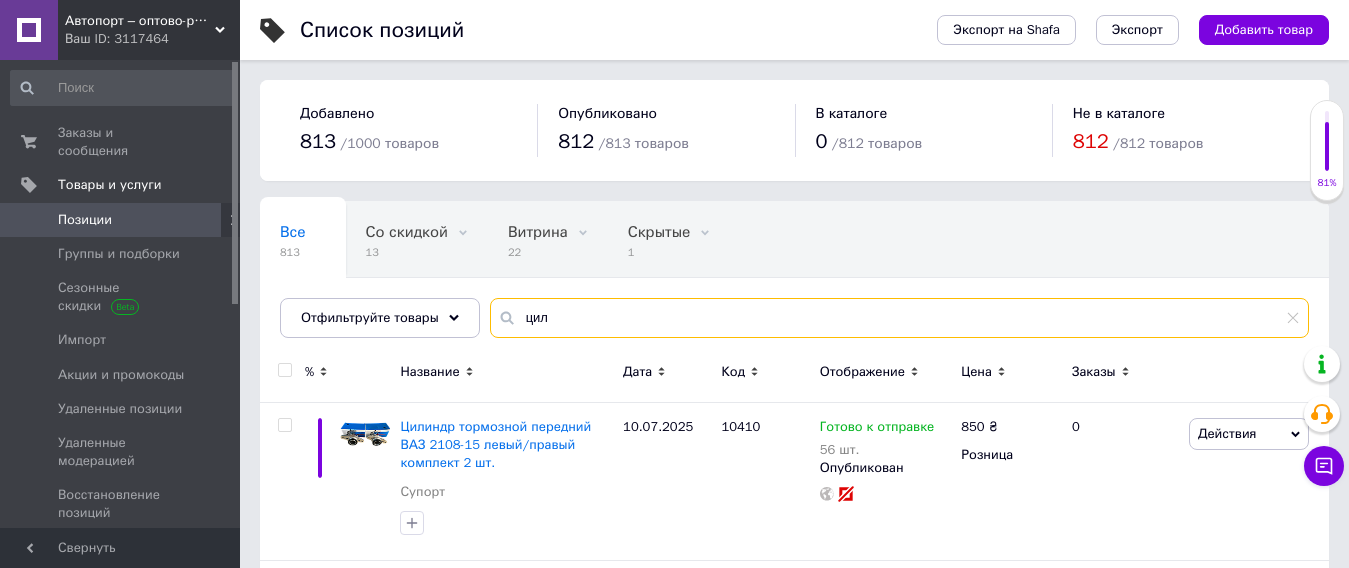 type on "цилі" 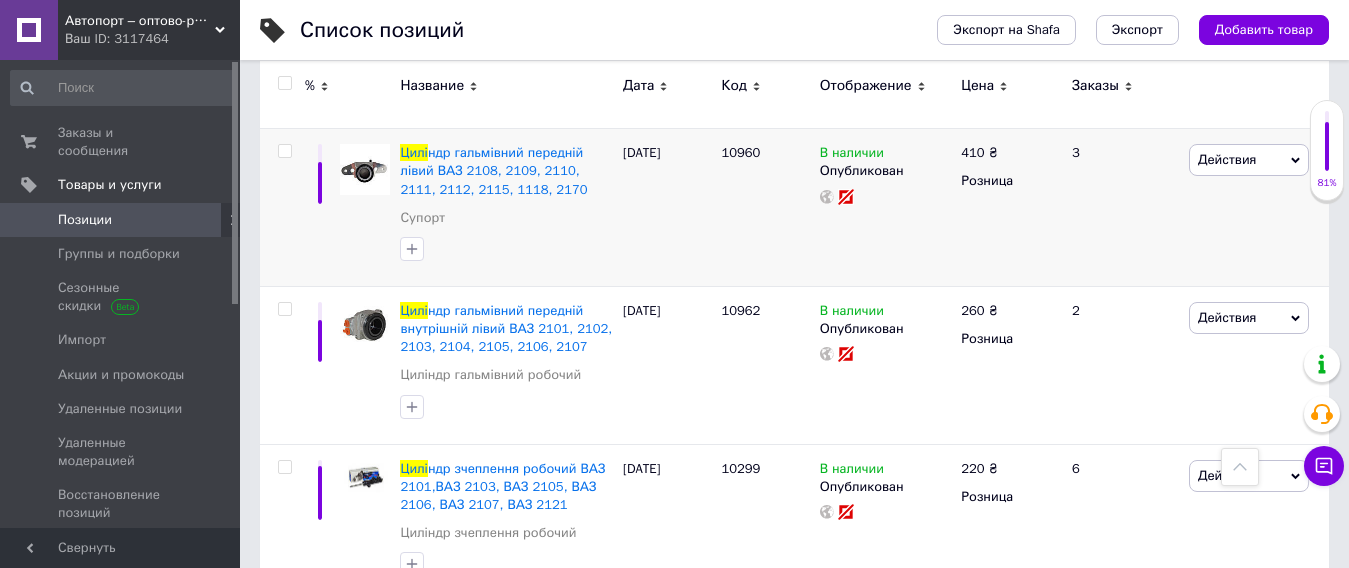 scroll, scrollTop: 1900, scrollLeft: 0, axis: vertical 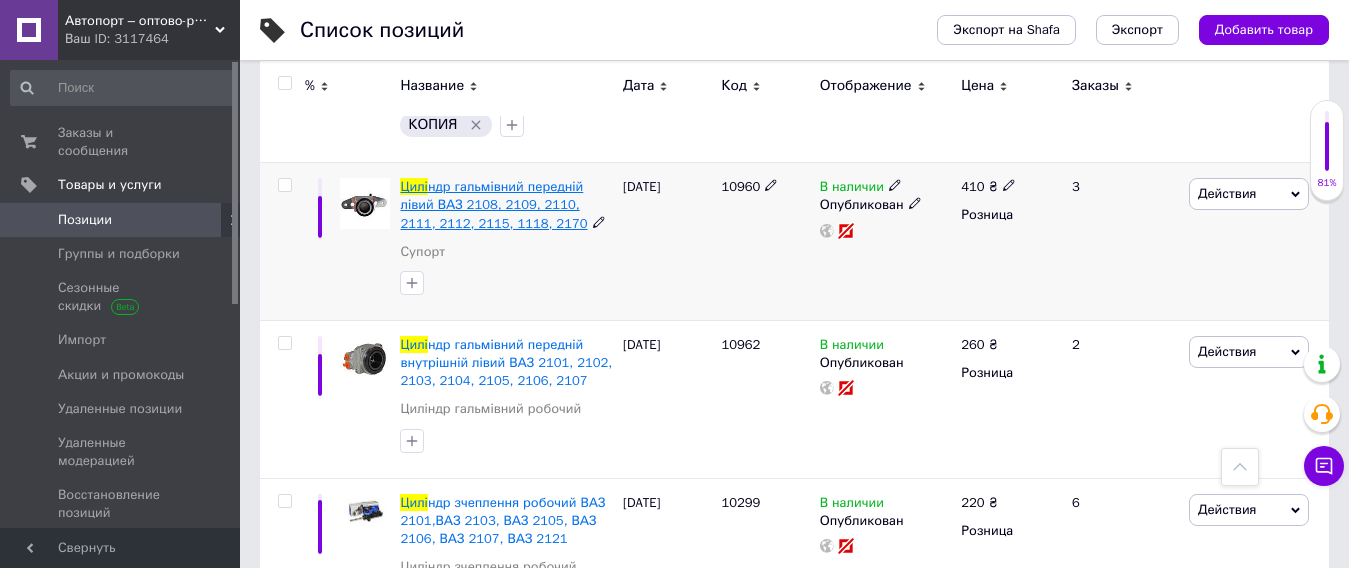 click on "ндр гальмівний передній лівий ВАЗ 2108, 2109, 2110, 2111, 2112, 2115, 1118, 2170" at bounding box center (493, 204) 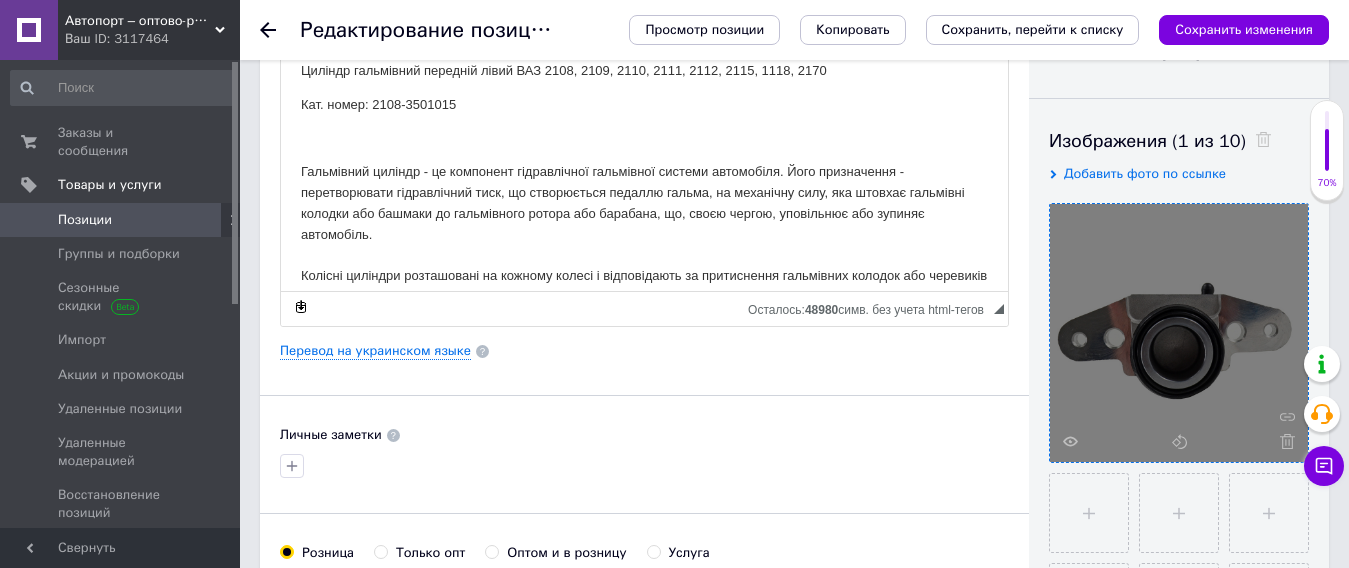 scroll, scrollTop: 300, scrollLeft: 0, axis: vertical 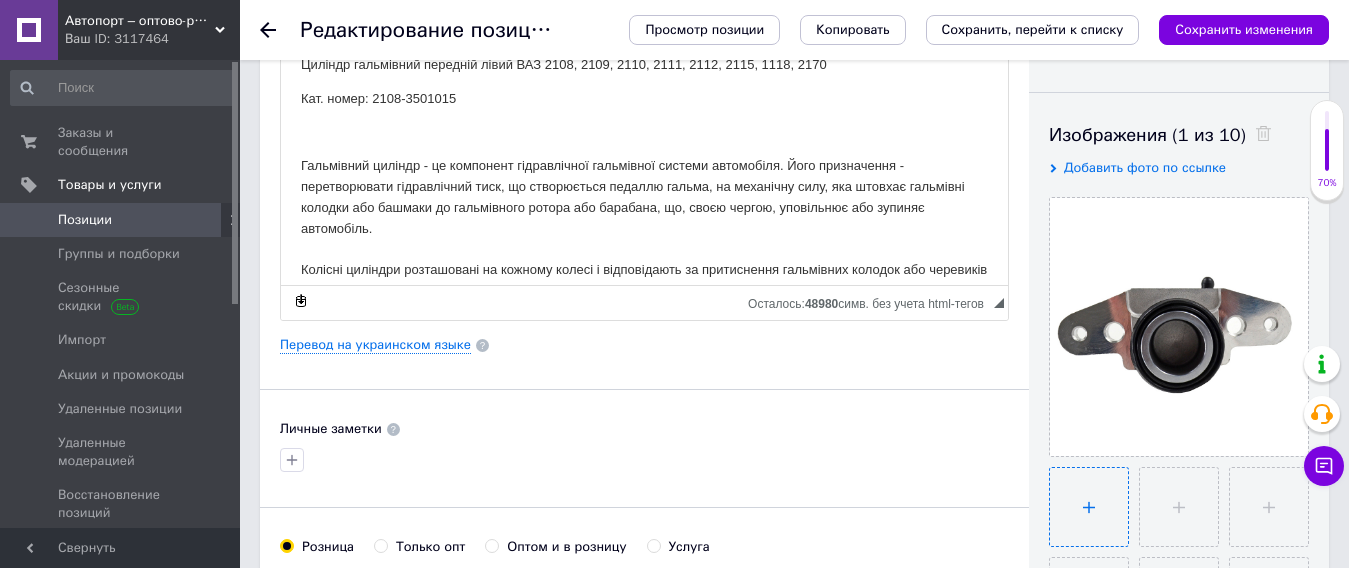 click at bounding box center [1089, 507] 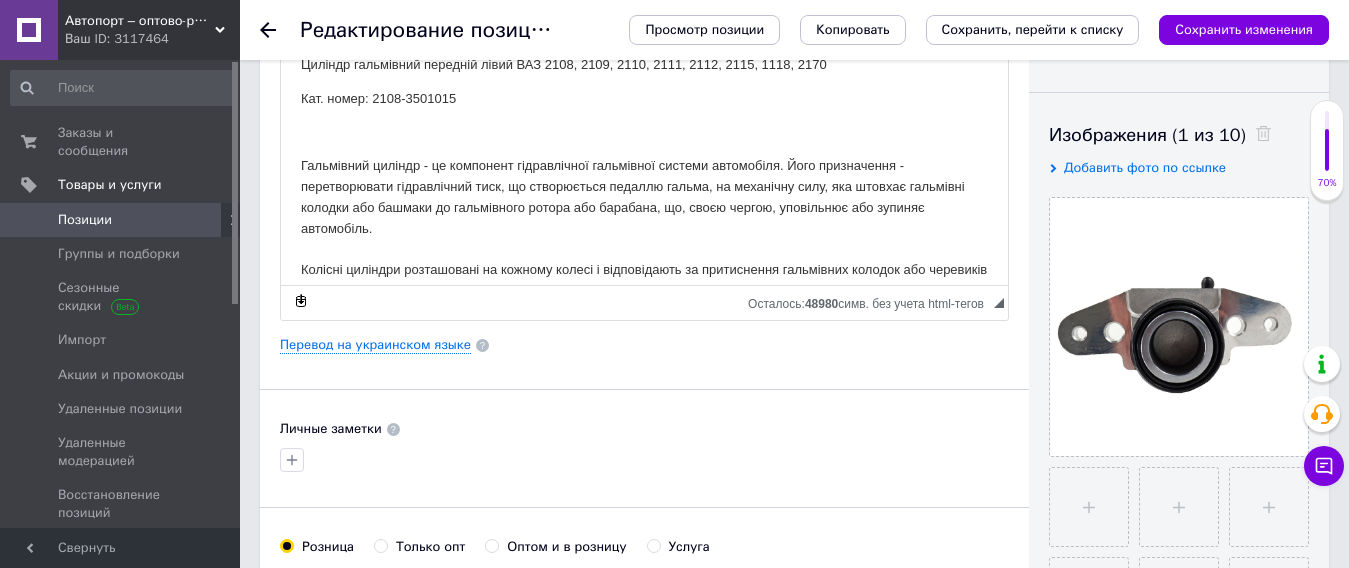 type 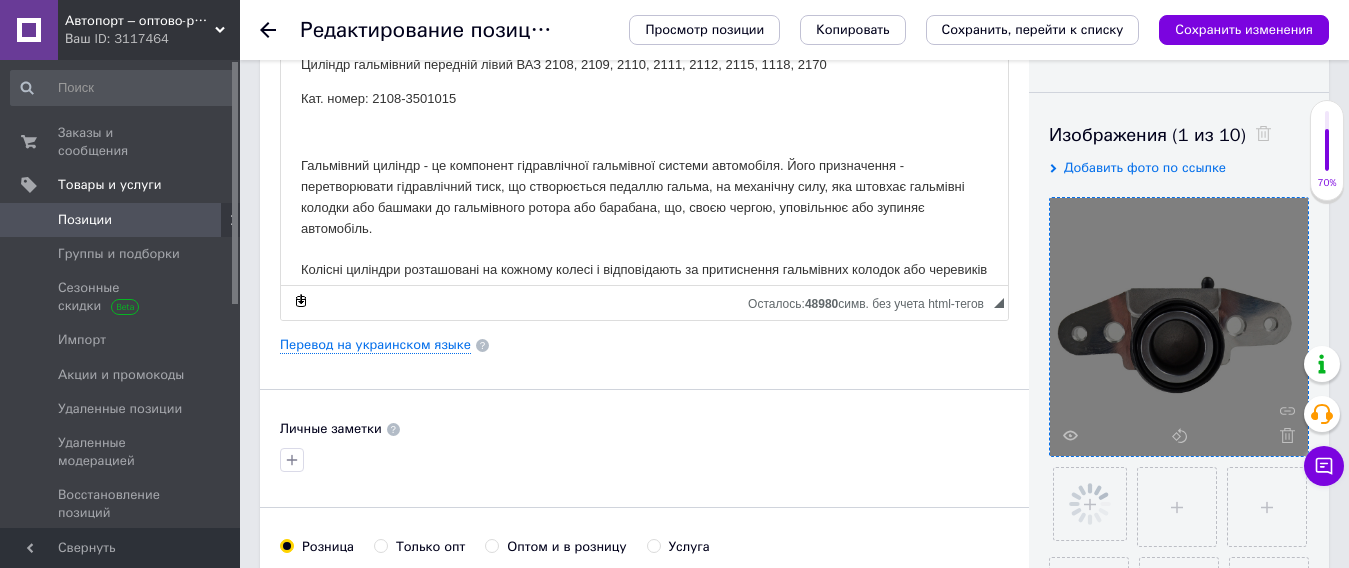scroll, scrollTop: 400, scrollLeft: 0, axis: vertical 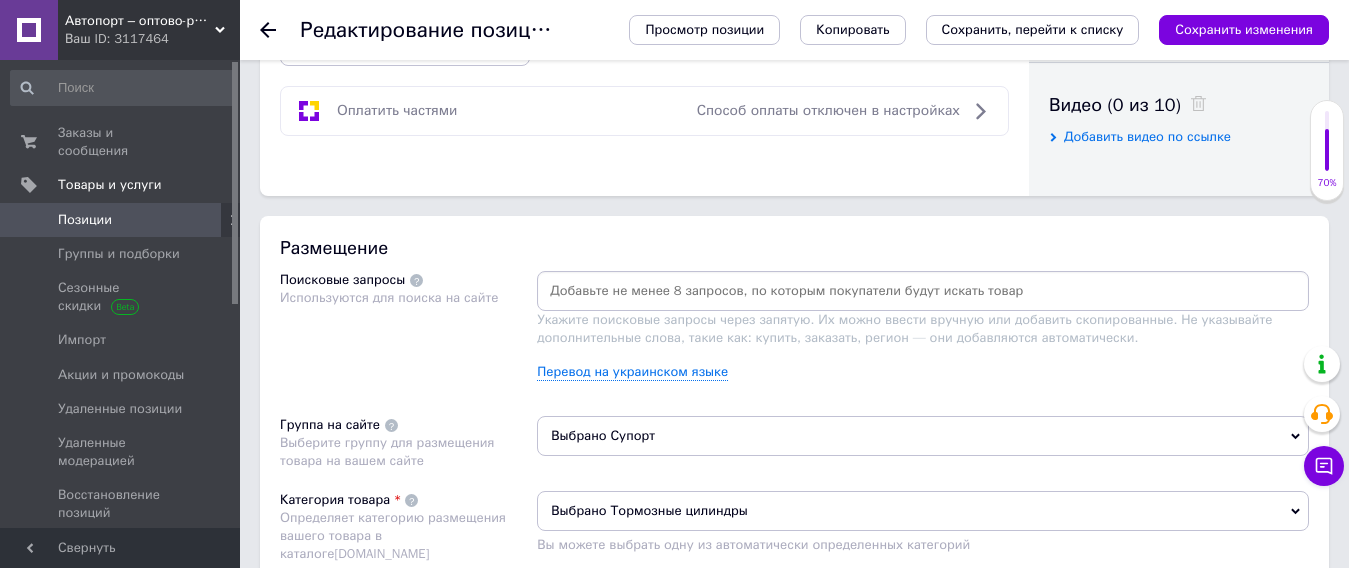 click at bounding box center (923, 291) 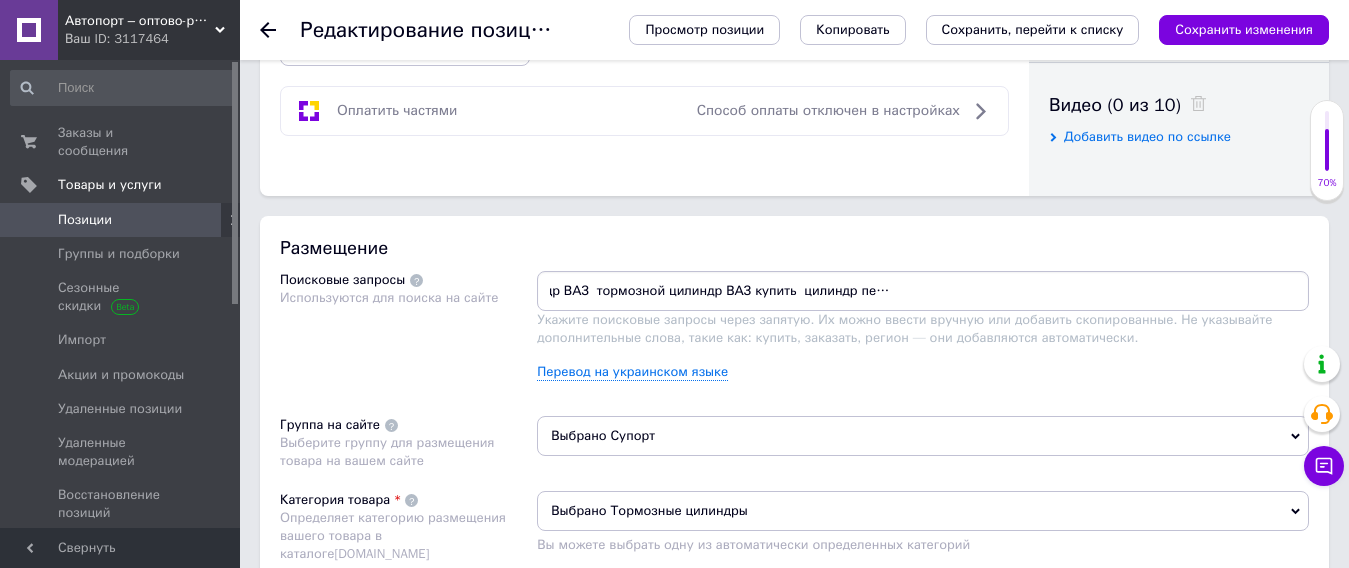 scroll, scrollTop: 0, scrollLeft: 0, axis: both 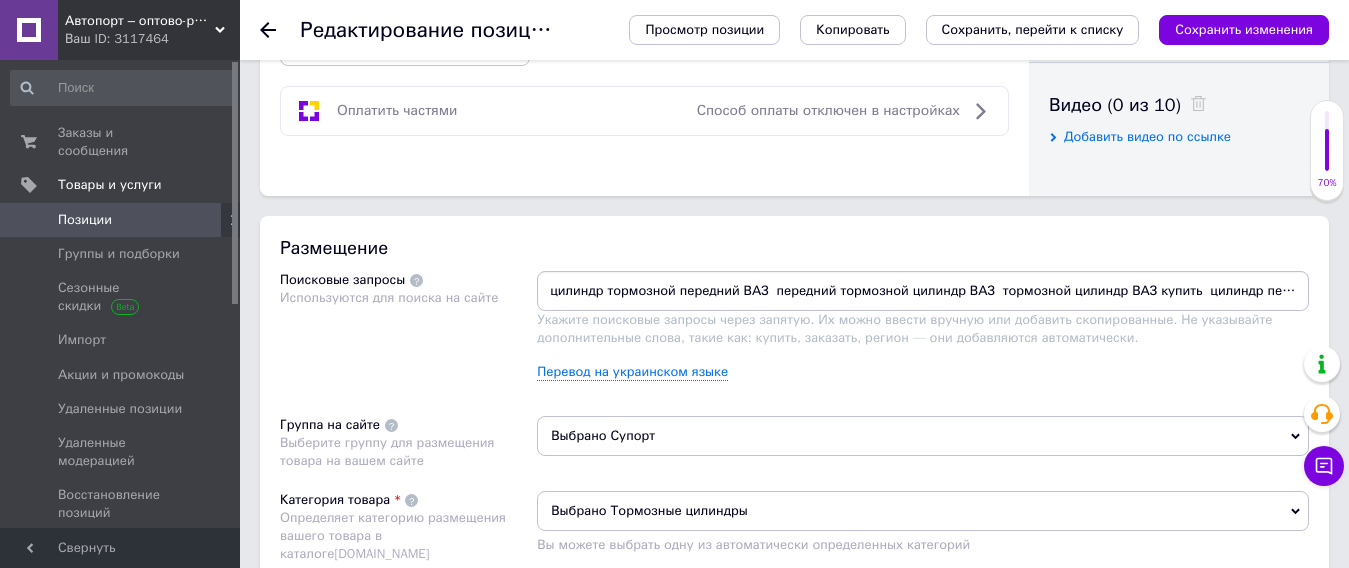 drag, startPoint x: 545, startPoint y: 291, endPoint x: 687, endPoint y: 321, distance: 145.13441 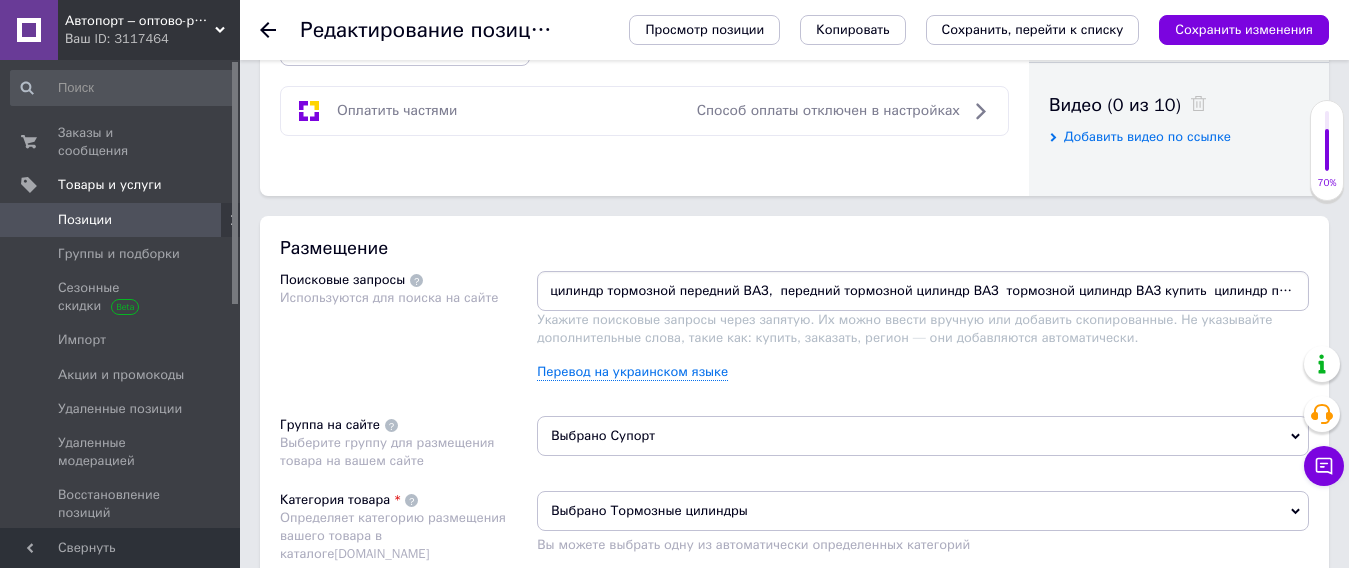 drag, startPoint x: 770, startPoint y: 283, endPoint x: 451, endPoint y: 320, distance: 321.1386 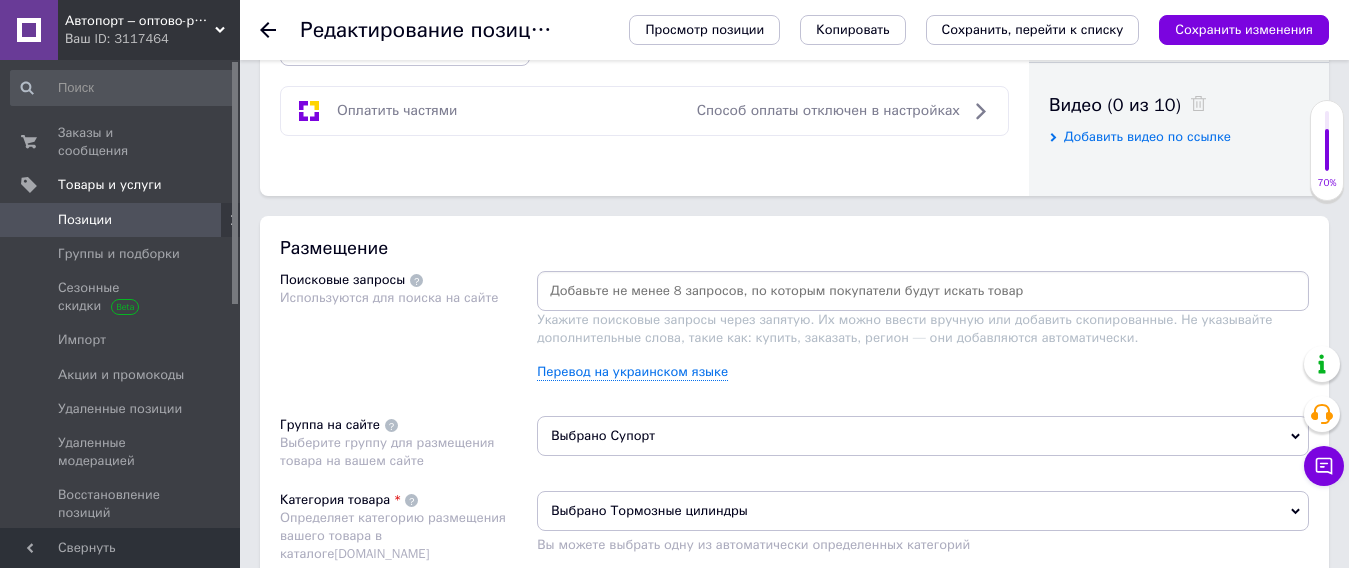 drag, startPoint x: 886, startPoint y: 293, endPoint x: 648, endPoint y: 276, distance: 238.60637 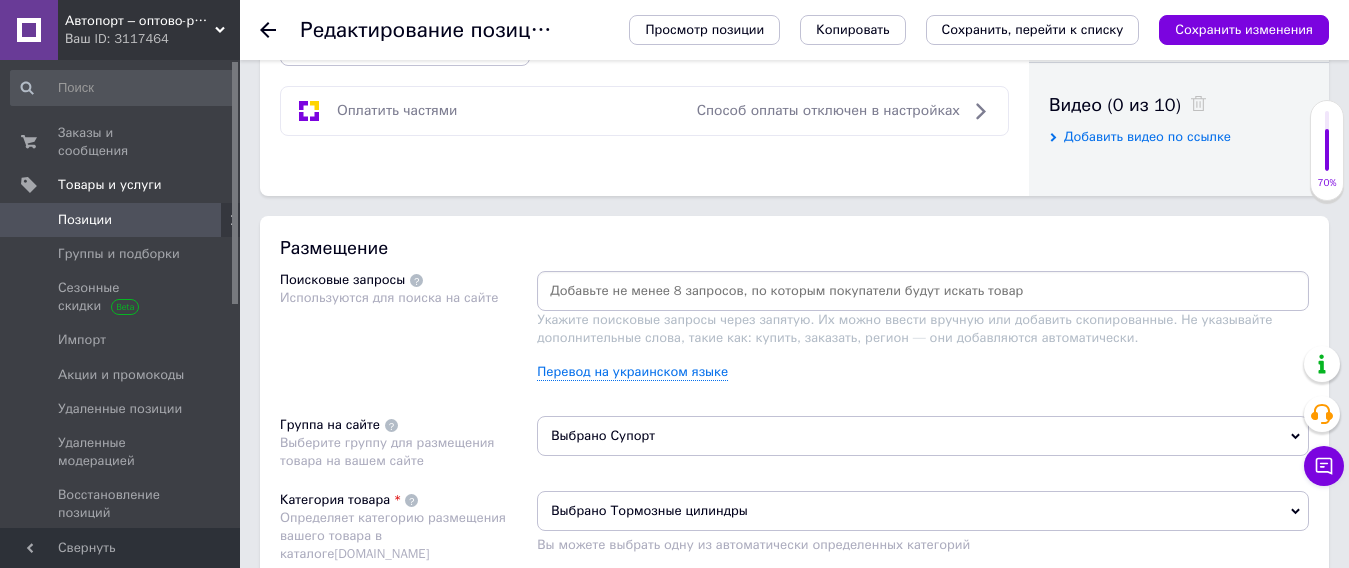 click at bounding box center [923, 291] 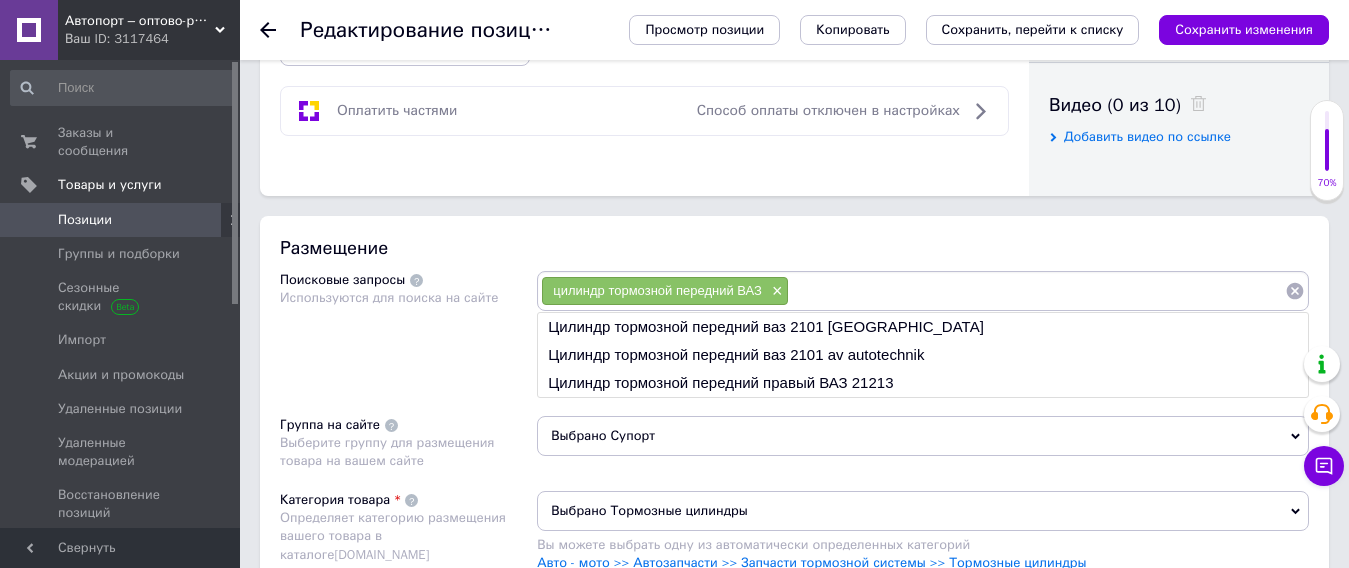 paste on "передний тормозной цилиндр ВАЗ" 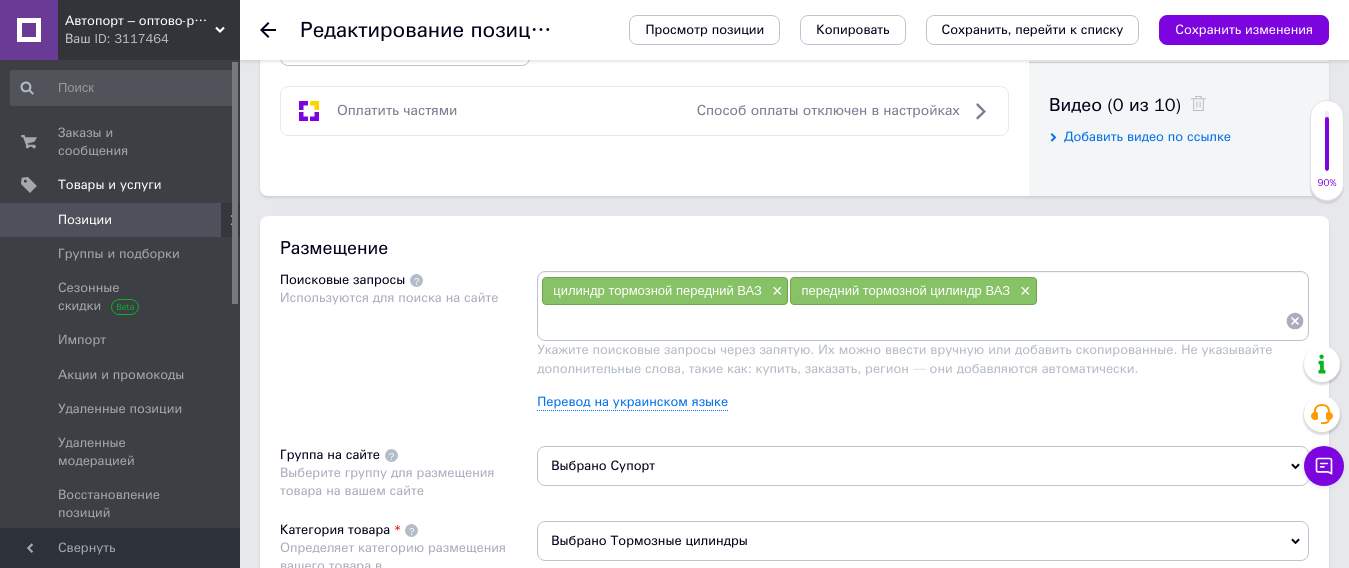 paste on "тормозной цилиндр ВАЗ купить" 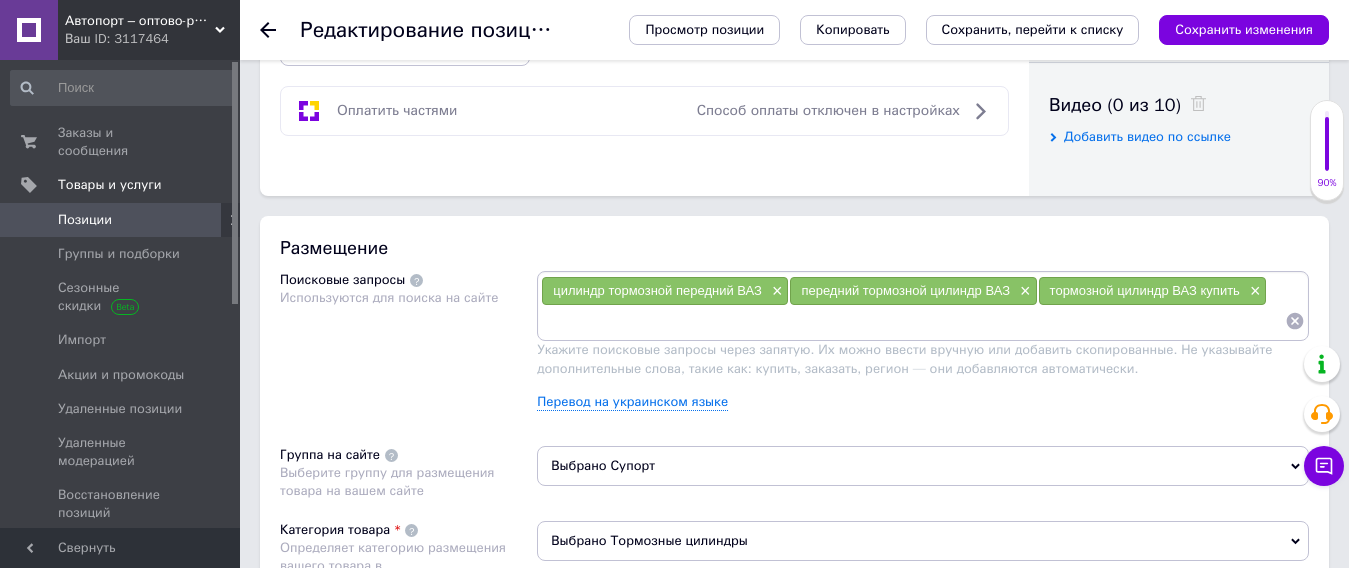 paste on "цилиндр переднего тормоза ВАЗ" 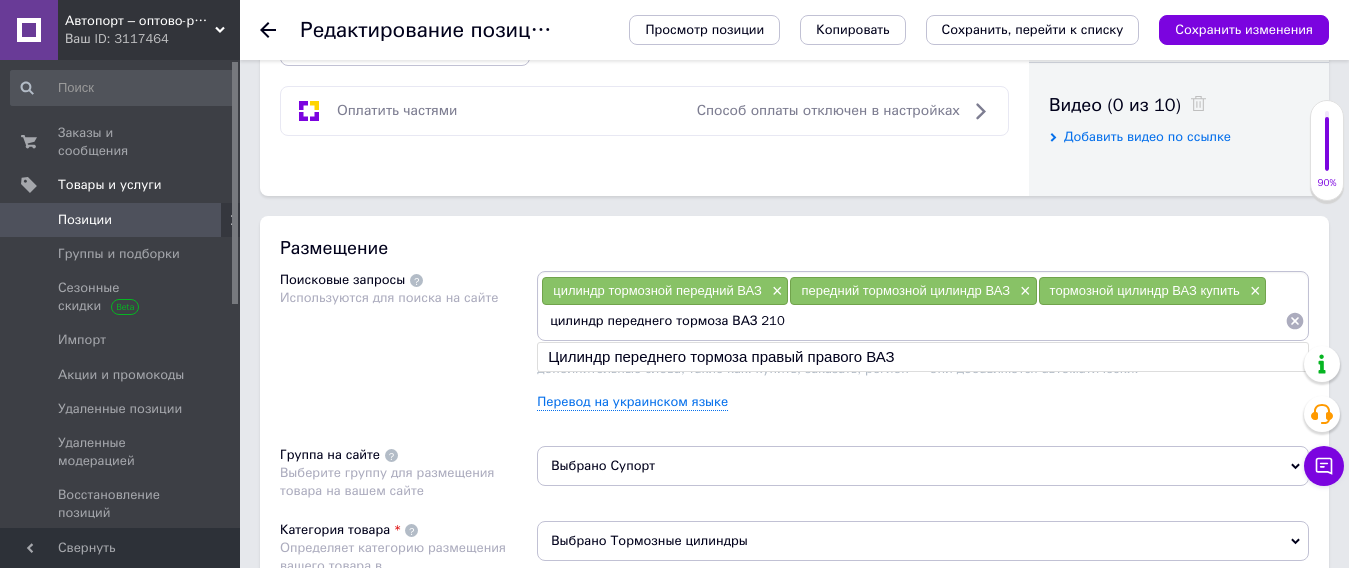 type on "цилиндр переднего тормоза ВАЗ 2108" 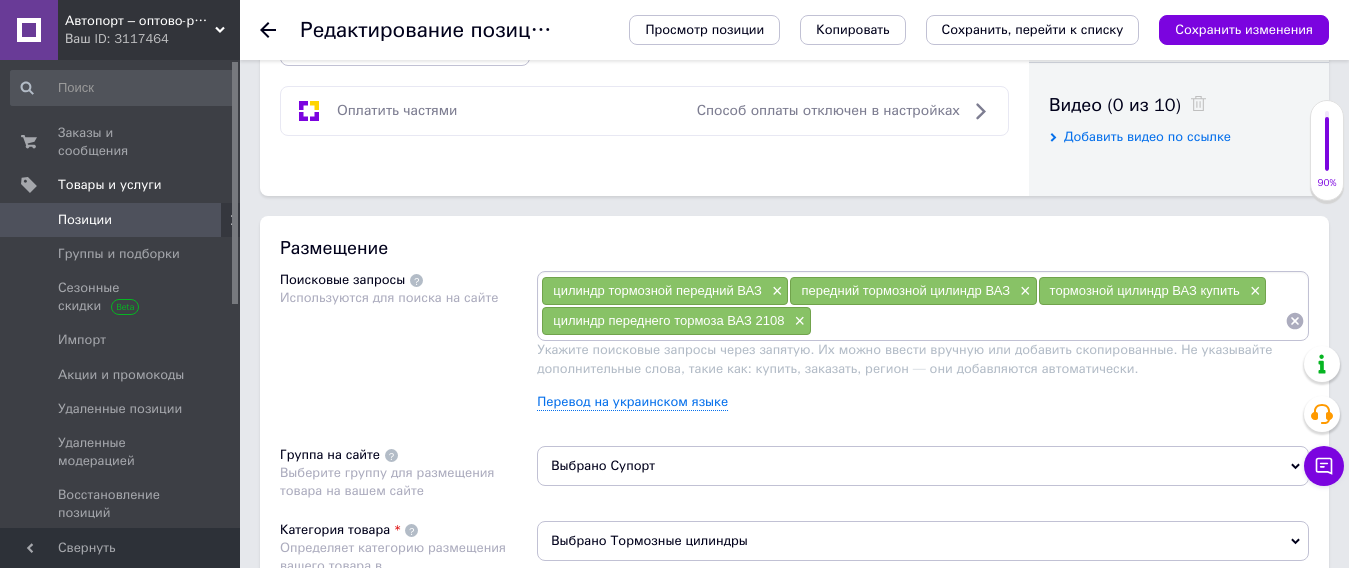 paste on "цилиндр переднего тормоза ВАЗ" 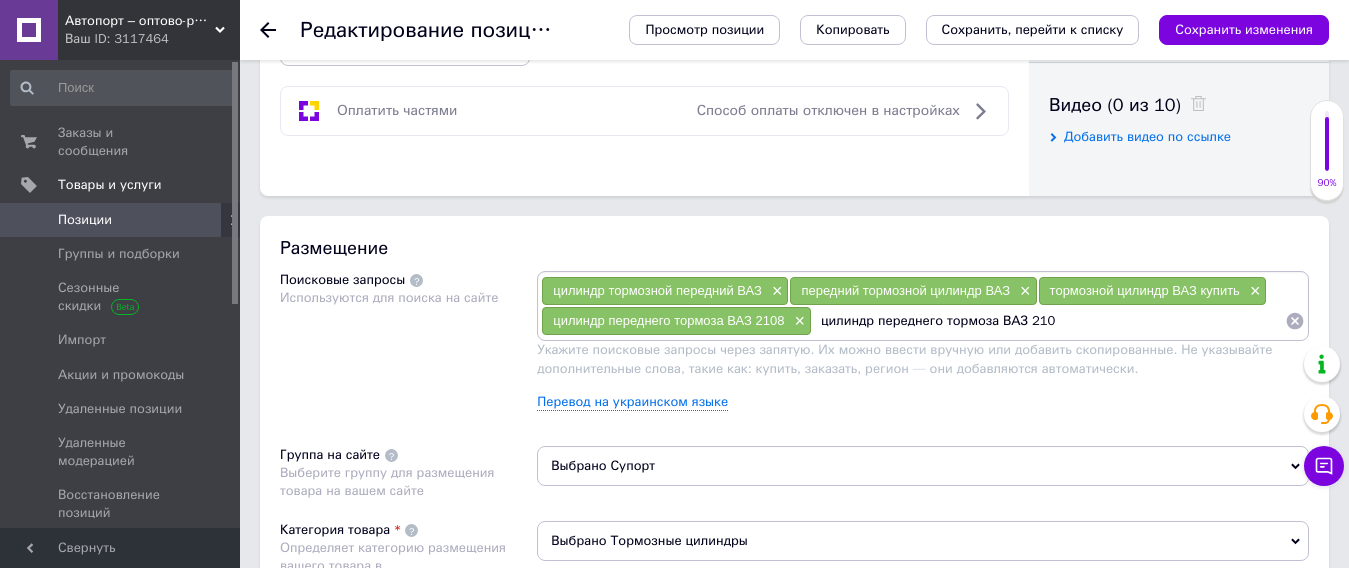 type on "цилиндр переднего тормоза ВАЗ 2109" 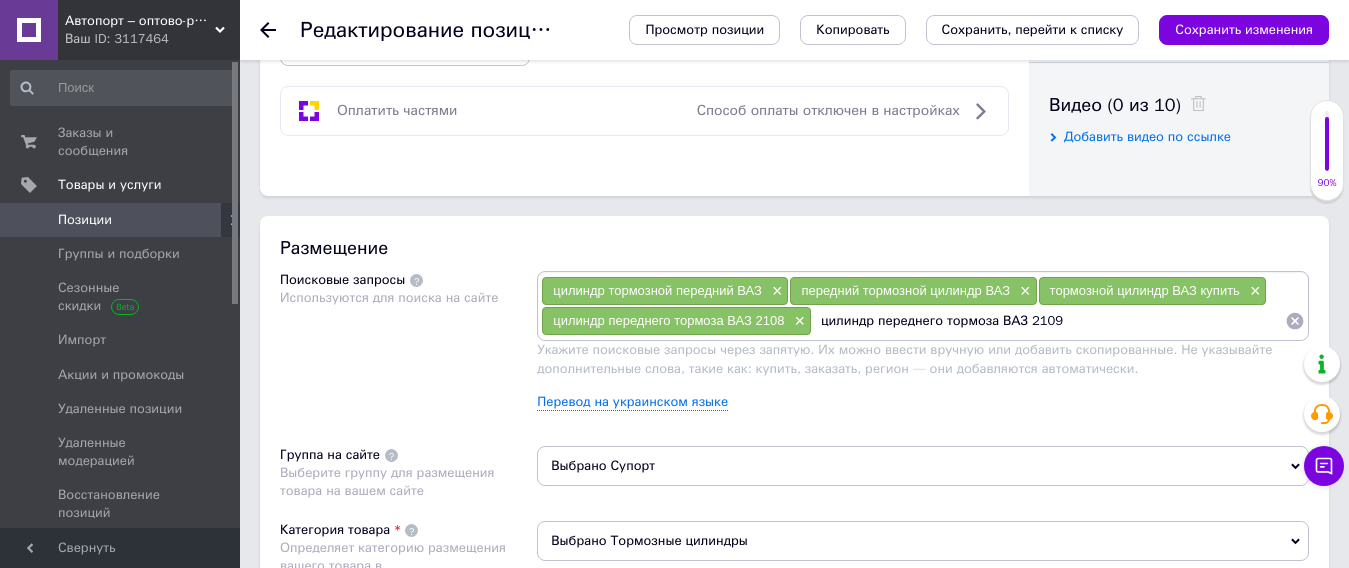 click on "цилиндр переднего тормоза ВАЗ 2109" at bounding box center (1048, 321) 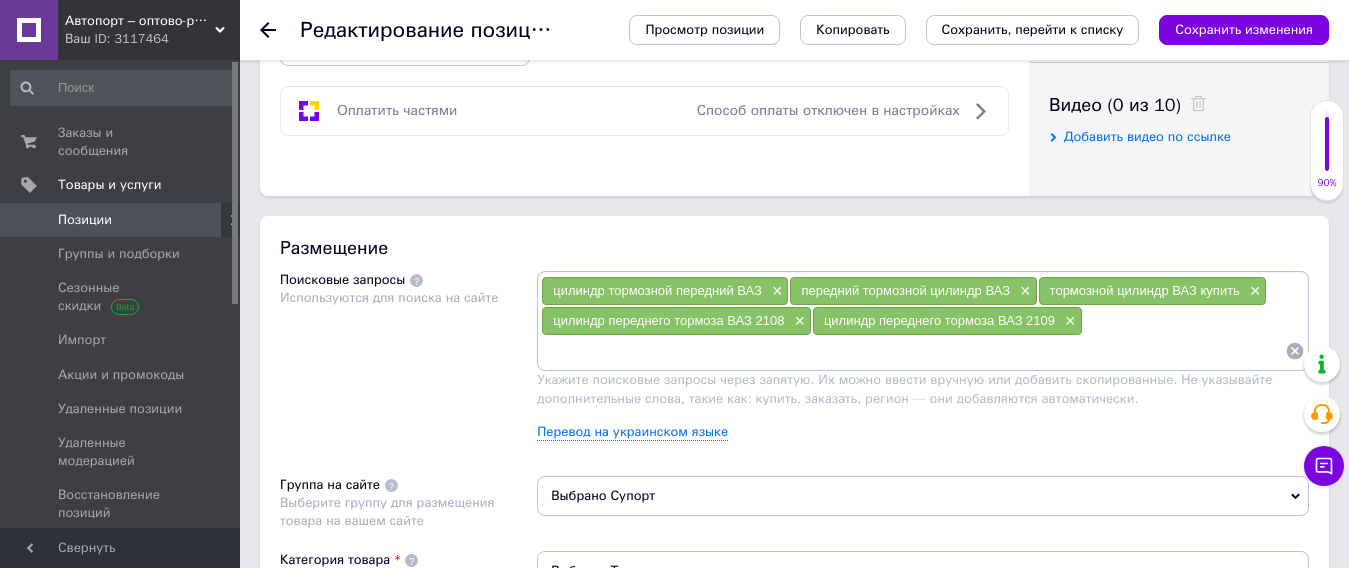 paste on "цилиндр переднего тормоза ВАЗ" 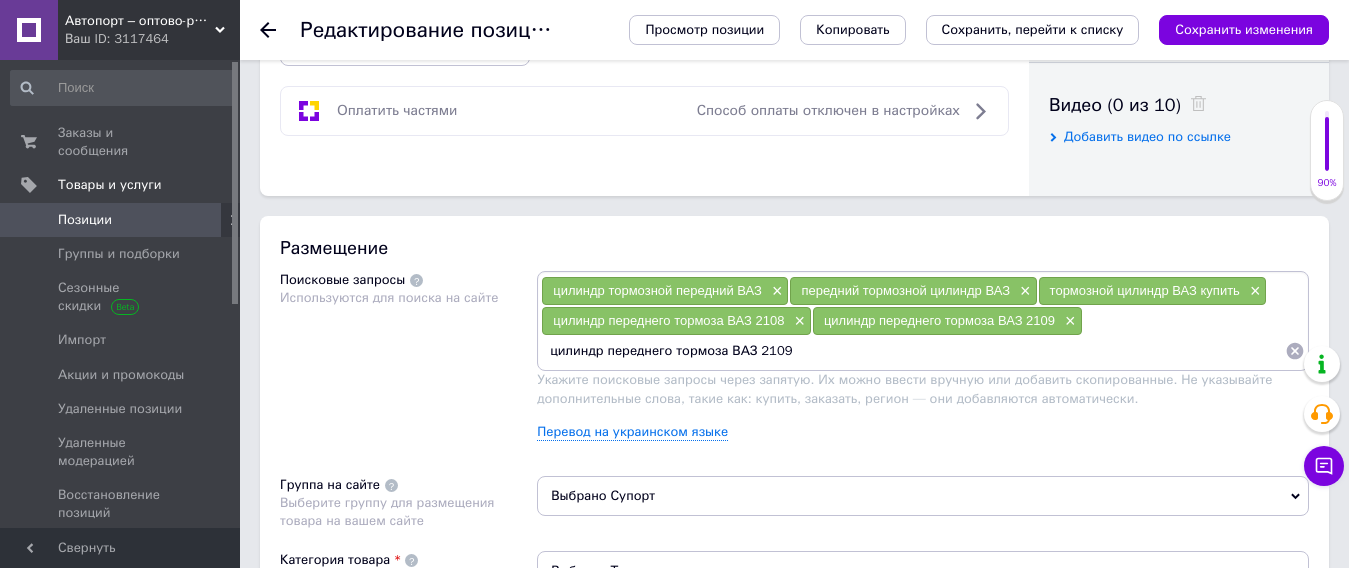 type on "цилиндр переднего тормоза ВАЗ 21099" 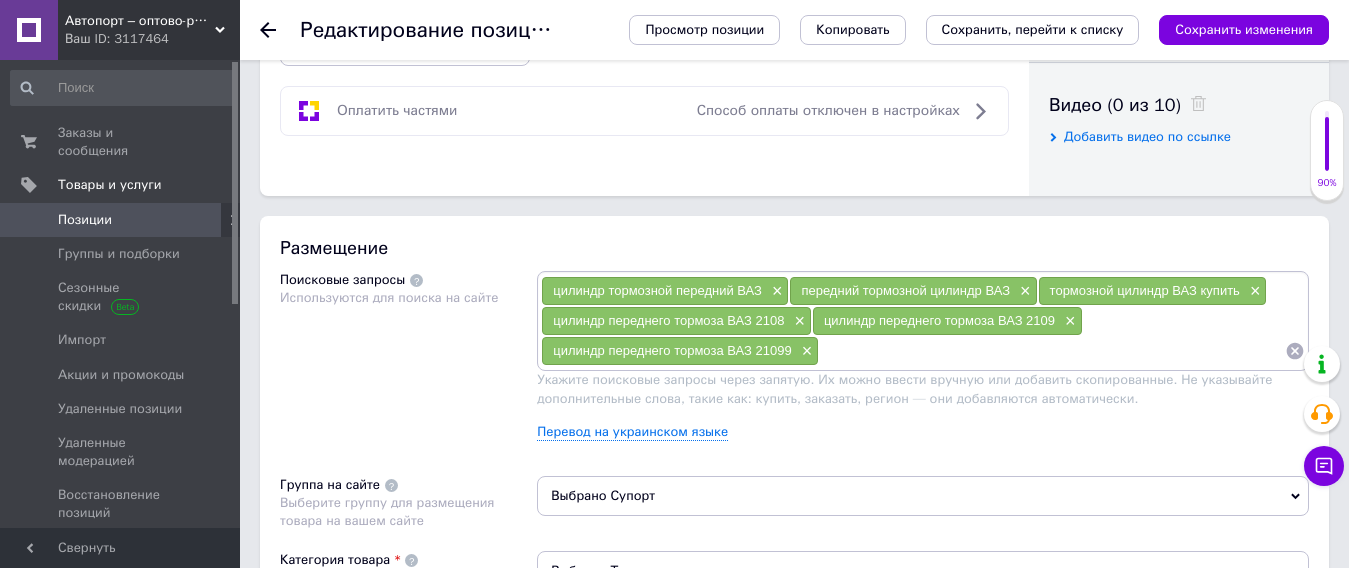 paste on "цилиндр переднего тормоза ВАЗ" 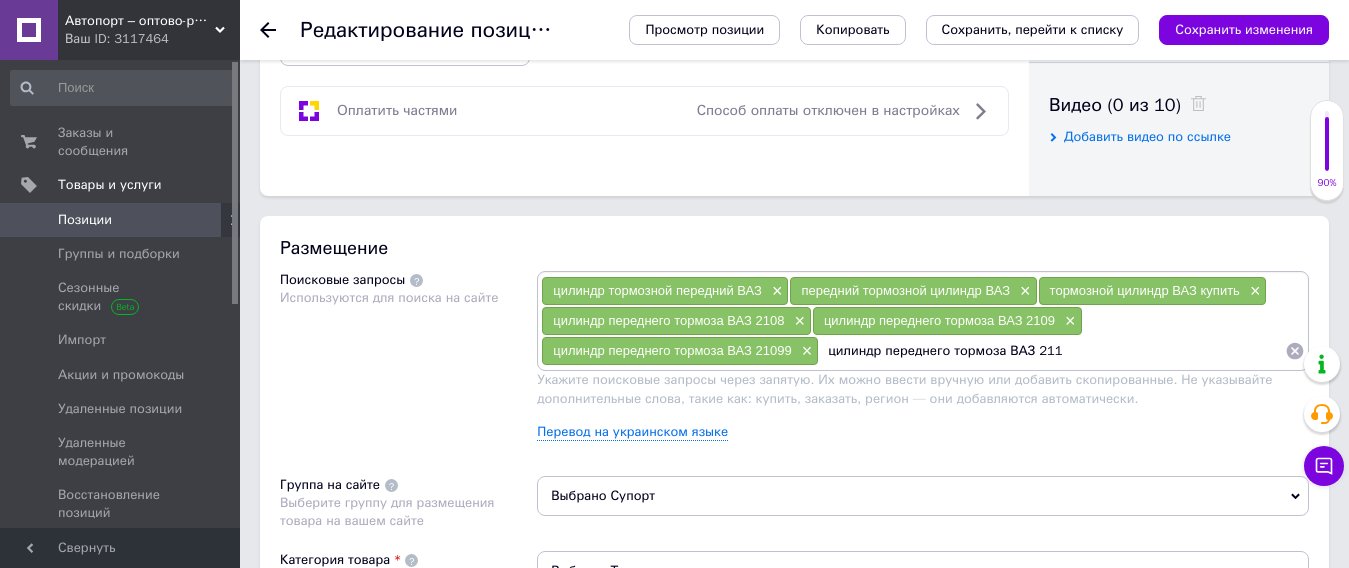 type on "цилиндр переднего тормоза ВАЗ 2110" 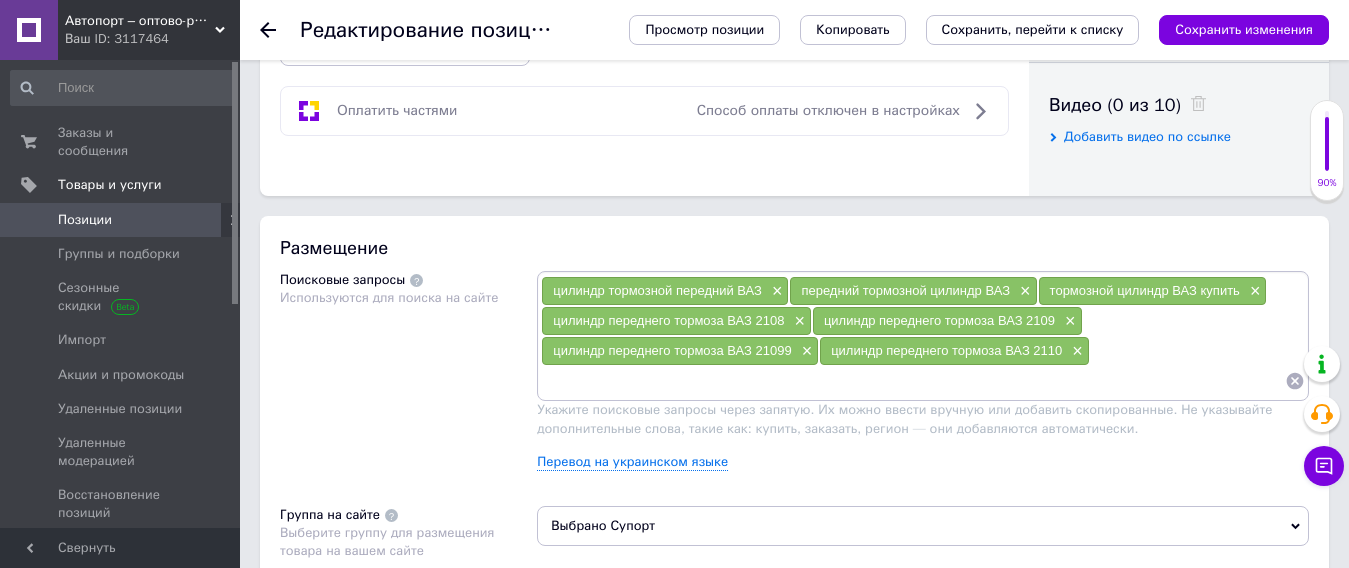 paste on "цилиндр переднего тормоза ВАЗ" 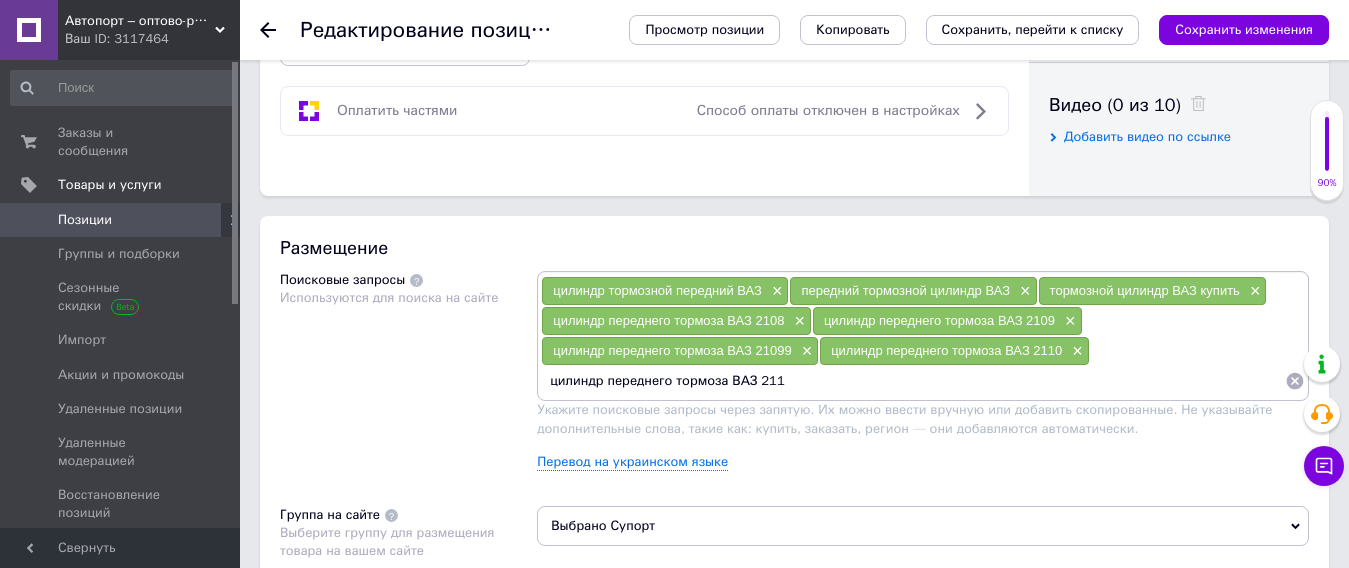 type on "цилиндр переднего тормоза ВАЗ 2115" 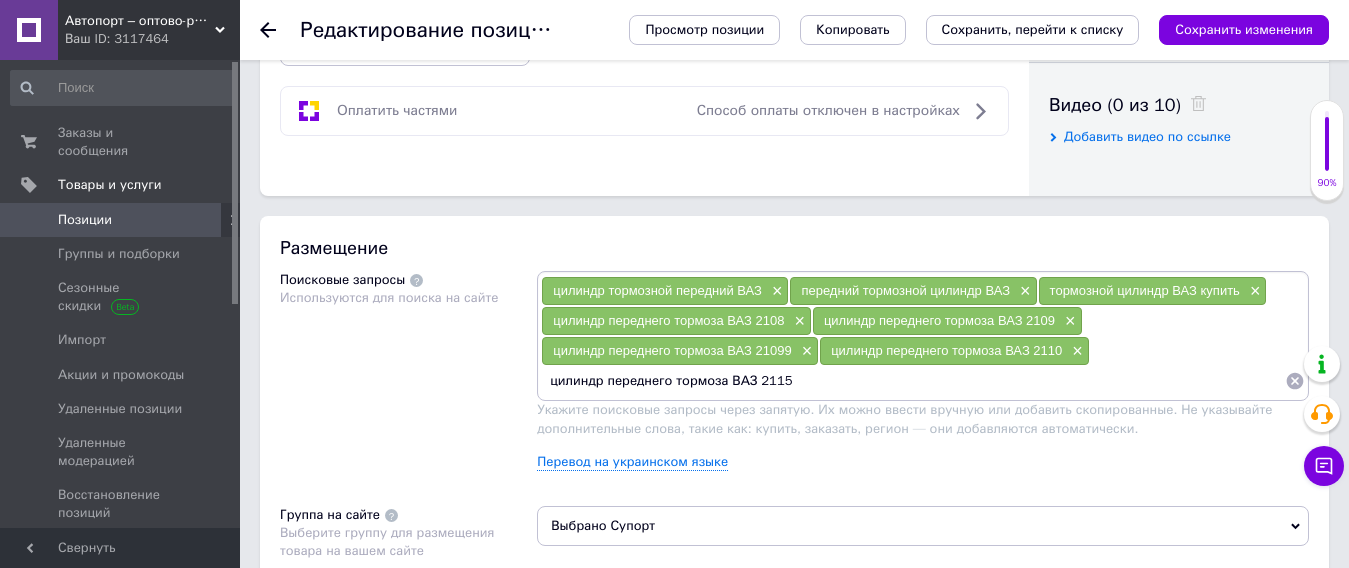 type 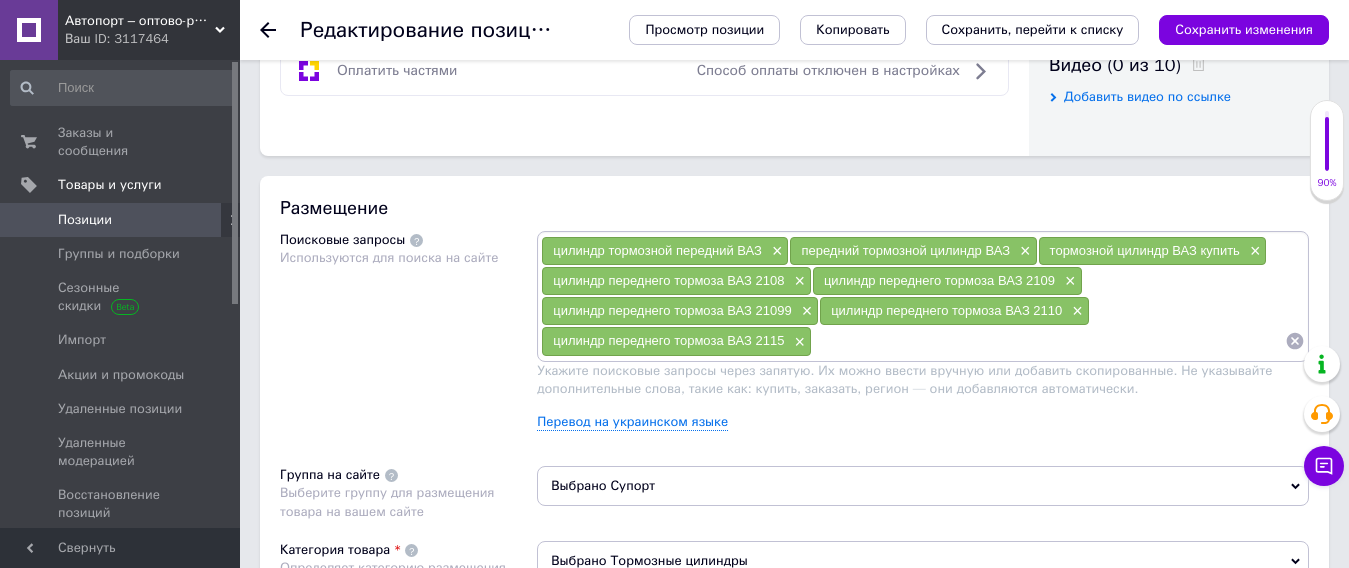 scroll, scrollTop: 800, scrollLeft: 0, axis: vertical 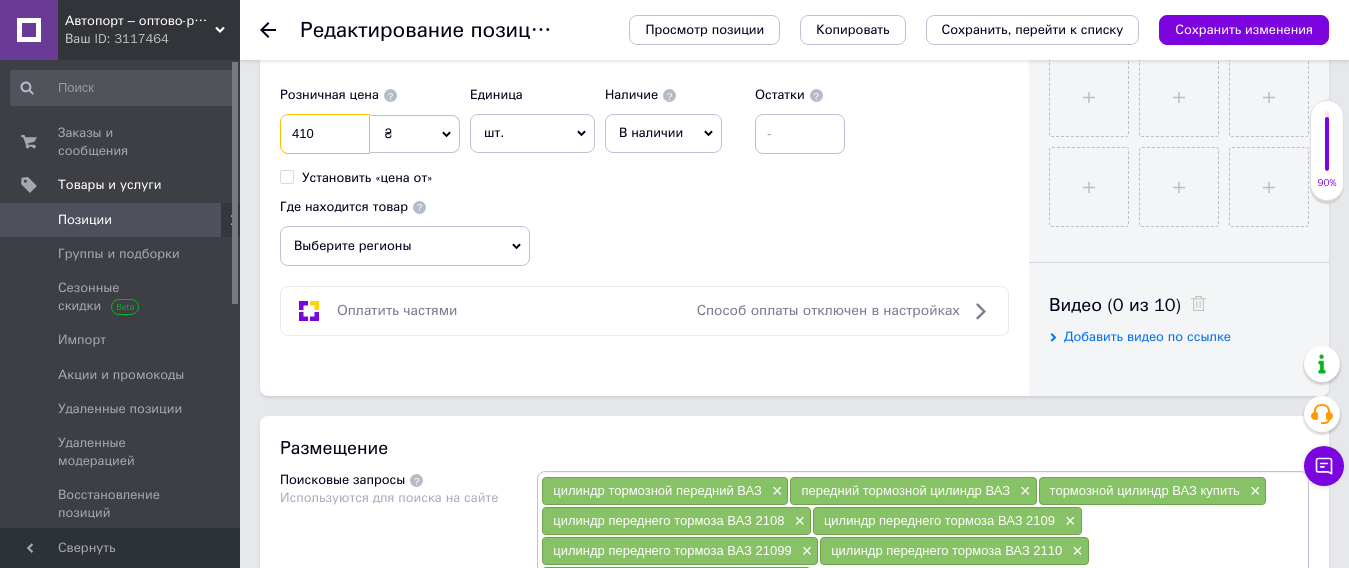 drag, startPoint x: 321, startPoint y: 134, endPoint x: 277, endPoint y: 123, distance: 45.35416 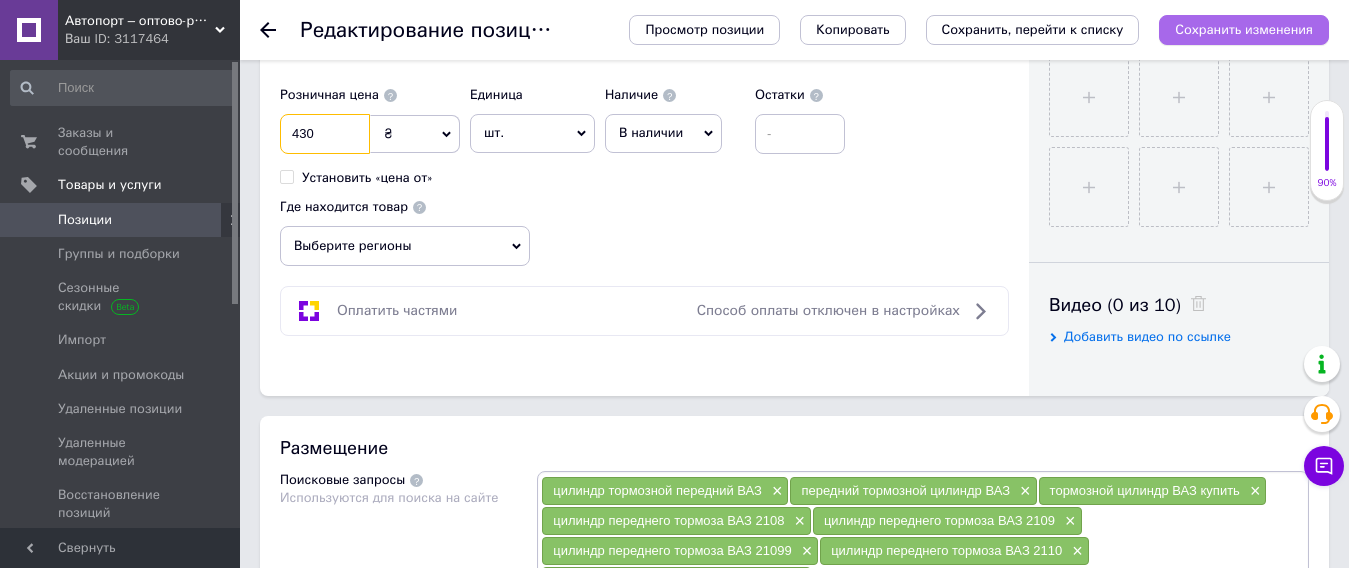 type on "430" 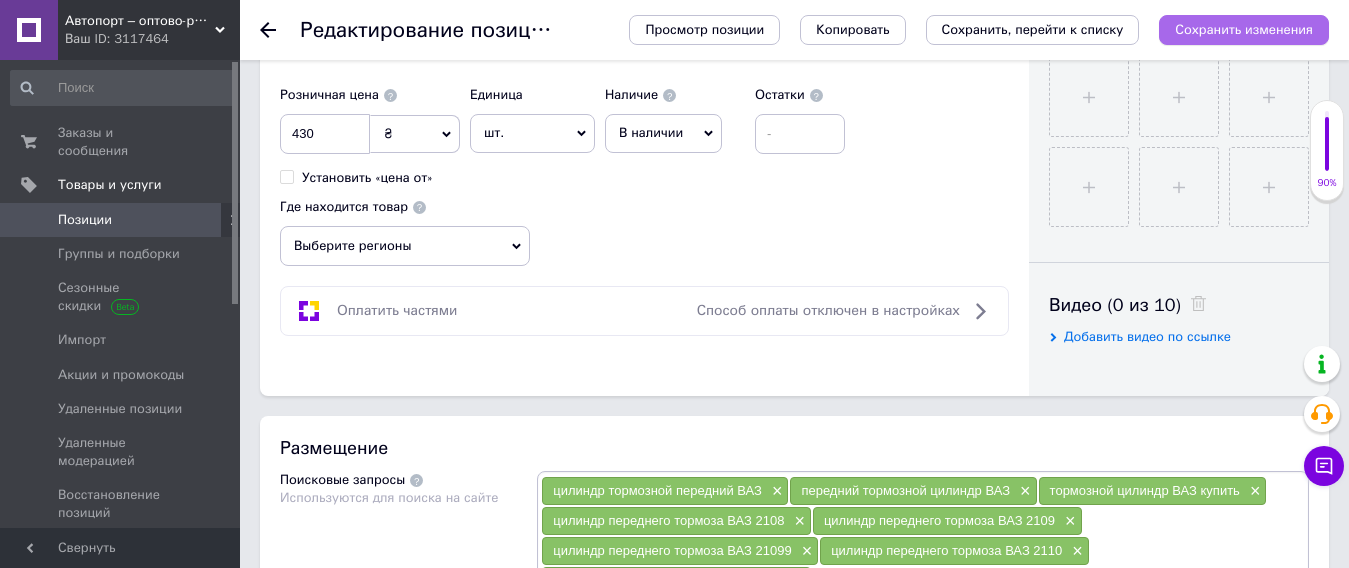 click on "Сохранить изменения" at bounding box center [1244, 29] 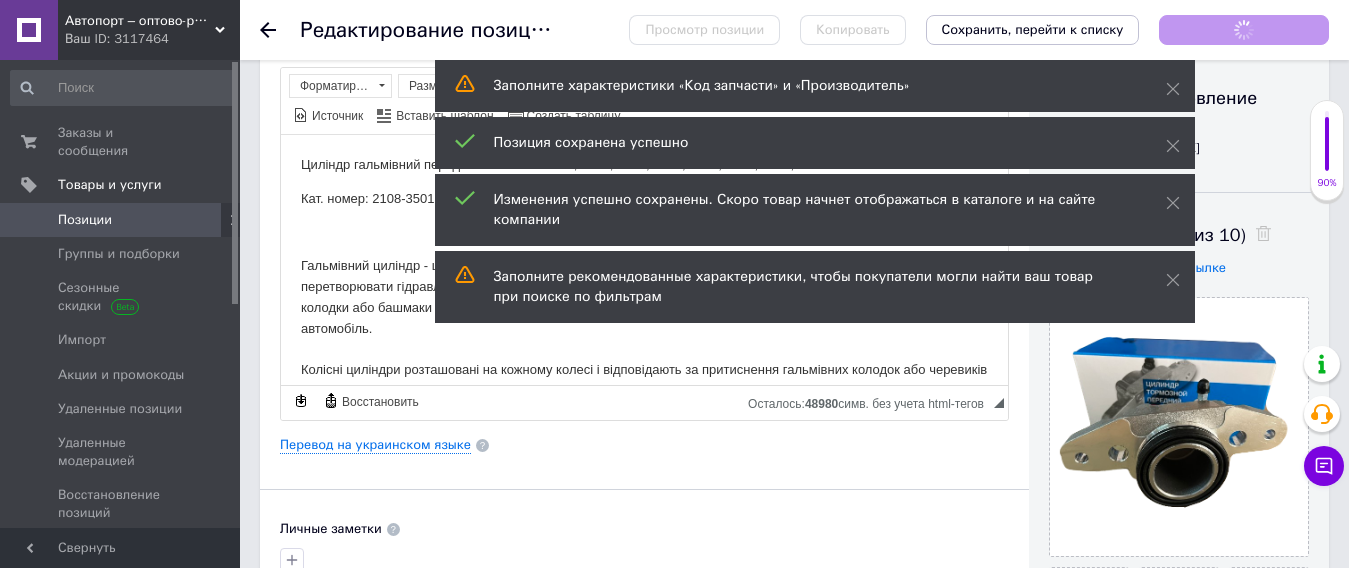 scroll, scrollTop: 162, scrollLeft: 0, axis: vertical 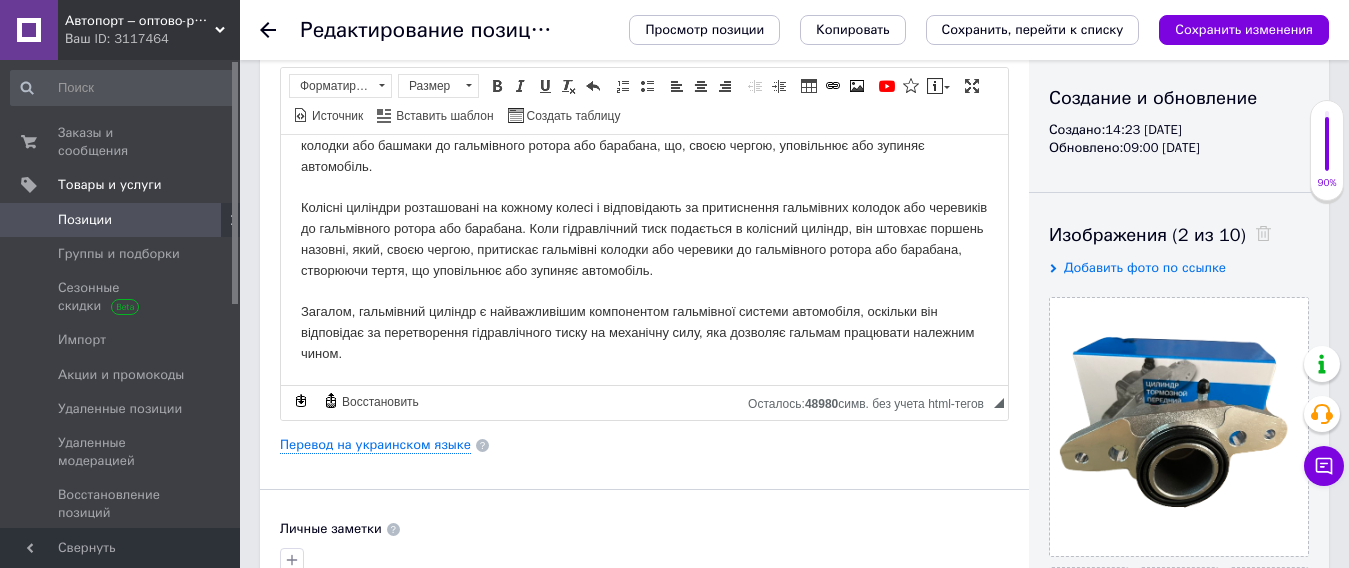 click on "Сохранить изменения" at bounding box center (1244, 29) 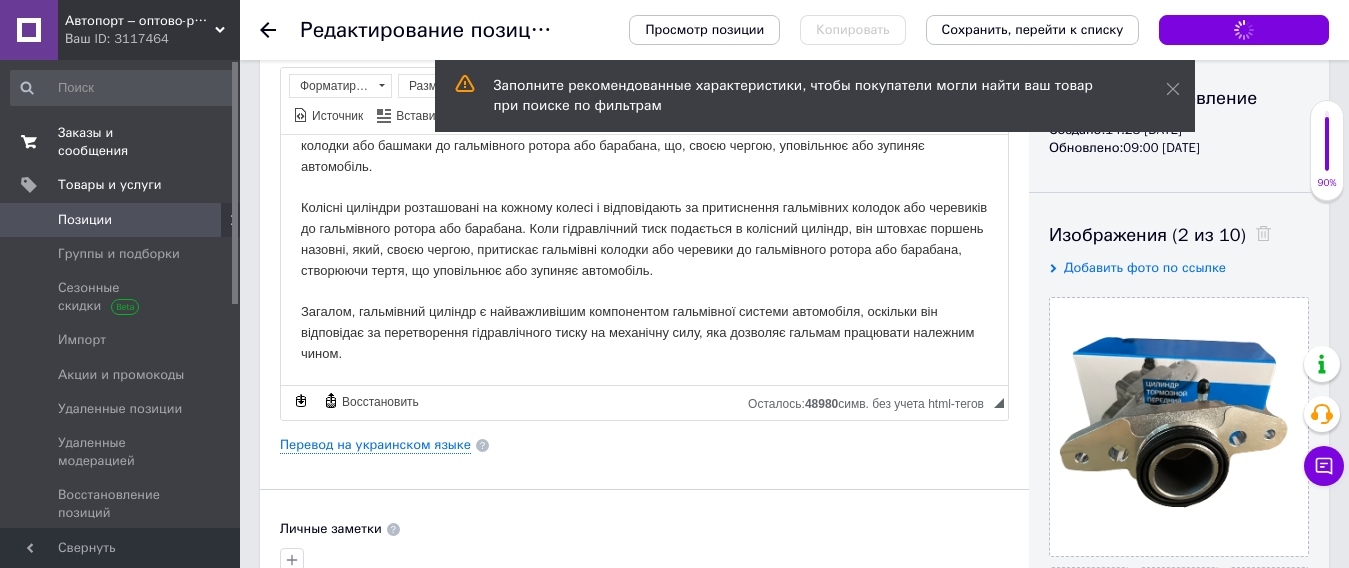 click on "Заказы и сообщения" at bounding box center [121, 142] 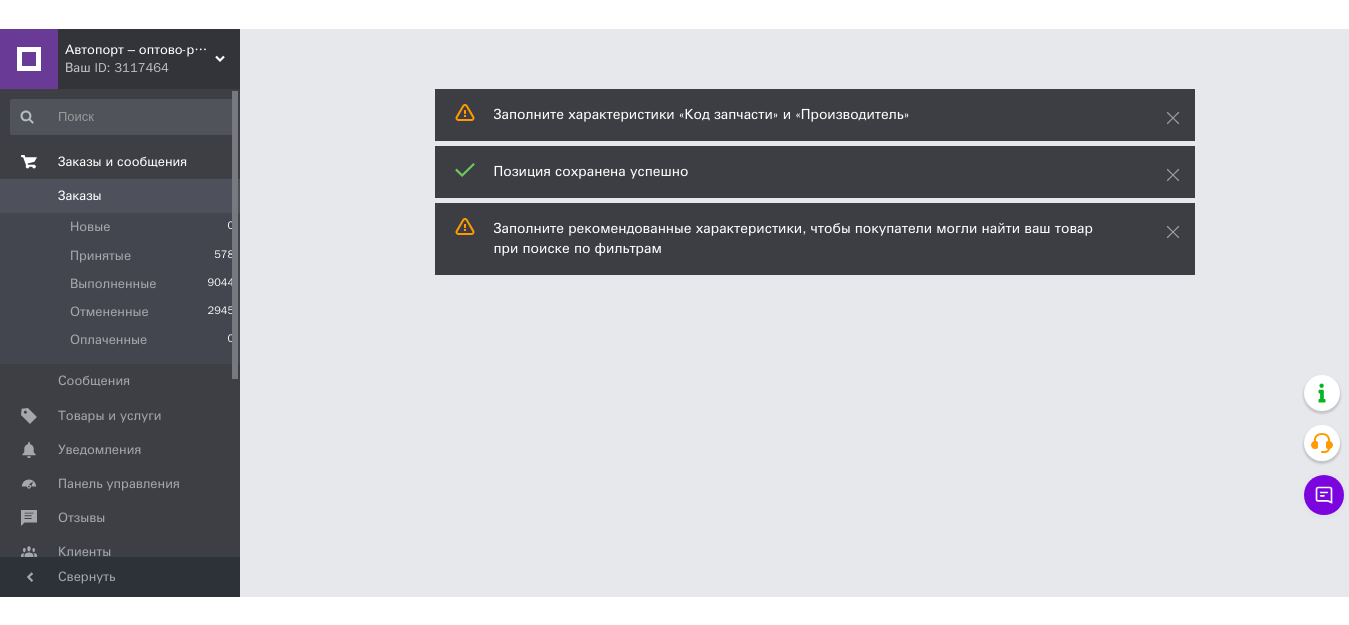 scroll, scrollTop: 0, scrollLeft: 0, axis: both 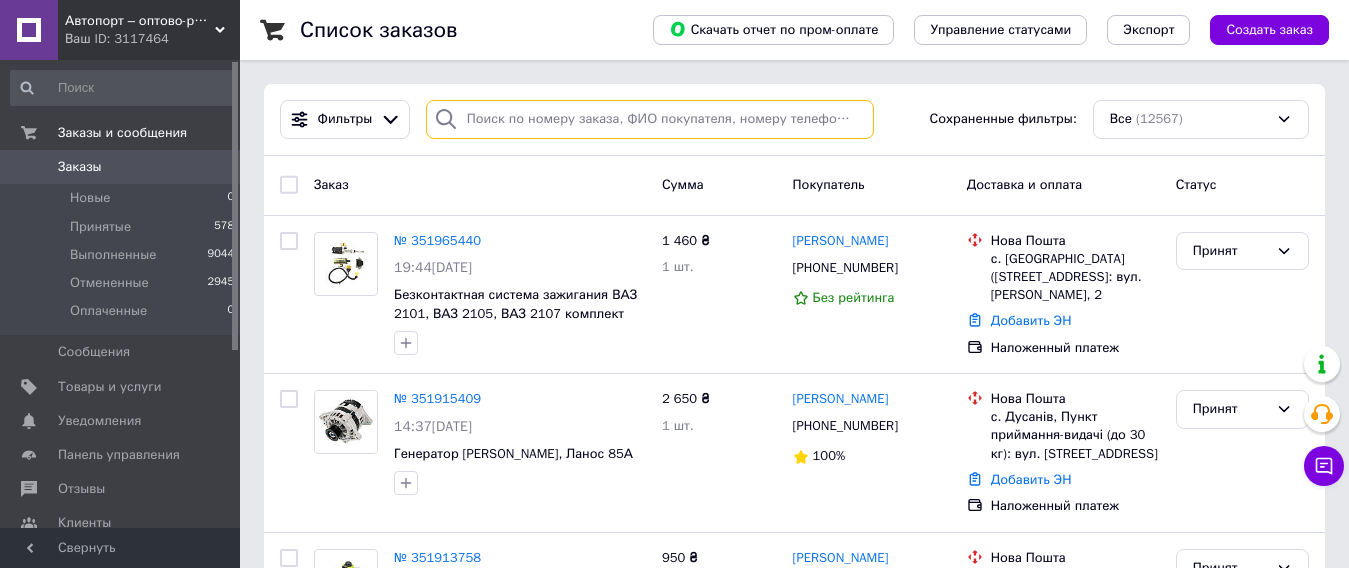 click at bounding box center (650, 119) 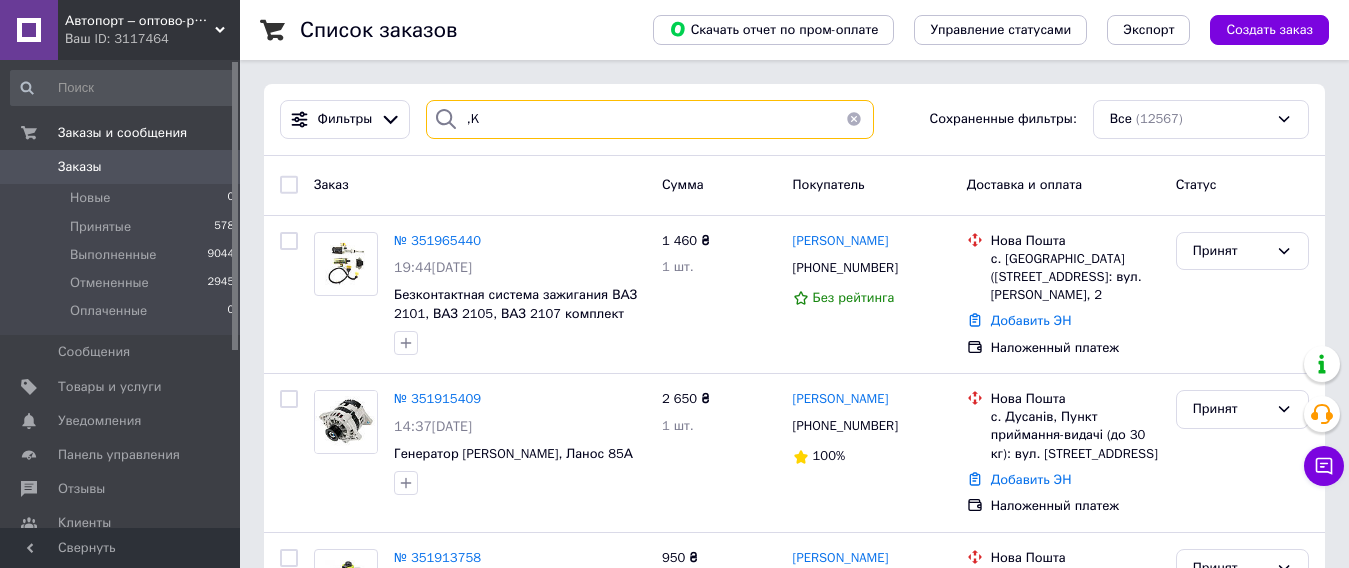 type on "," 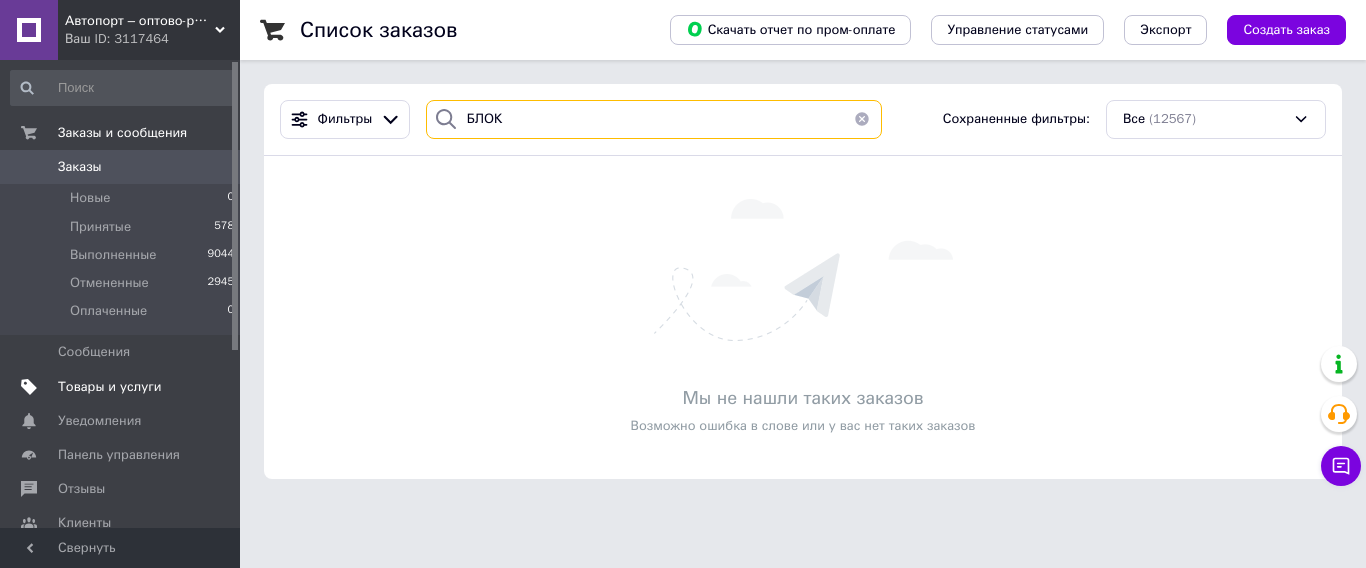 type on "БЛОК" 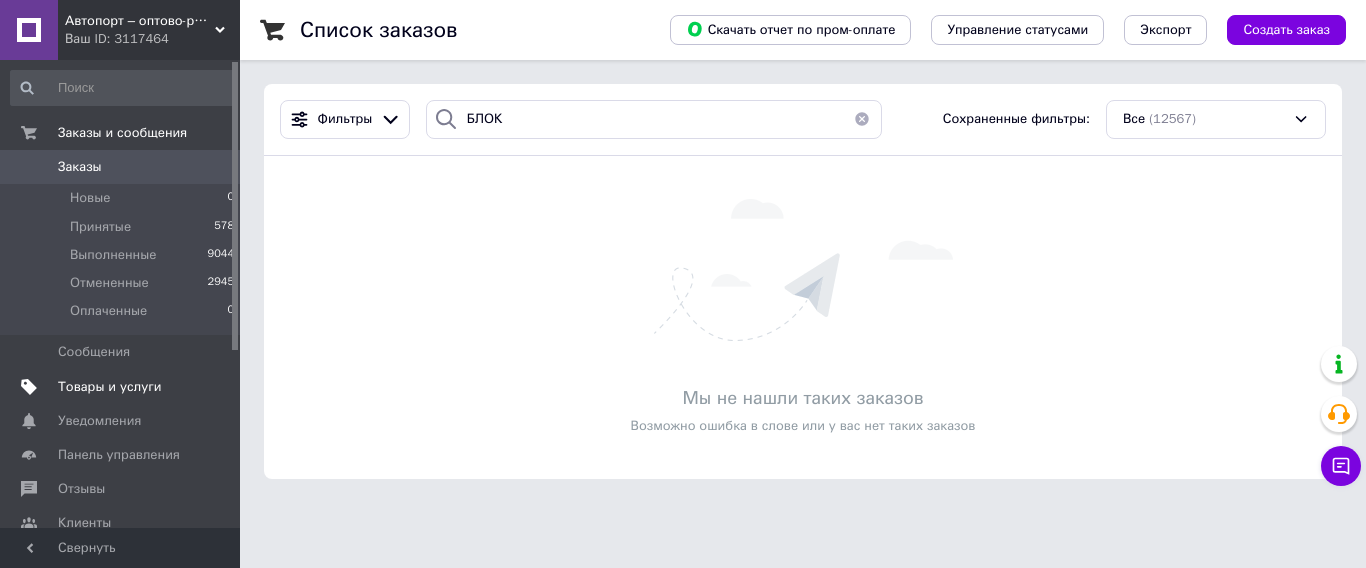 click on "Товары и услуги" at bounding box center [110, 387] 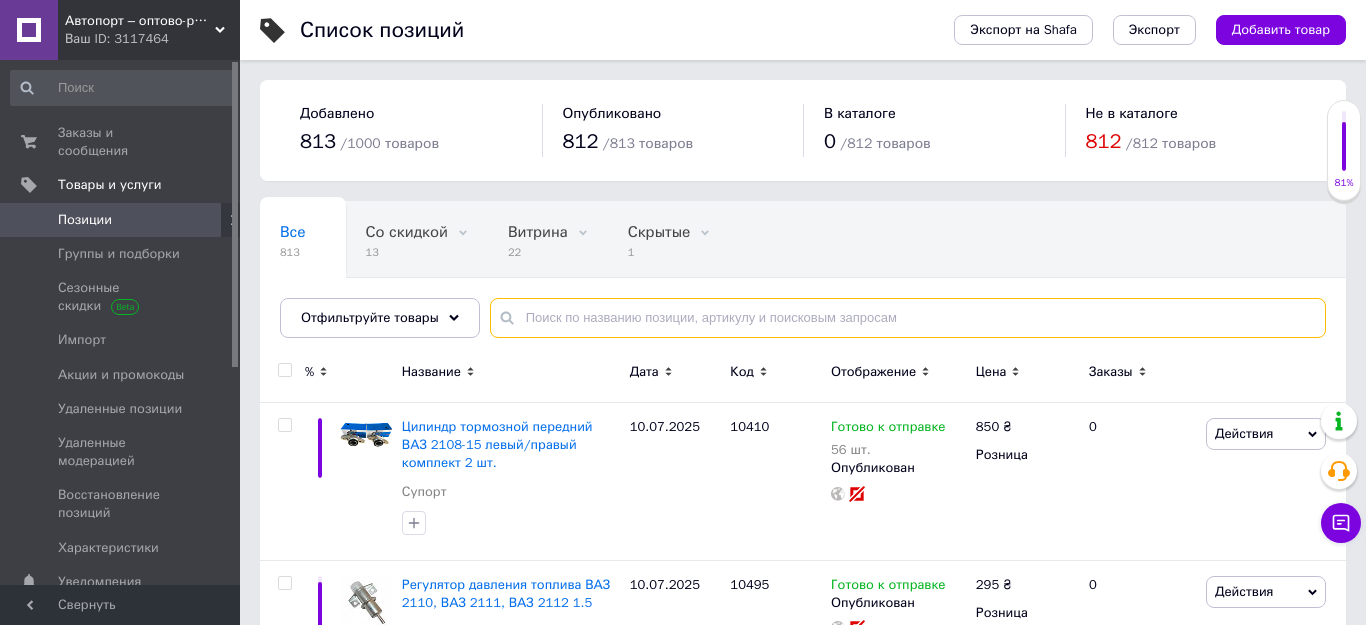 click at bounding box center [908, 318] 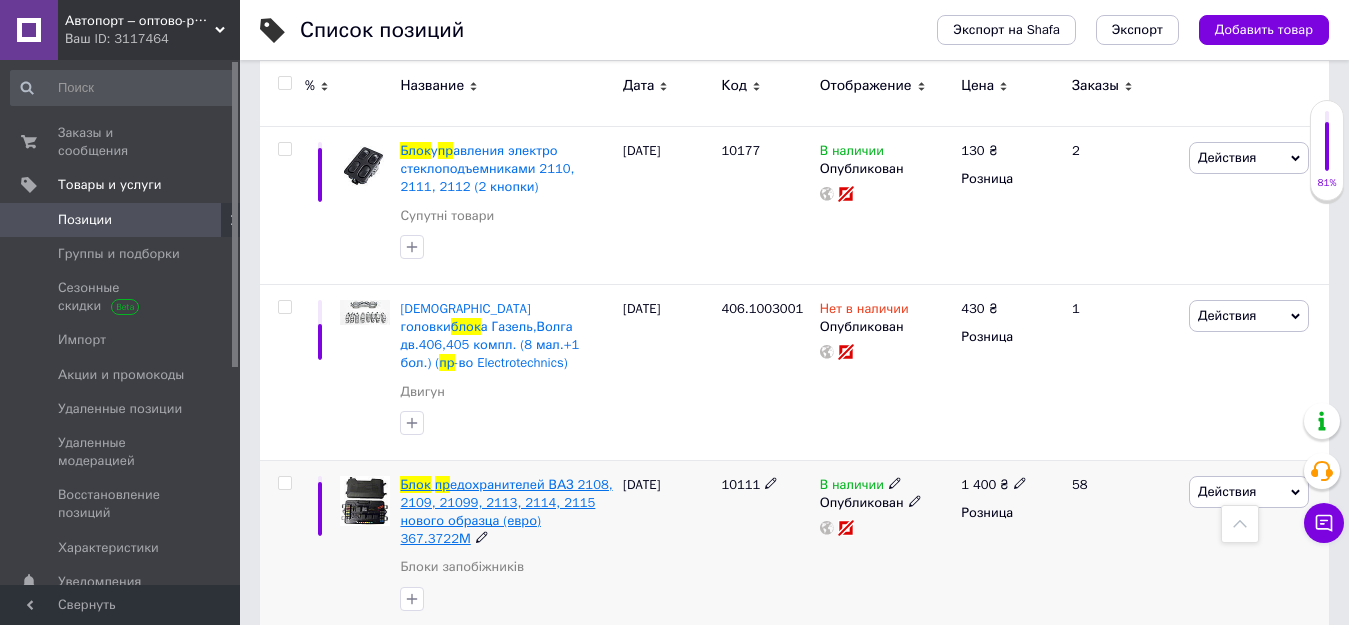 scroll, scrollTop: 1300, scrollLeft: 0, axis: vertical 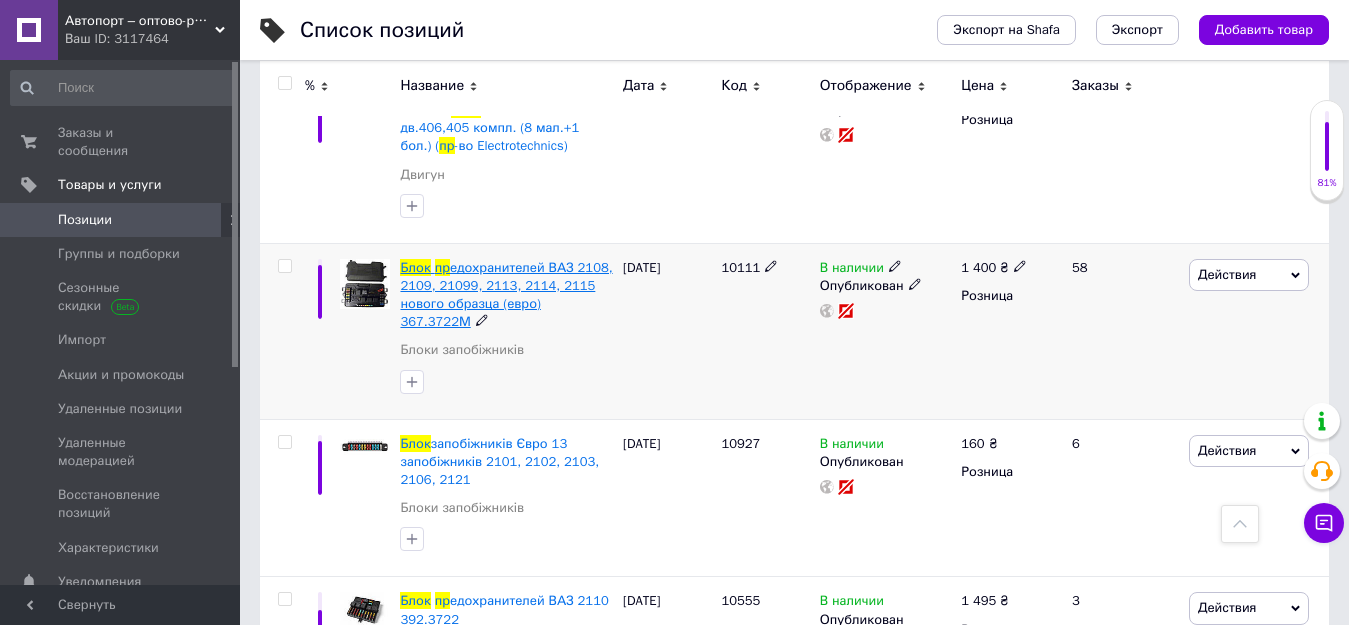 type on "блок пр" 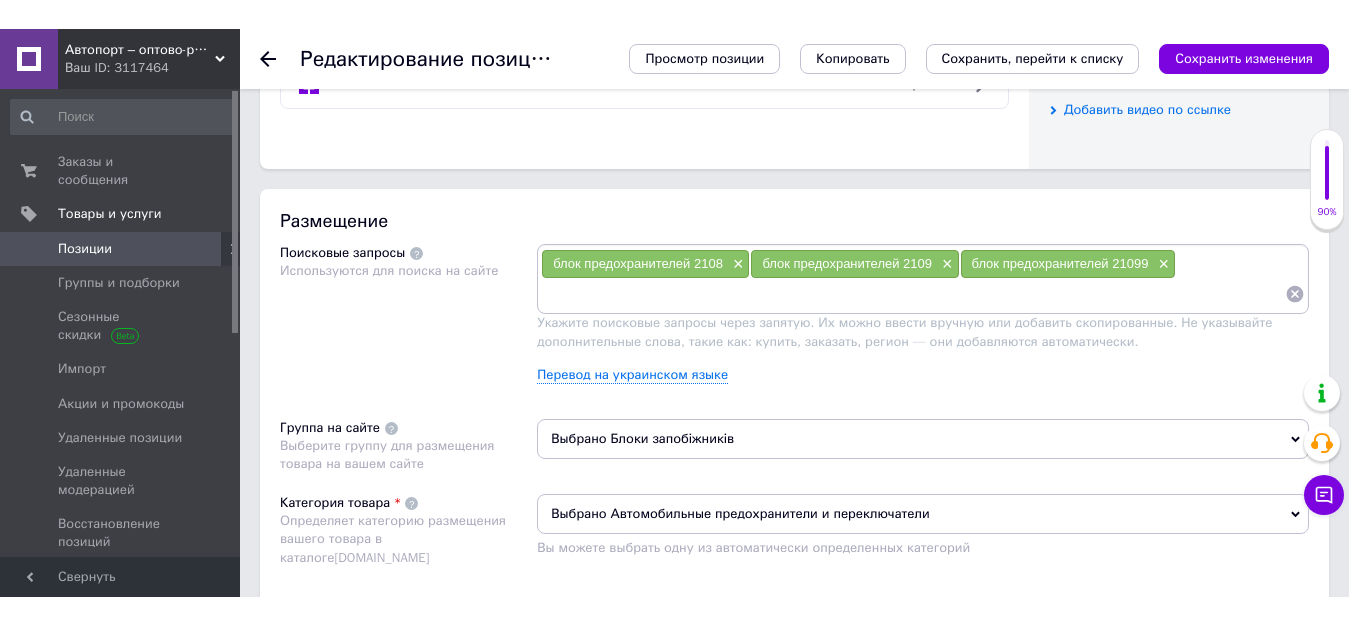 scroll, scrollTop: 1100, scrollLeft: 0, axis: vertical 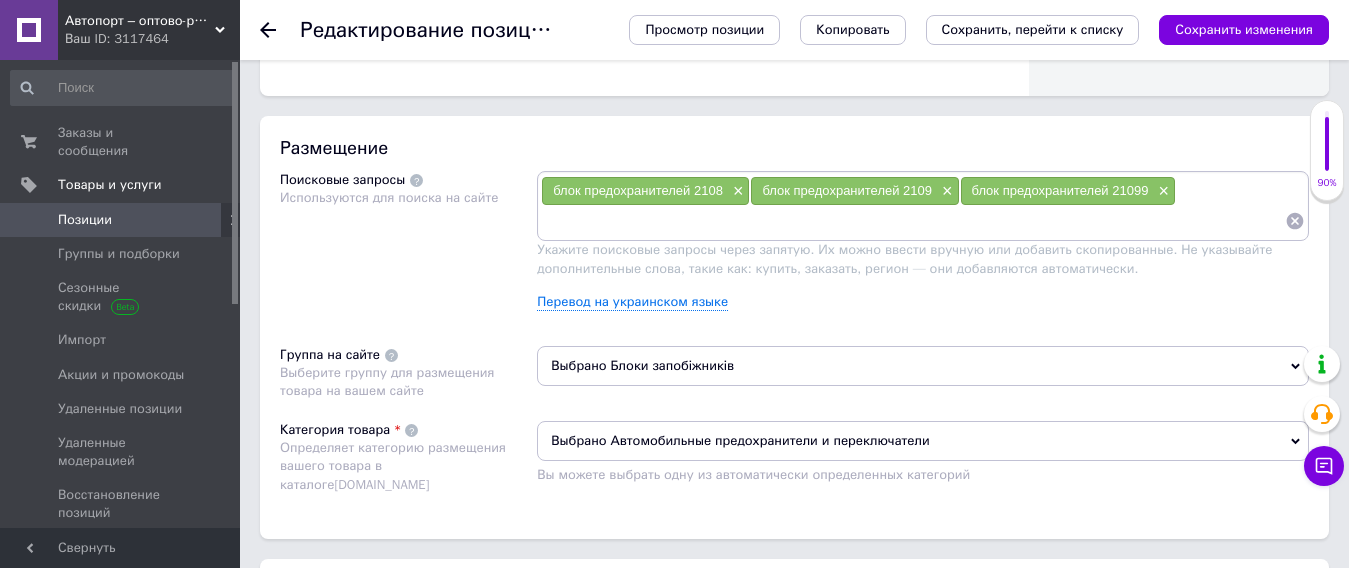 click on "блок предохранителей 2108 × блок предохранителей 2109 × блок предохранителей 21099 ×" at bounding box center (923, 206) 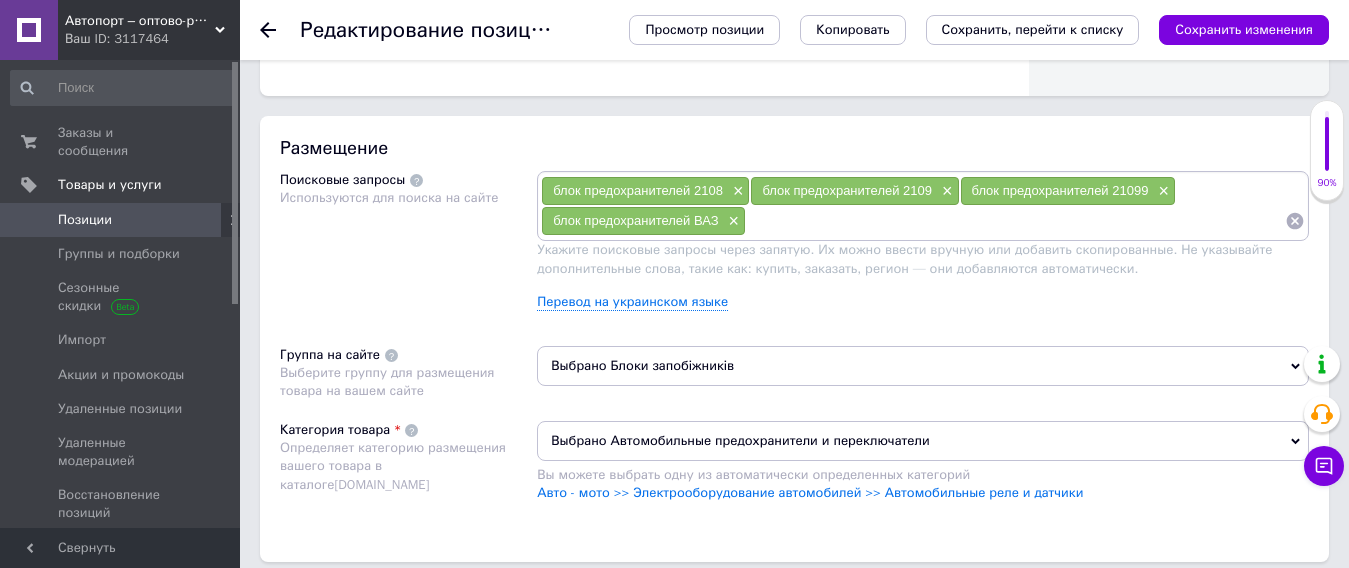 click at bounding box center [1015, 221] 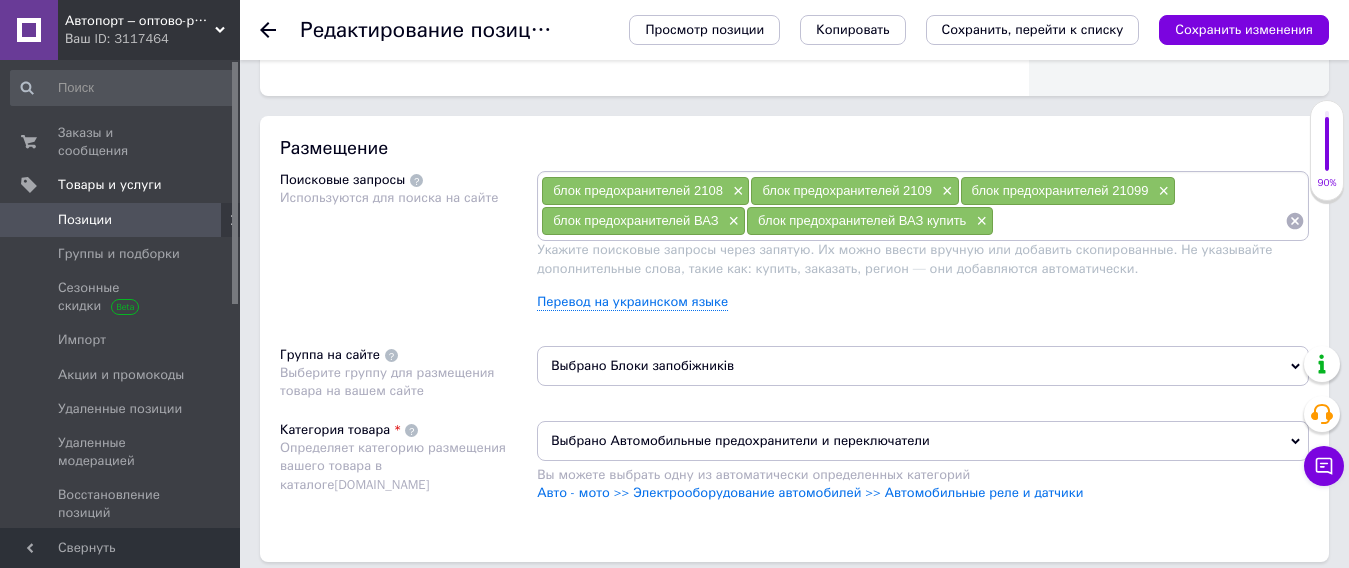 paste on "блок предохранителей ВАЗ цена" 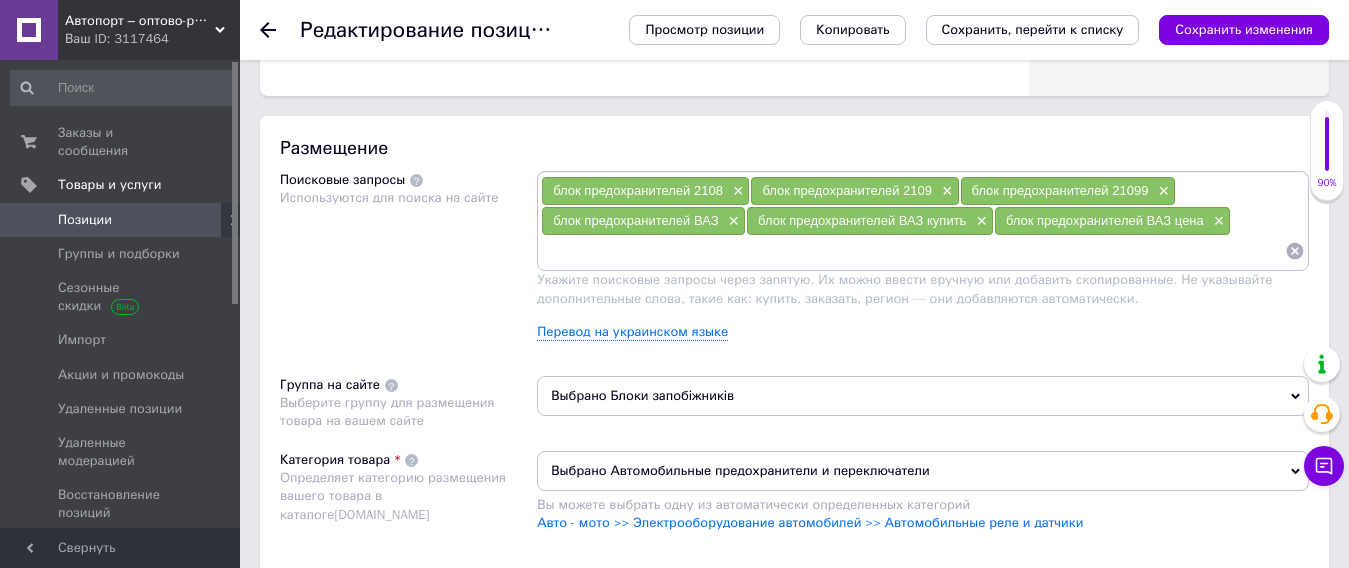 paste on "блок предохранителей ВАЗ оригинал" 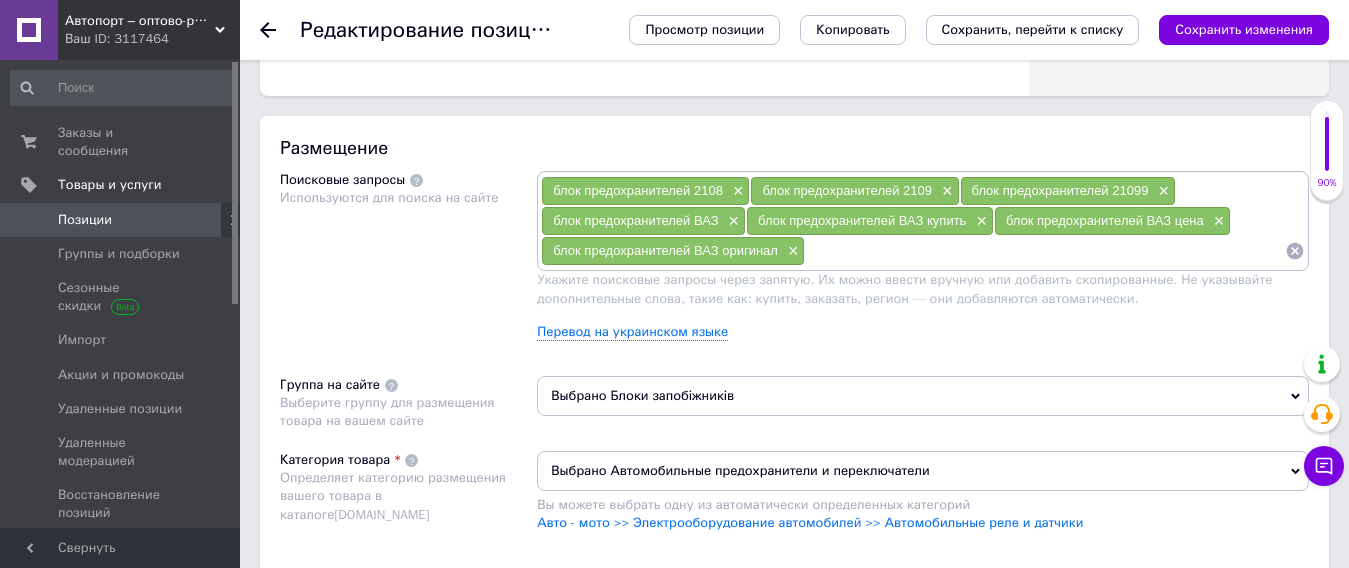 paste on "реле и предохранители ВАЗ" 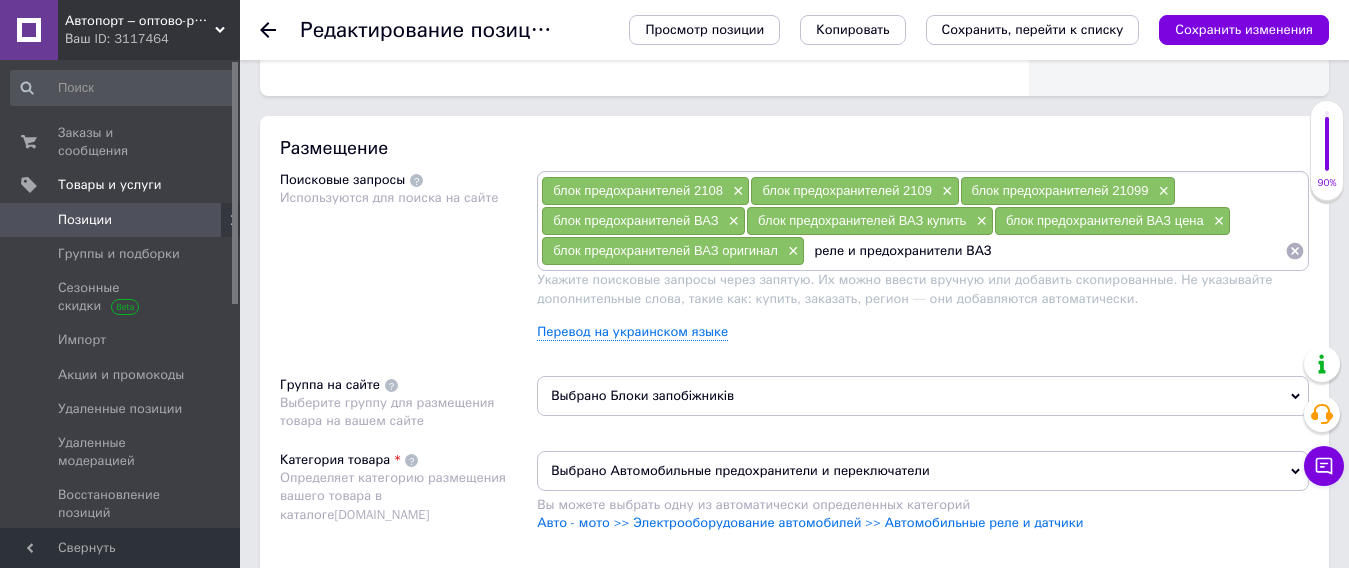 type 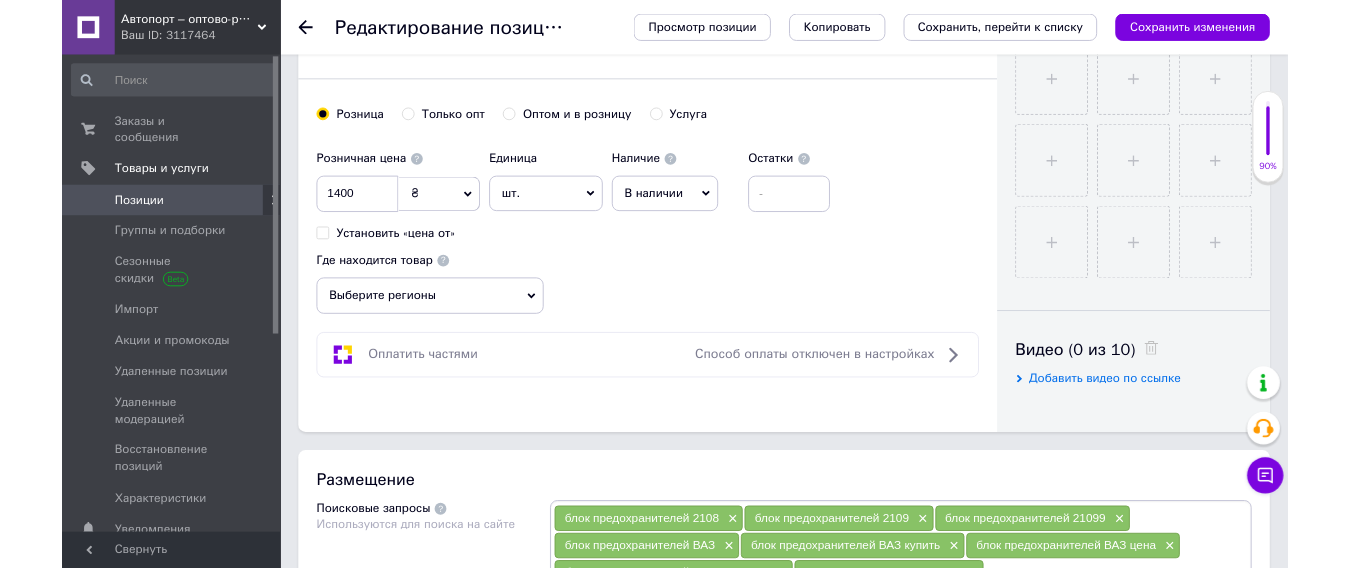 scroll, scrollTop: 600, scrollLeft: 0, axis: vertical 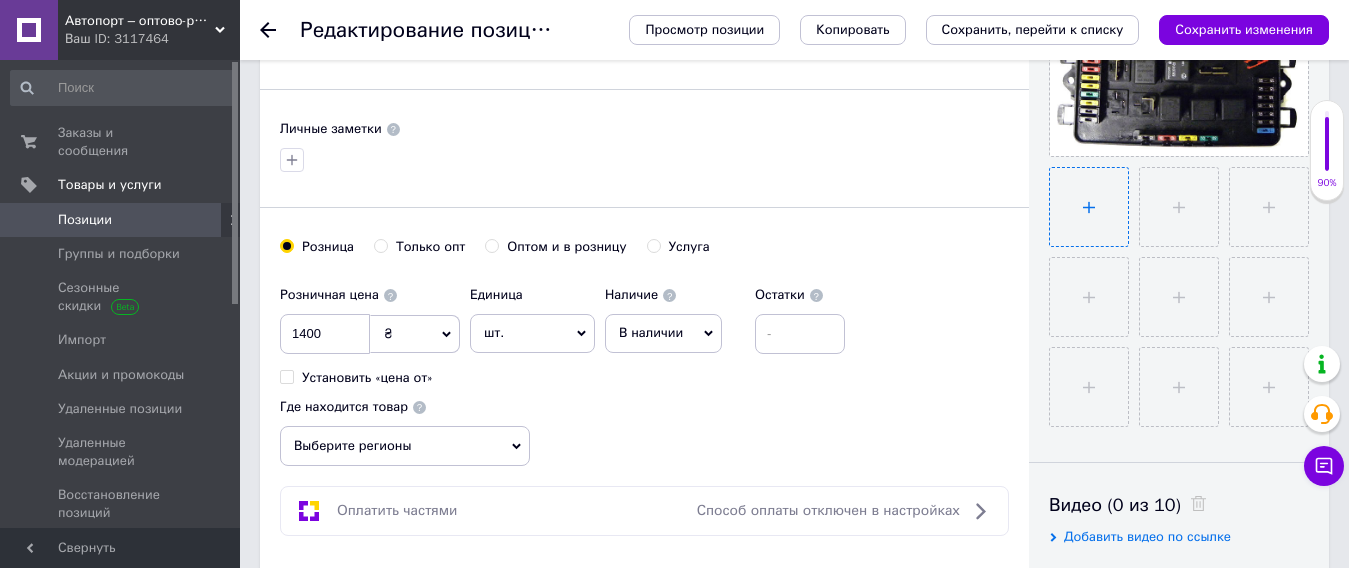click at bounding box center [1089, 207] 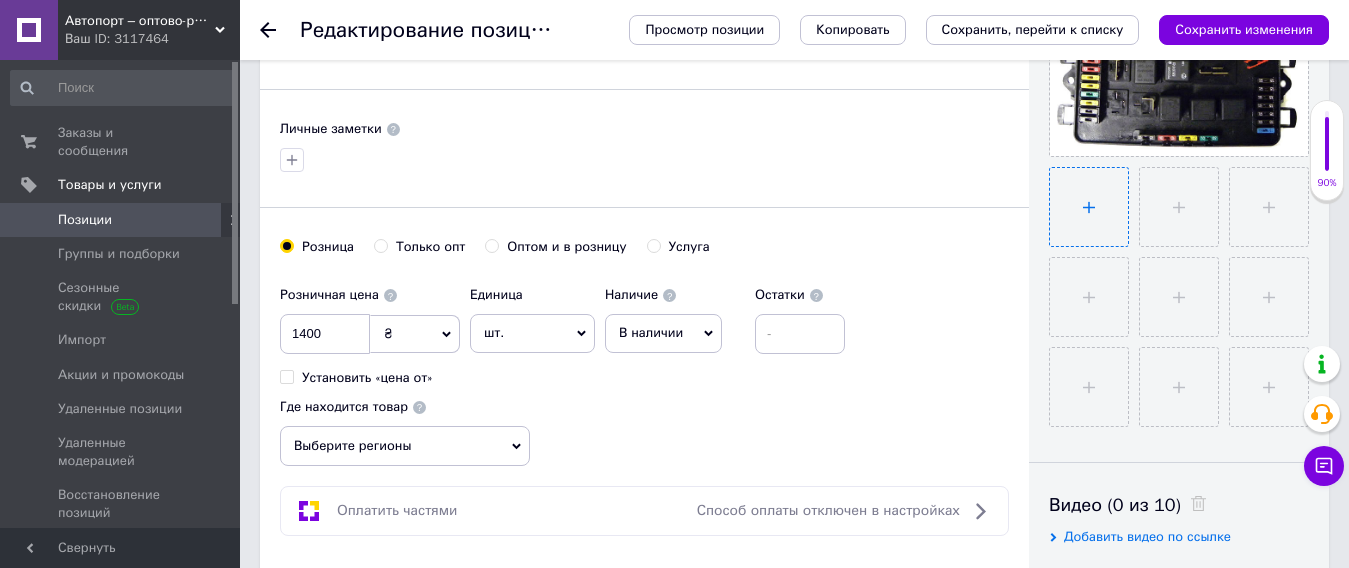 type on "C:\fakepath\ioqerug138o7gfqf.png" 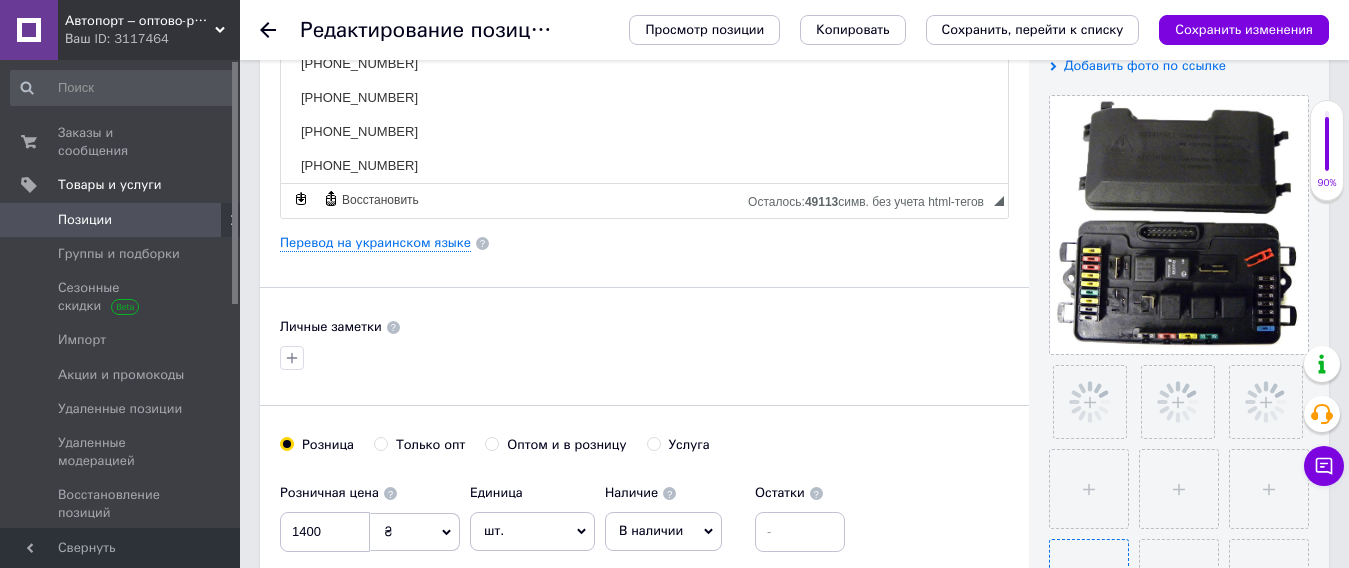 scroll, scrollTop: 400, scrollLeft: 0, axis: vertical 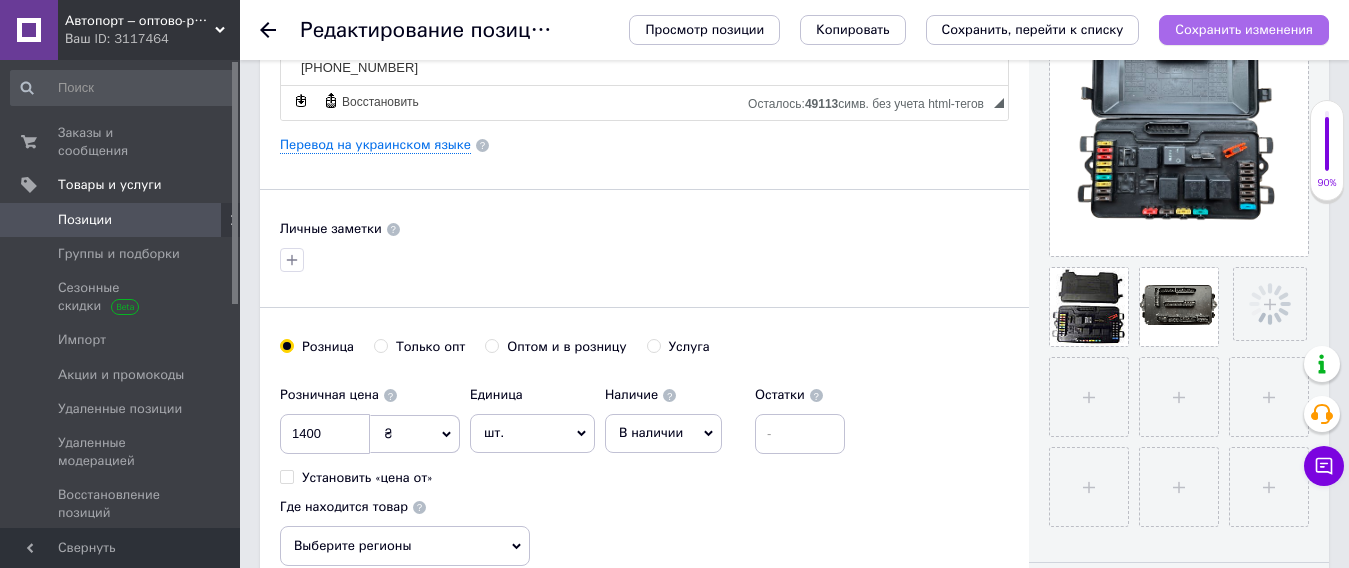 click on "Сохранить изменения" at bounding box center (1244, 29) 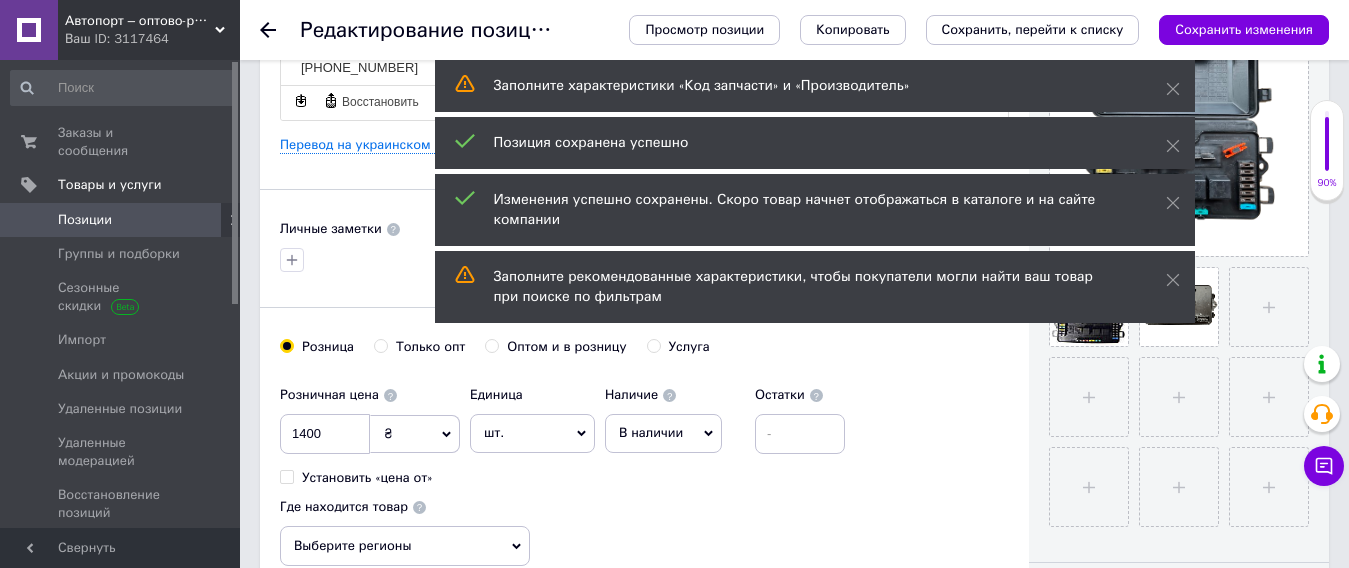 click at bounding box center [1269, 307] 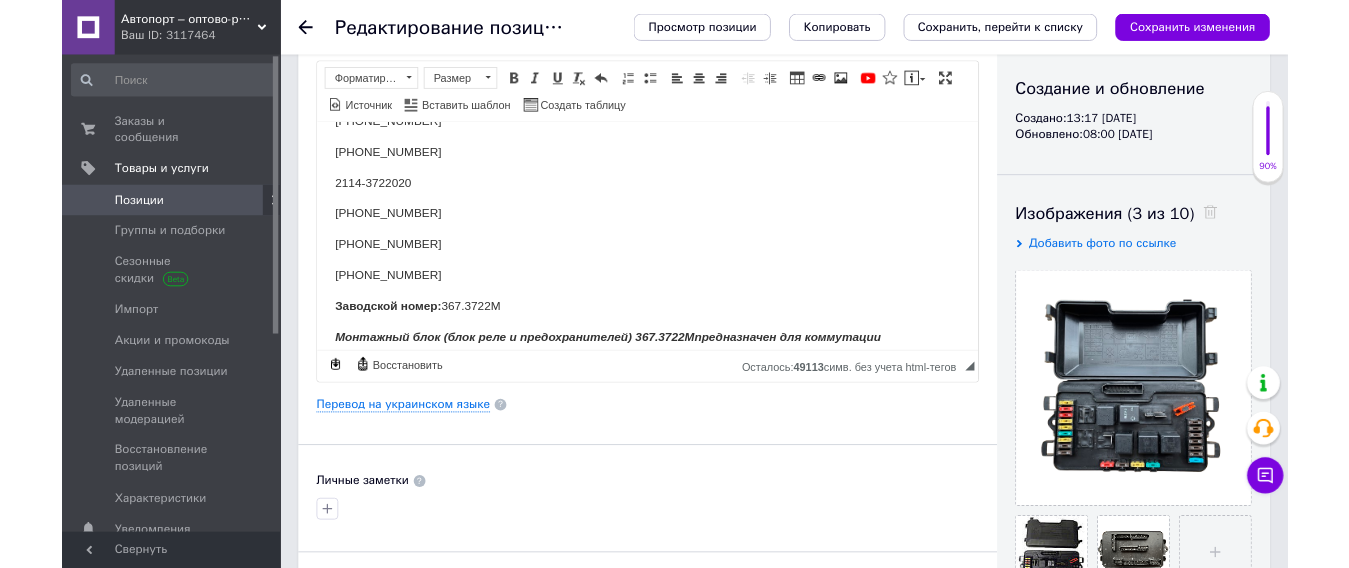 scroll, scrollTop: 400, scrollLeft: 0, axis: vertical 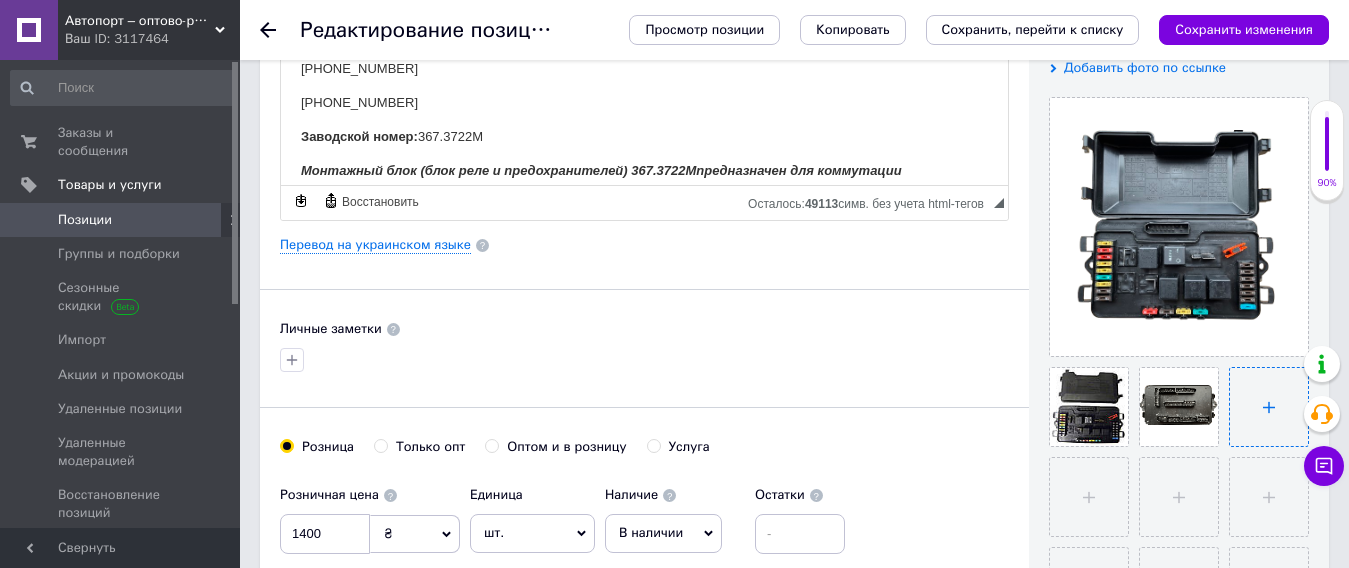 click at bounding box center (1269, 407) 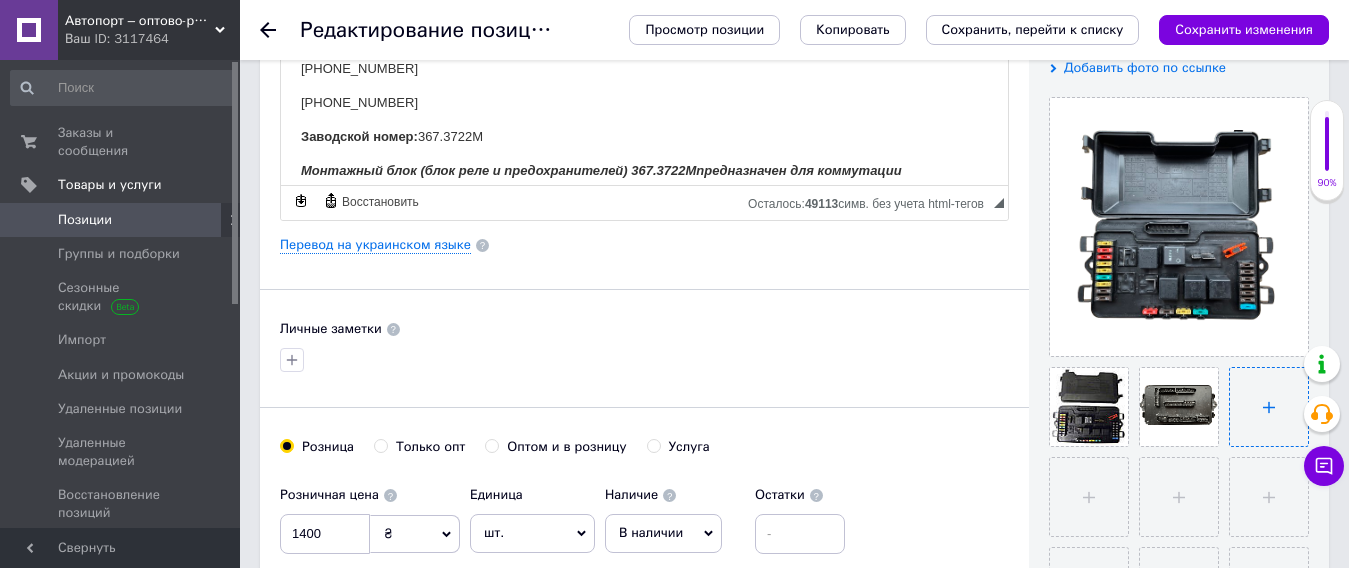 type on "C:\fakepath\cfnq8w47grbqgw4r.png" 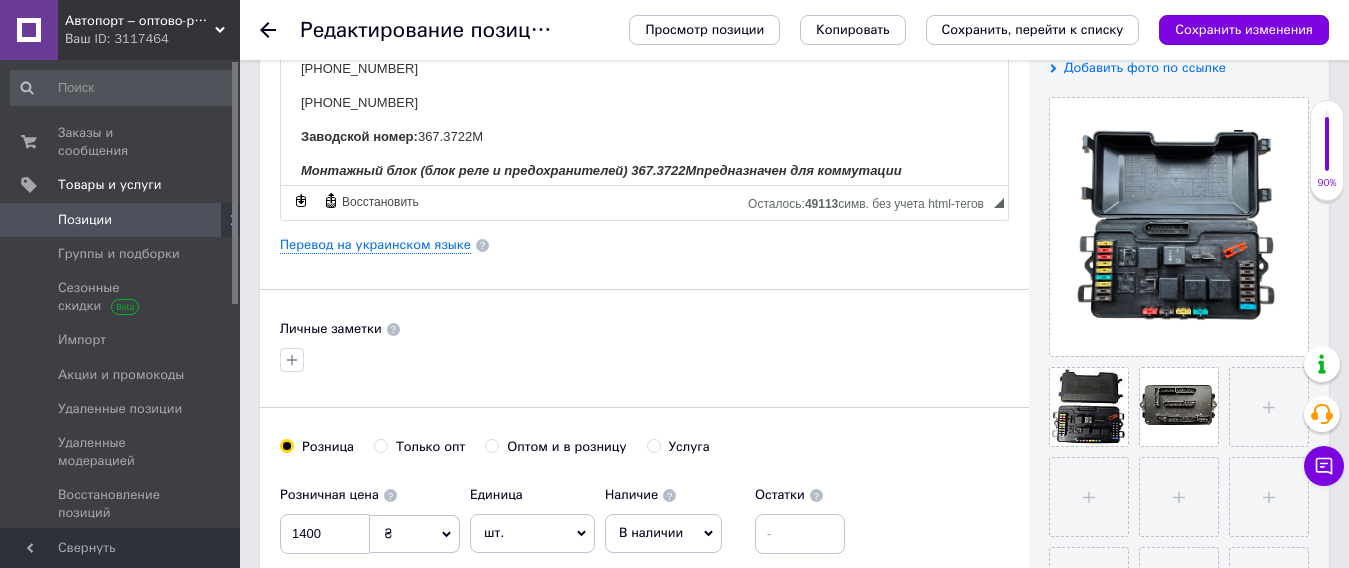type 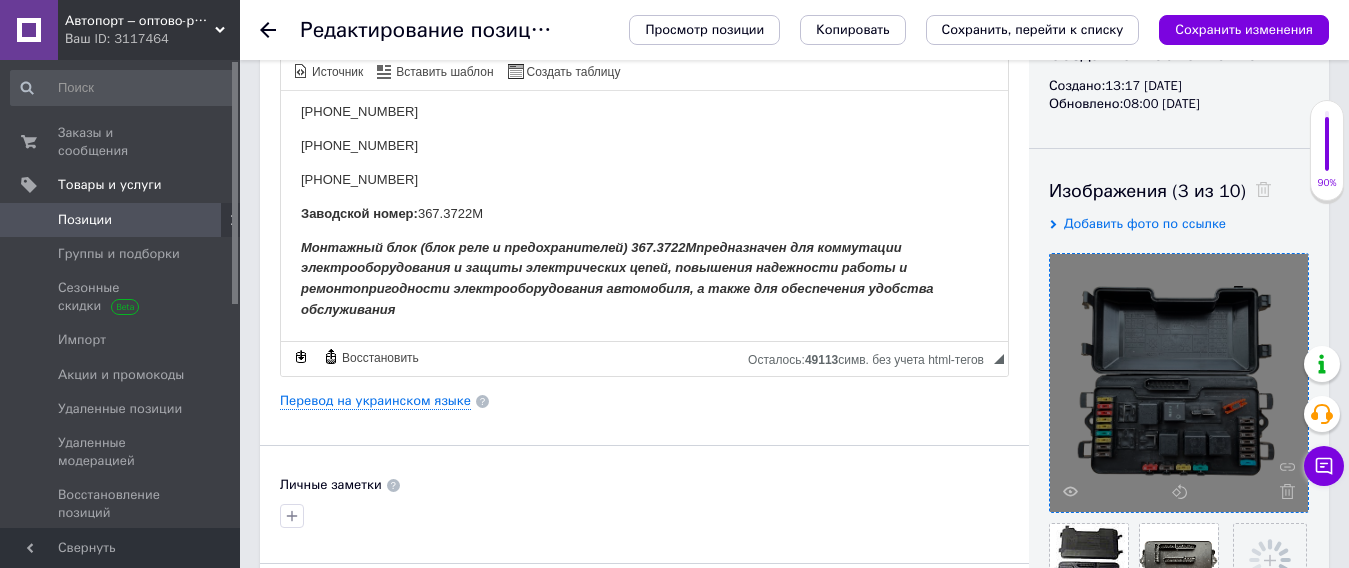 scroll, scrollTop: 400, scrollLeft: 0, axis: vertical 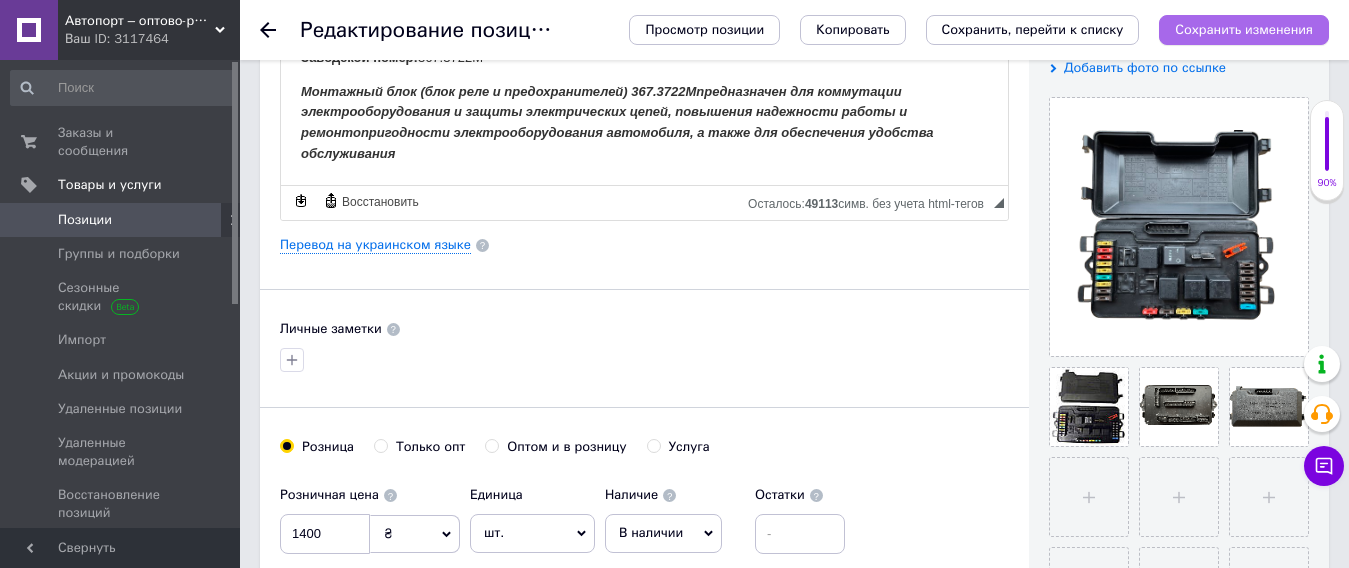 click on "Сохранить изменения" at bounding box center (1244, 29) 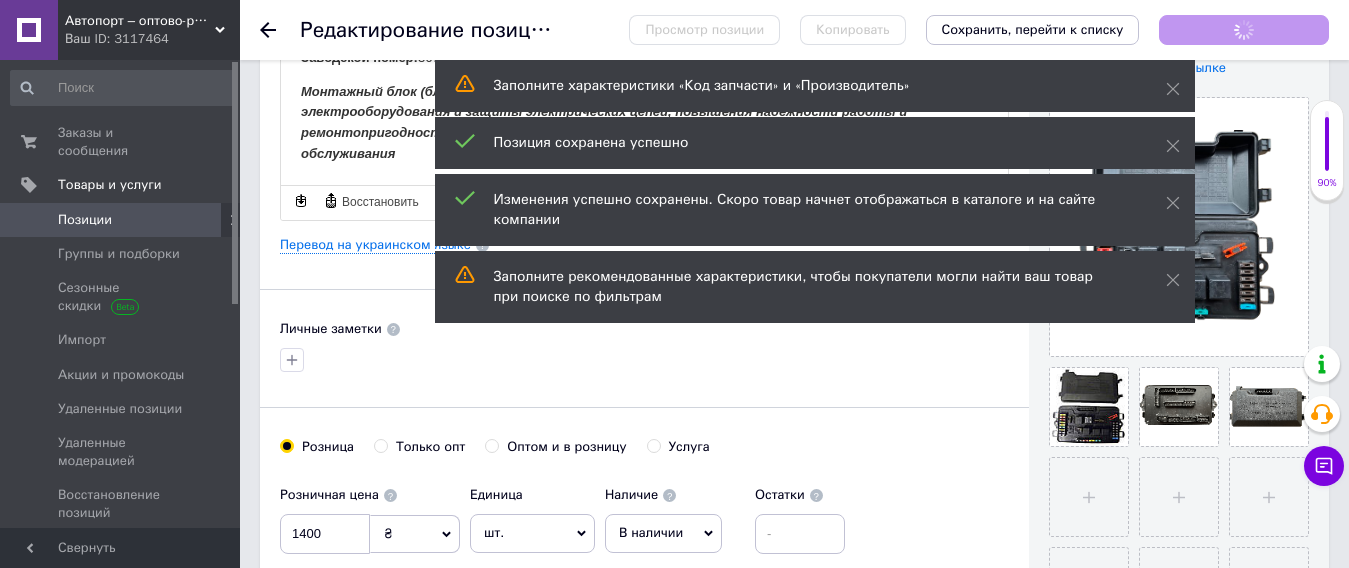 click on "Позиции" at bounding box center [85, 220] 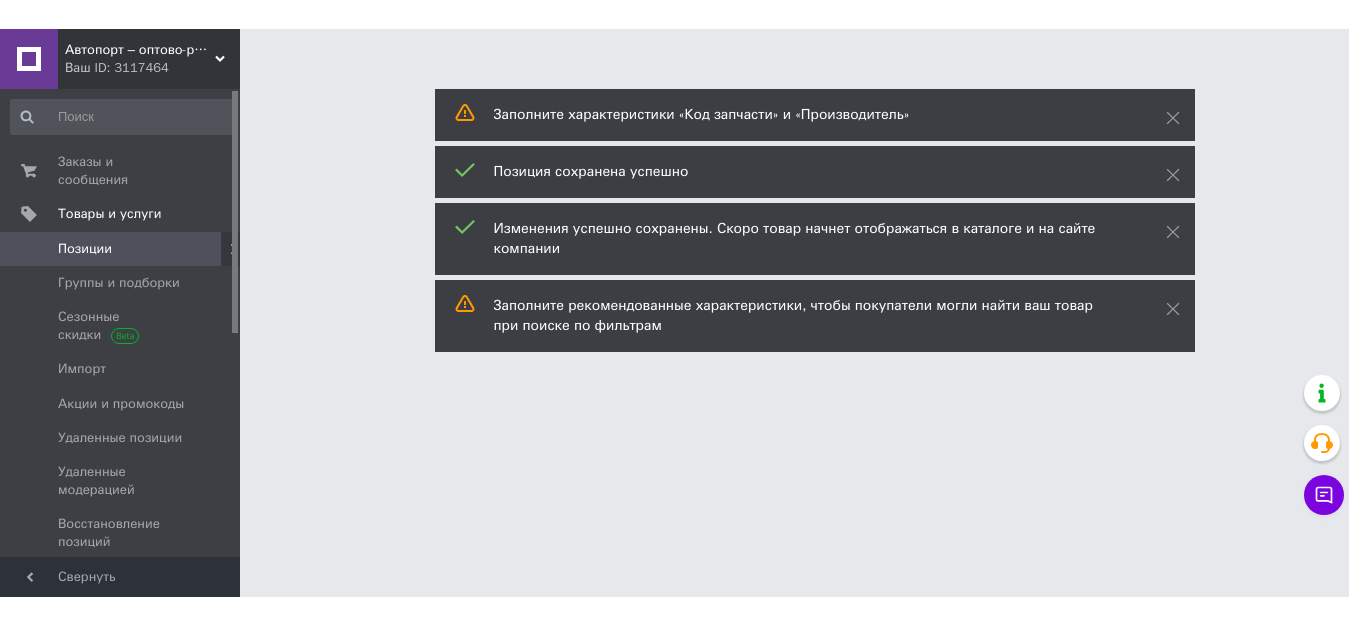 scroll, scrollTop: 0, scrollLeft: 0, axis: both 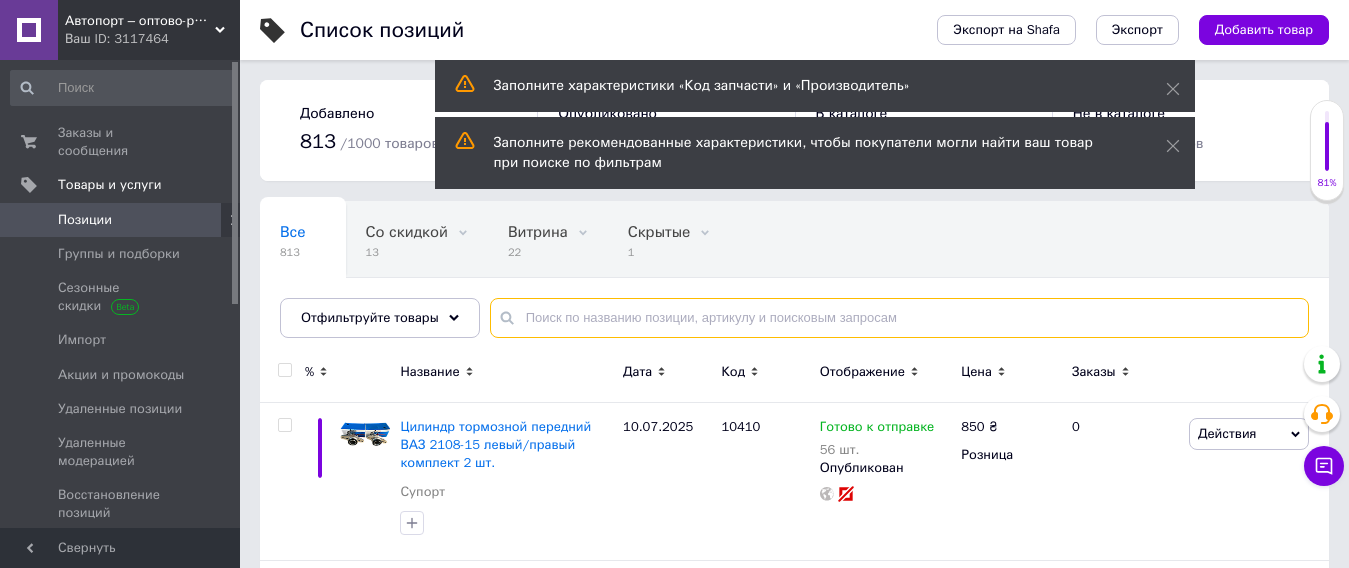 click at bounding box center (899, 318) 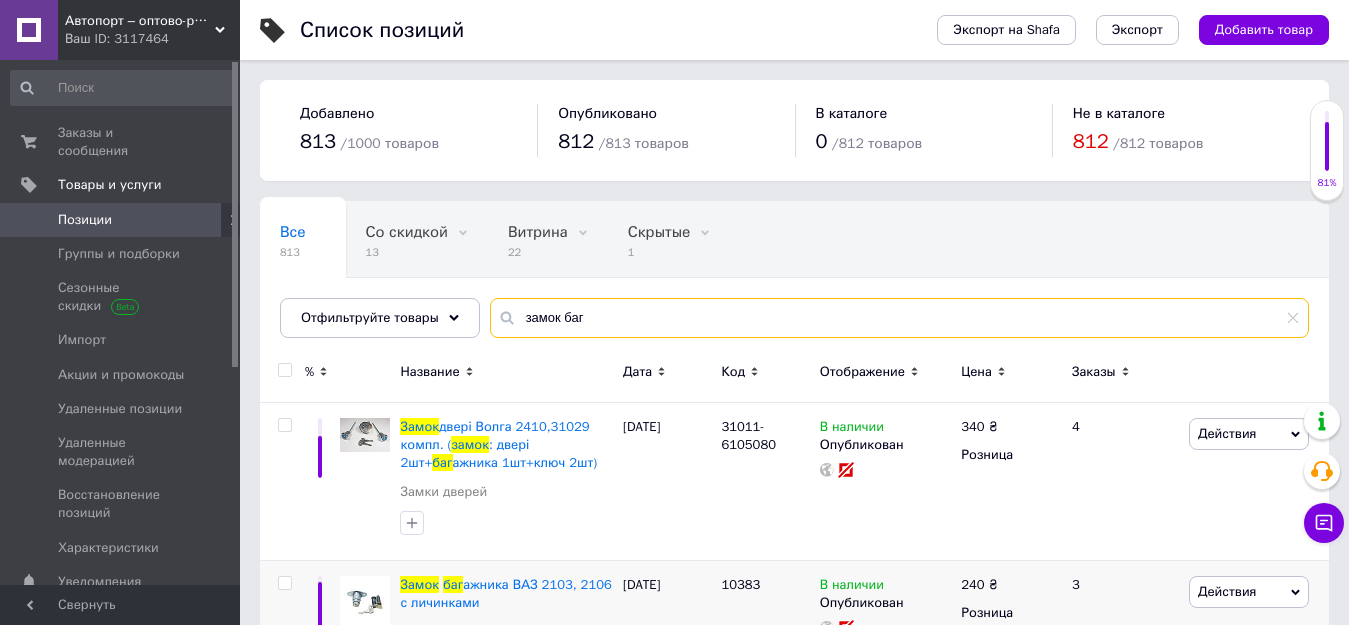 type on "замок баг" 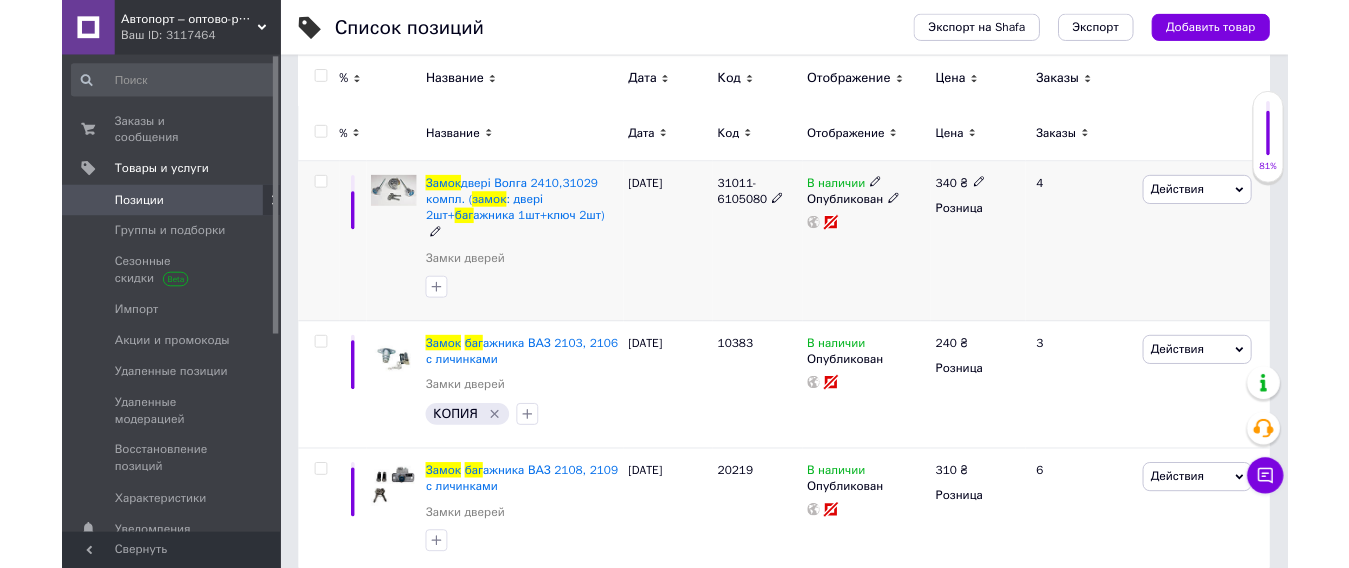 scroll, scrollTop: 234, scrollLeft: 0, axis: vertical 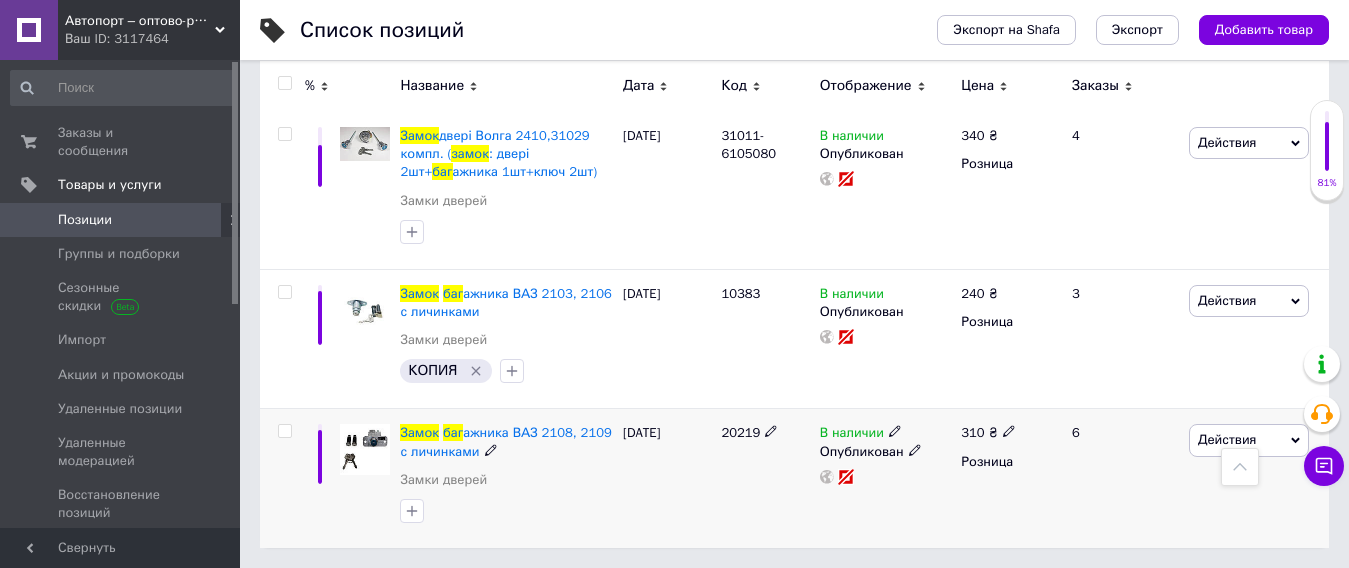 click on "Действия" at bounding box center (1249, 440) 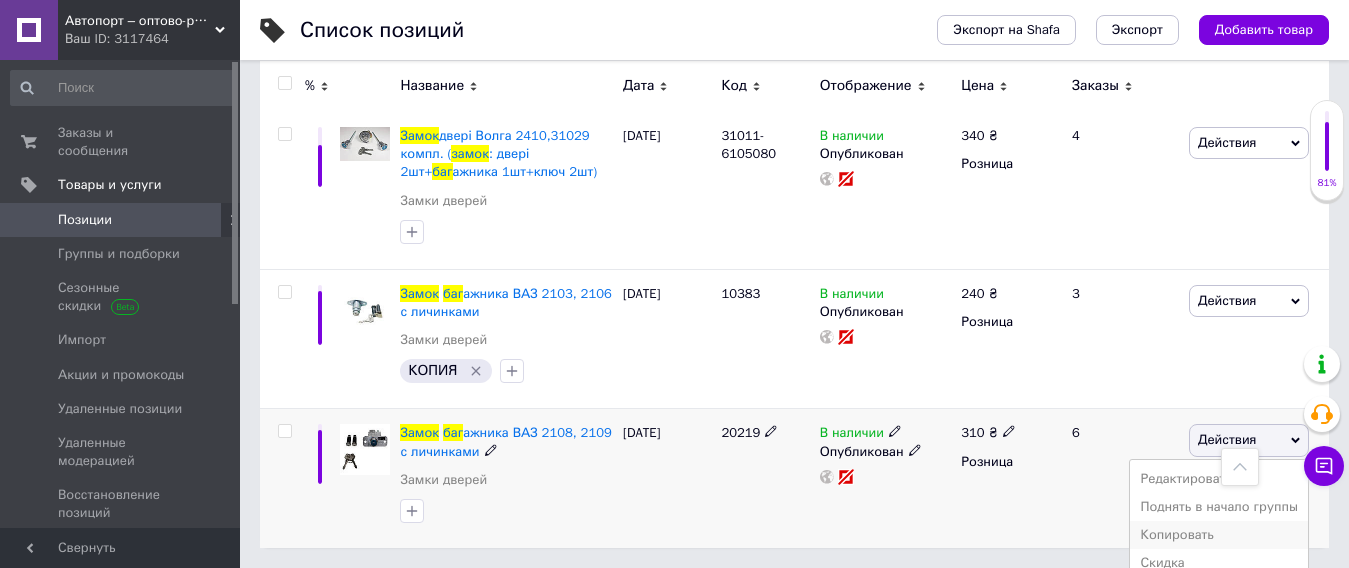 click on "Копировать" at bounding box center (1219, 535) 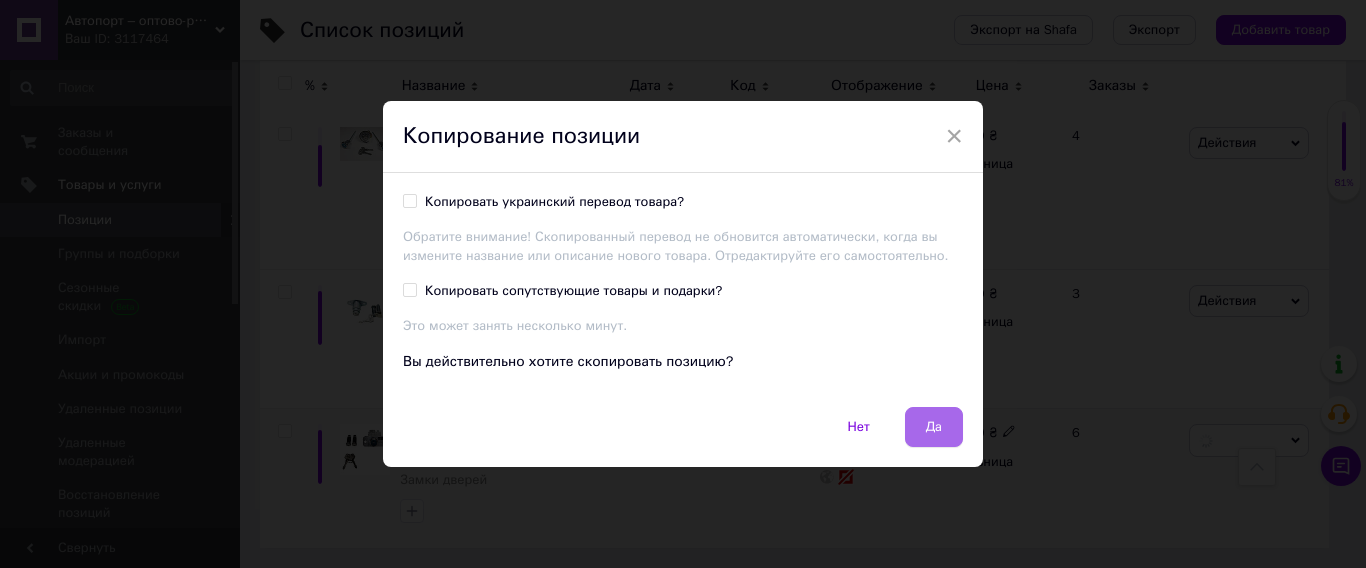 click on "Да" at bounding box center (934, 427) 